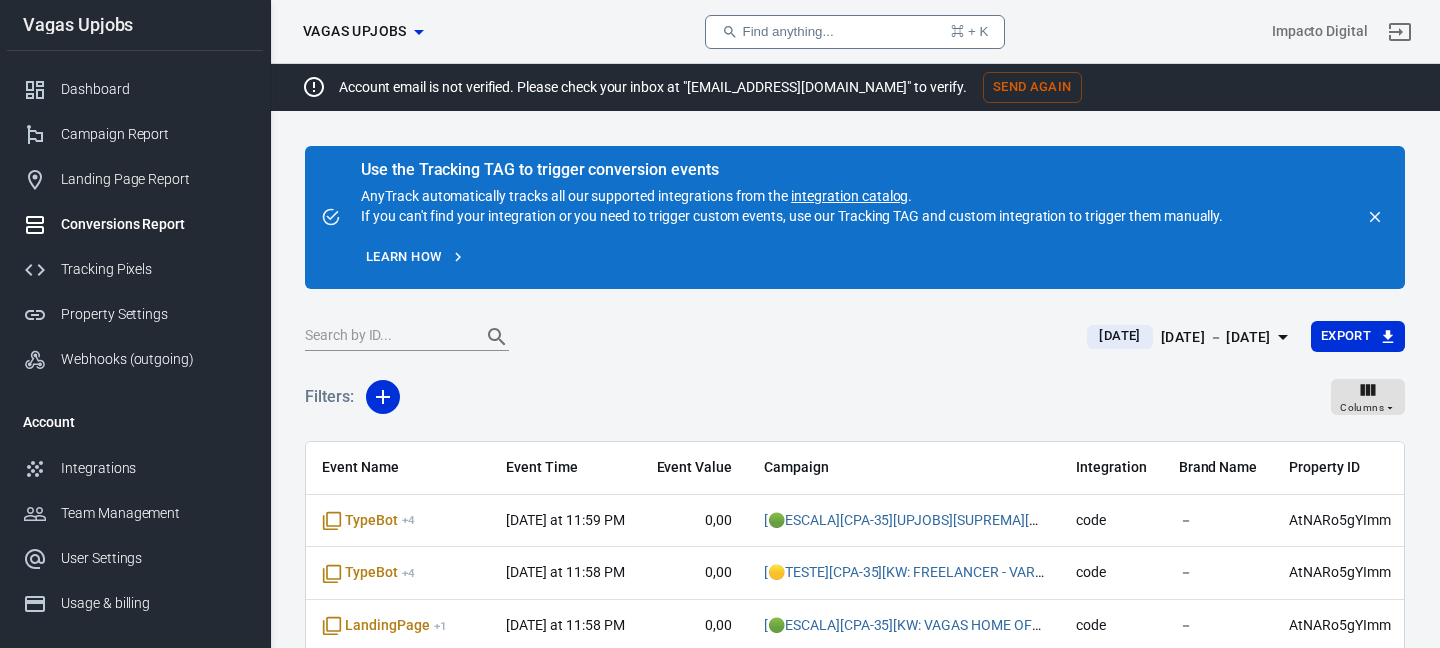 scroll, scrollTop: 229, scrollLeft: 0, axis: vertical 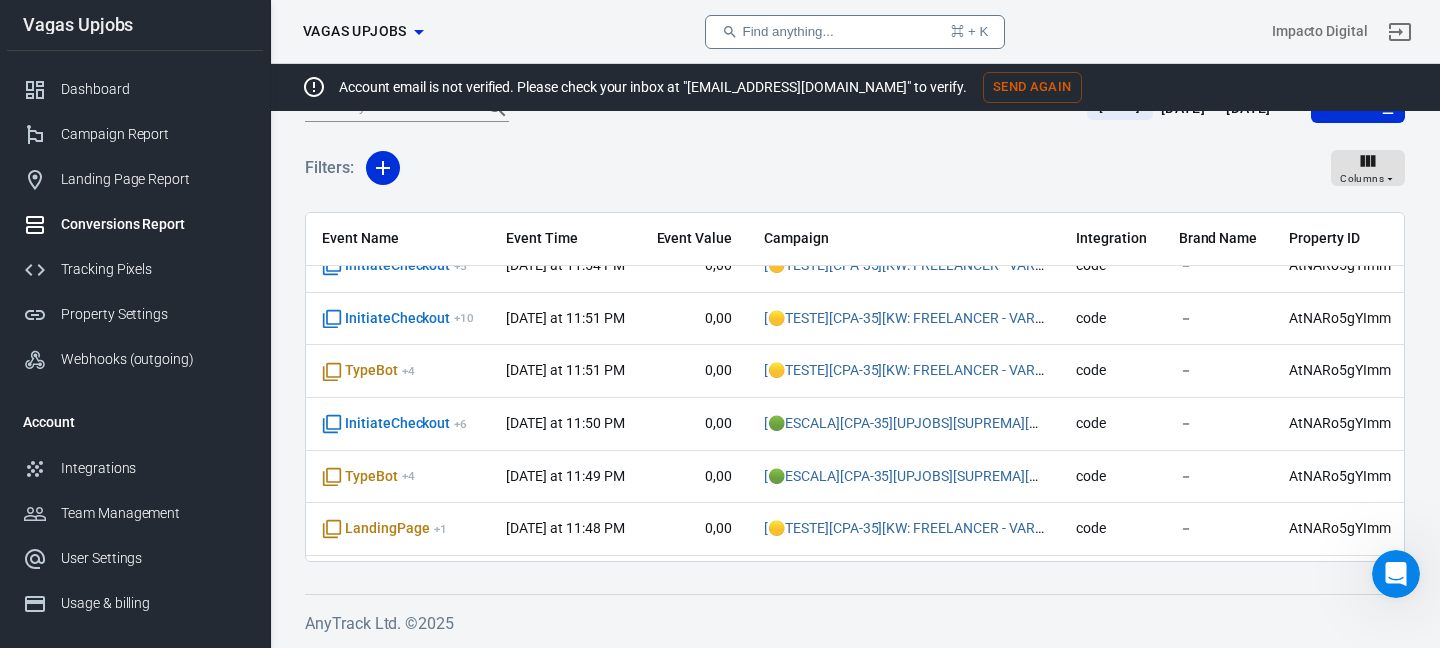 click on "[DATE] [DATE] － [DATE]   Export" at bounding box center [855, 116] 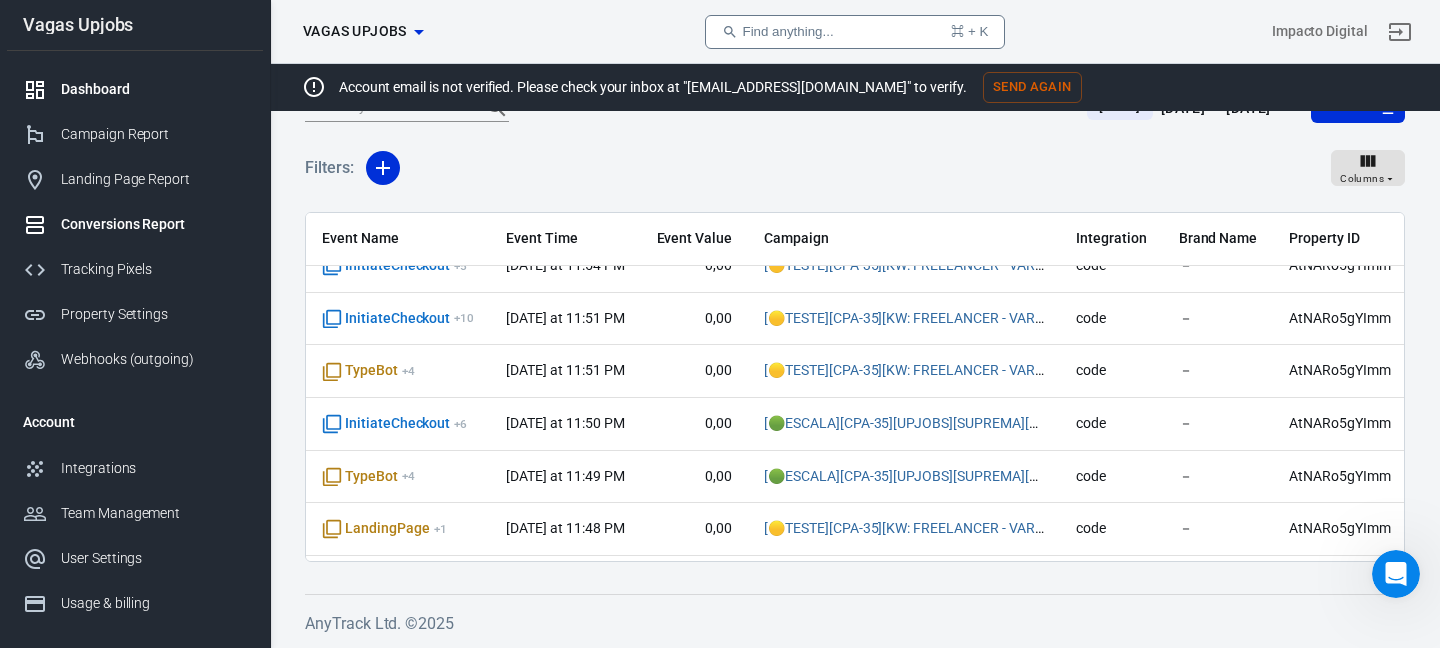 click on "Dashboard" at bounding box center (135, 89) 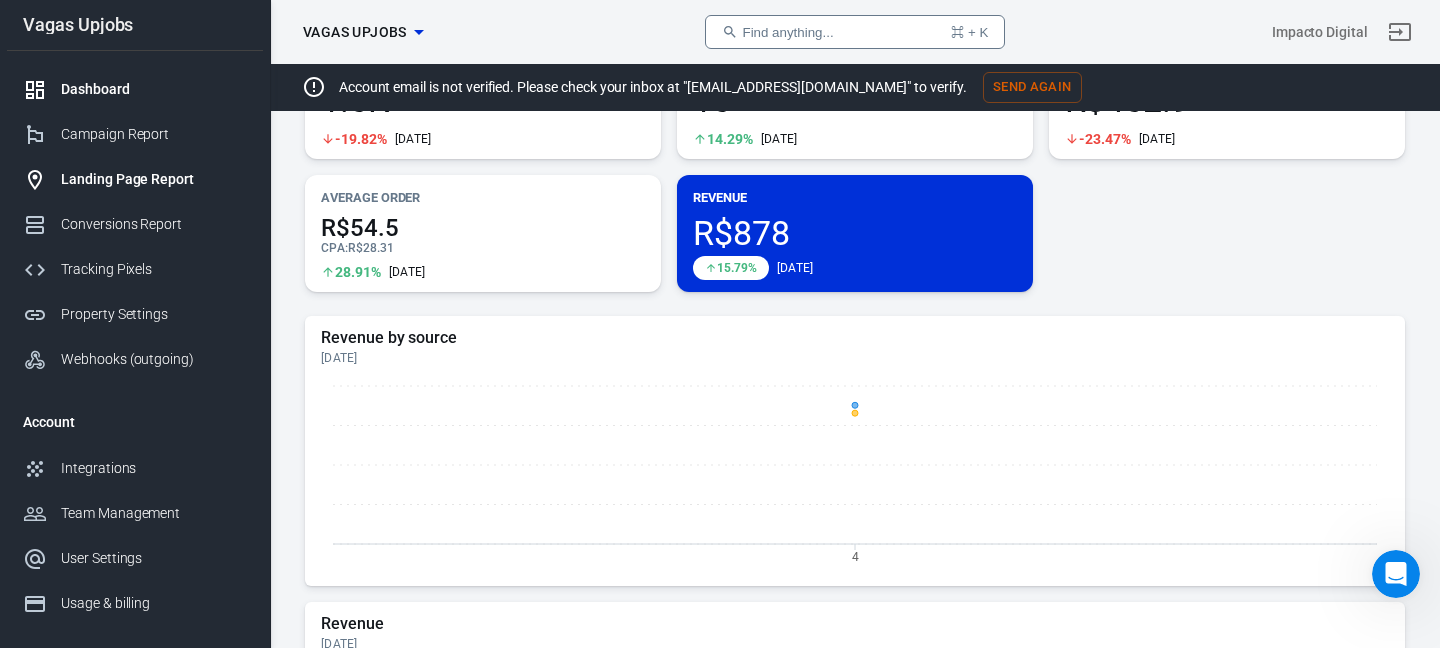 scroll, scrollTop: 0, scrollLeft: 0, axis: both 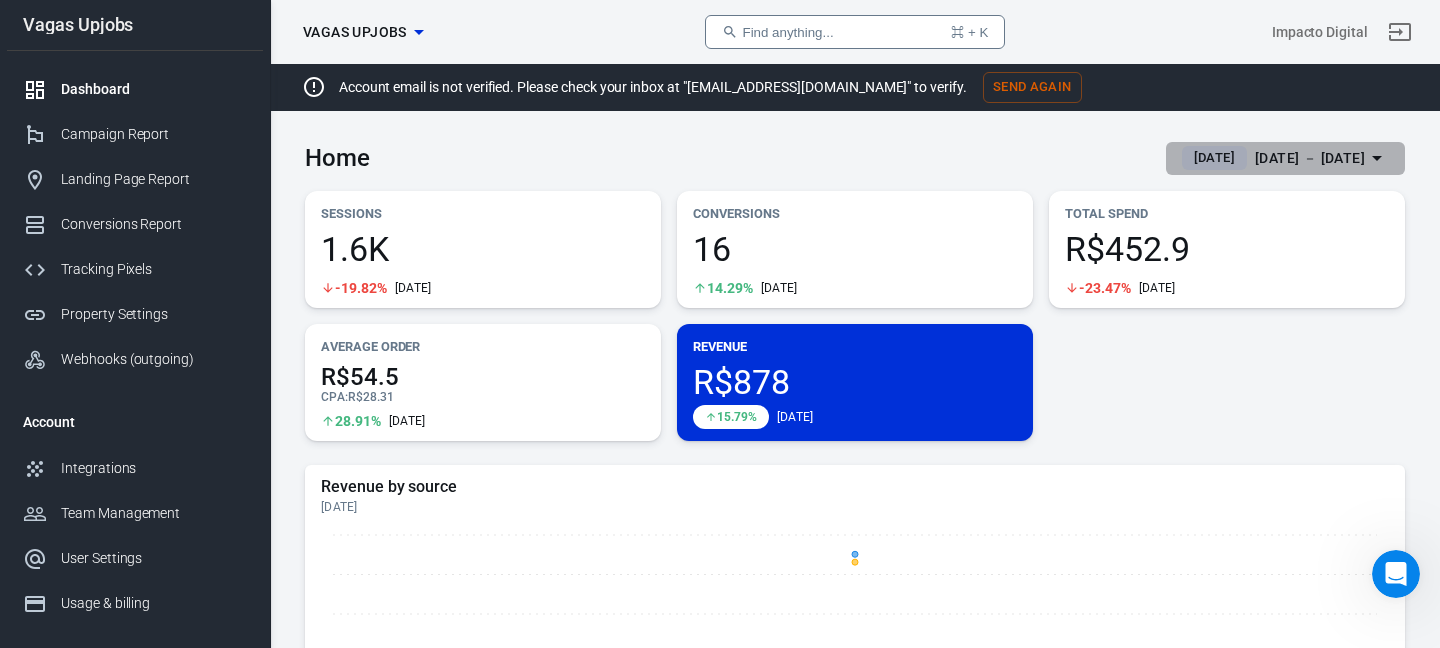 click on "[DATE] [DATE] － [DATE]" at bounding box center [1285, 158] 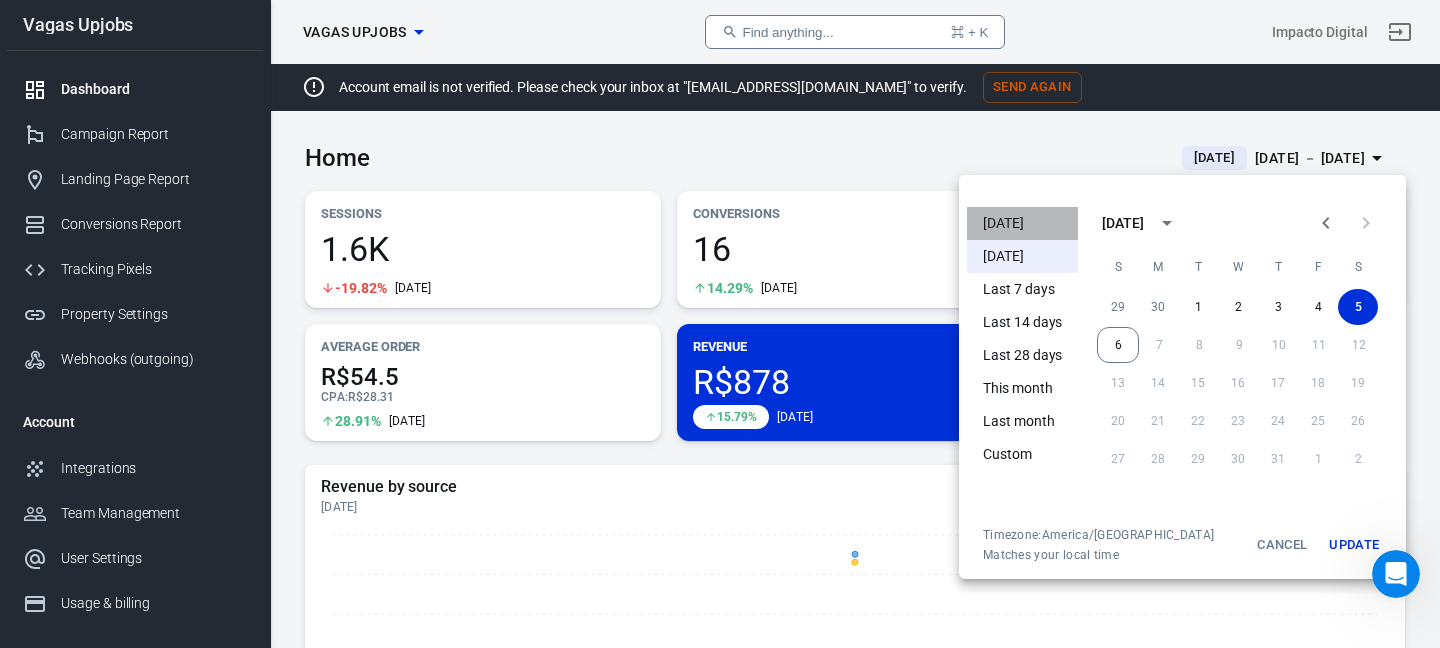 click on "[DATE]" at bounding box center [1022, 223] 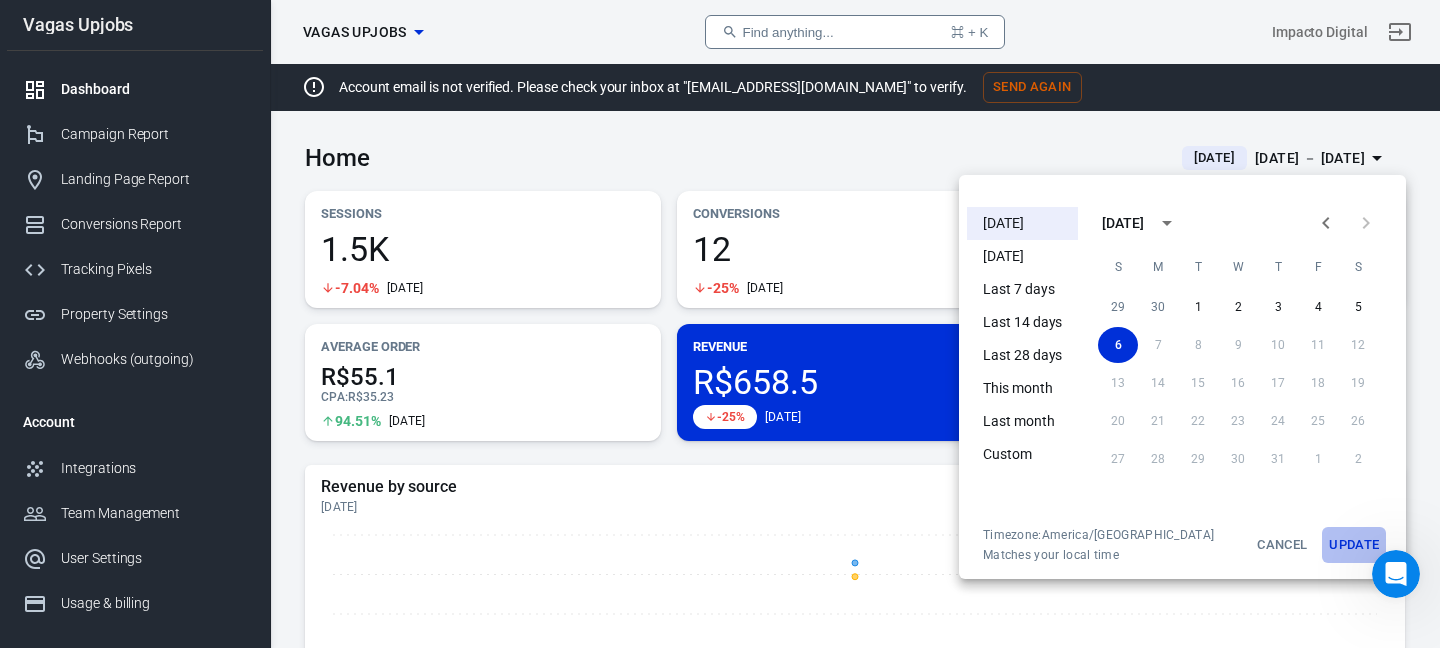 click on "Update" at bounding box center (1354, 545) 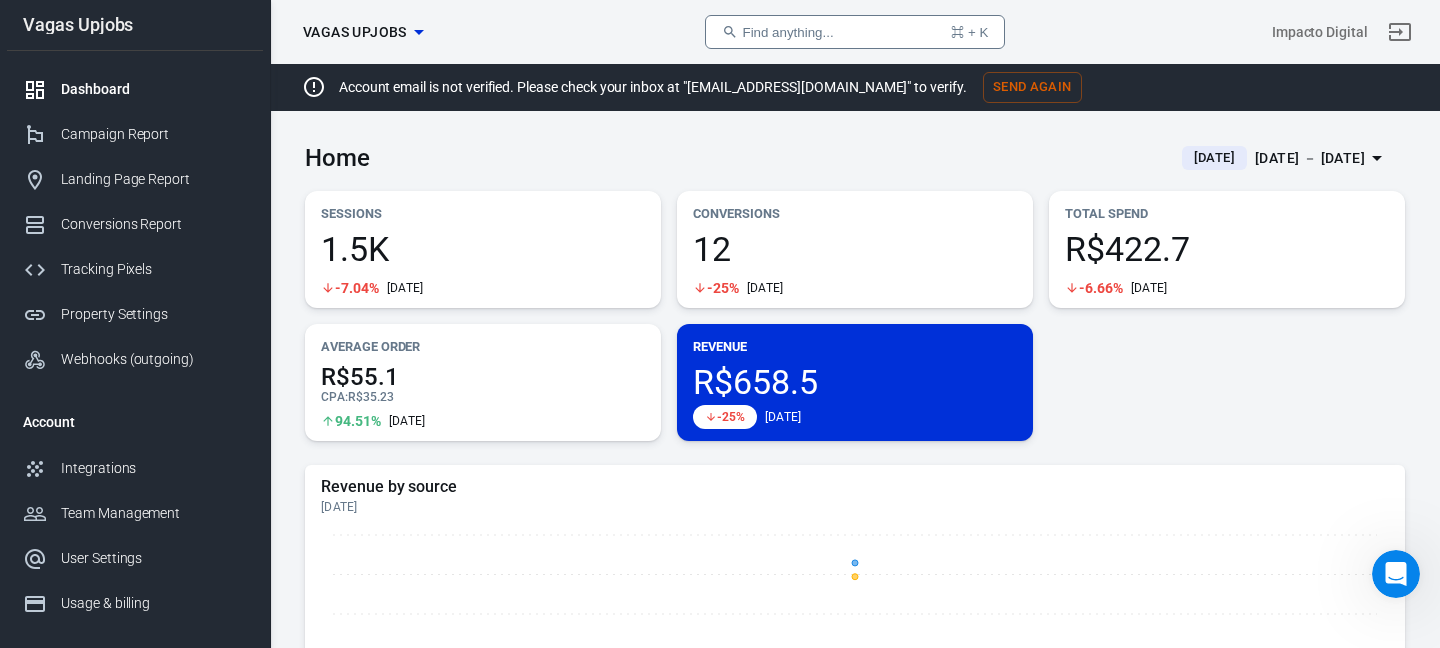 click on "Home [DATE] [DATE] － [DATE]   Sessions 1.5K -7.04% [DATE] Conversions 12 -25% [DATE] Total Spend R$422.7 -6.66% [DATE] Average Order R$55.1 CPA :  R$35.23 94.51% [DATE] Revenue R$658.5 -25% [DATE] Revenue by source [DATE] 5 Revenue [DATE] 6 Sessions [DATE] 6 Conversions Rate [DATE] 6 Conversions [DATE] 6 Ad Networks Summary [DATE] Google R$38.4 CPA 139.3% ROAS R$53.2 AOV R$422.7 Spend Automate audience segmentation at scale to expand your reach Connect More Networks Conversions Sources [DATE] google 91.67% direct 8.33% other 0% Events [DATE] 6" at bounding box center (855, 1497) 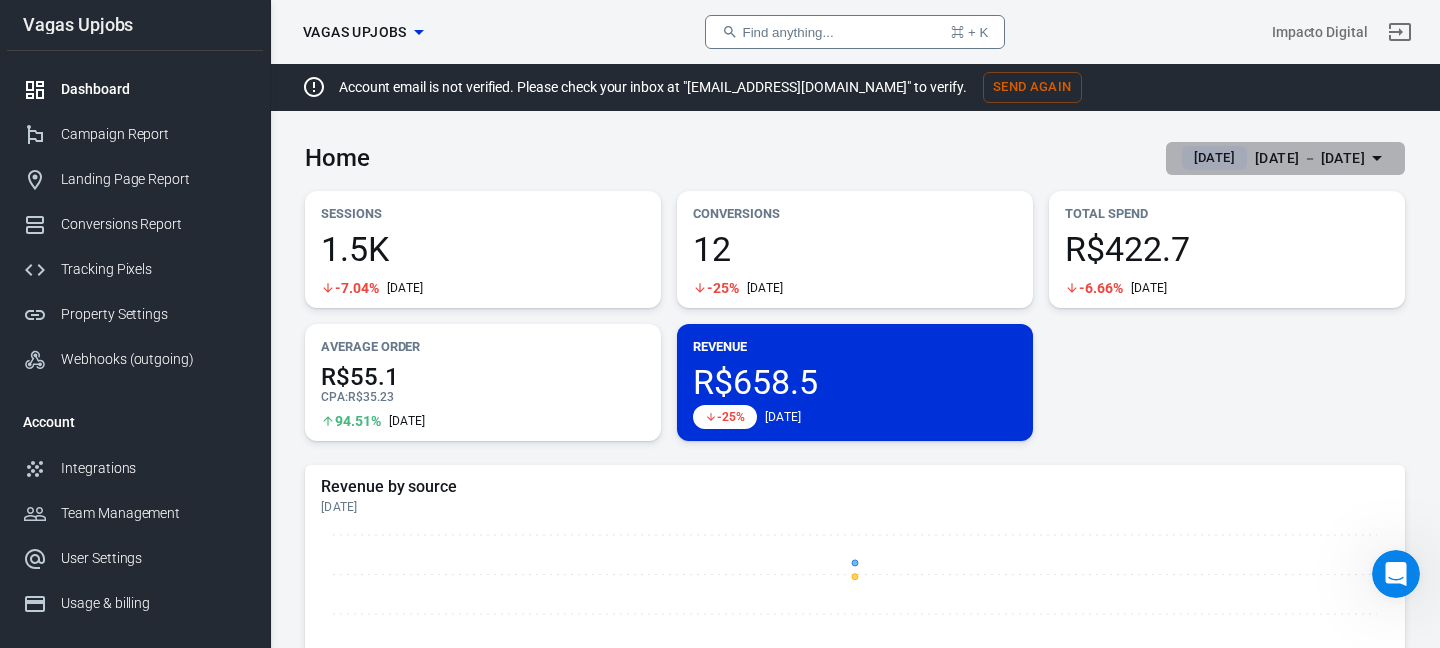 click on "[DATE] － [DATE]" at bounding box center [1310, 158] 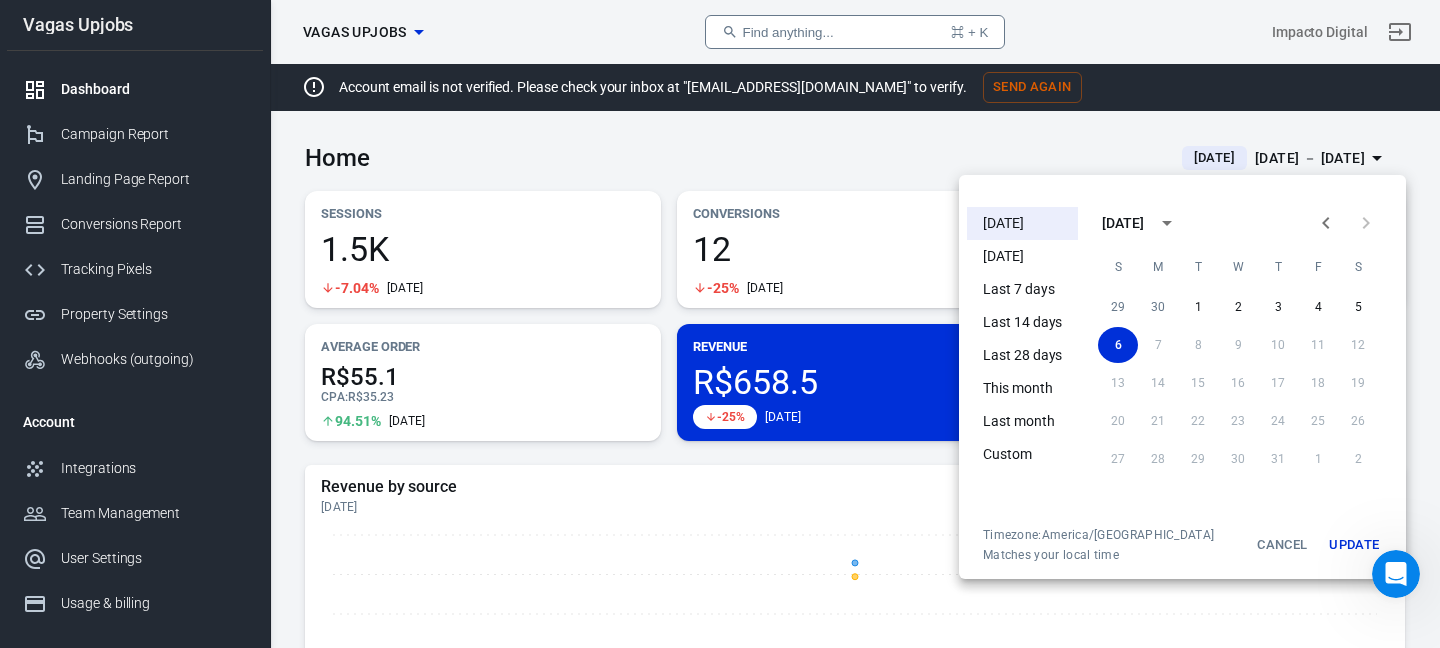 click on "[DATE]" at bounding box center (1022, 256) 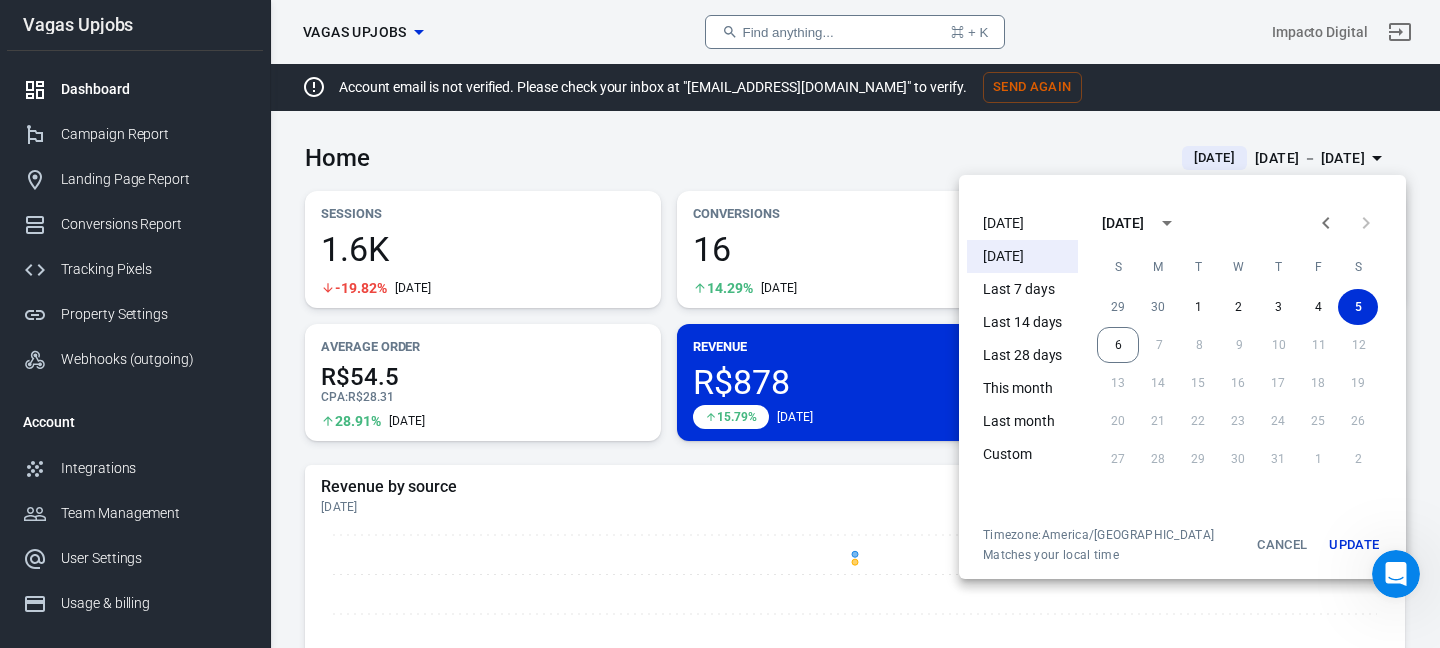 click at bounding box center (720, 324) 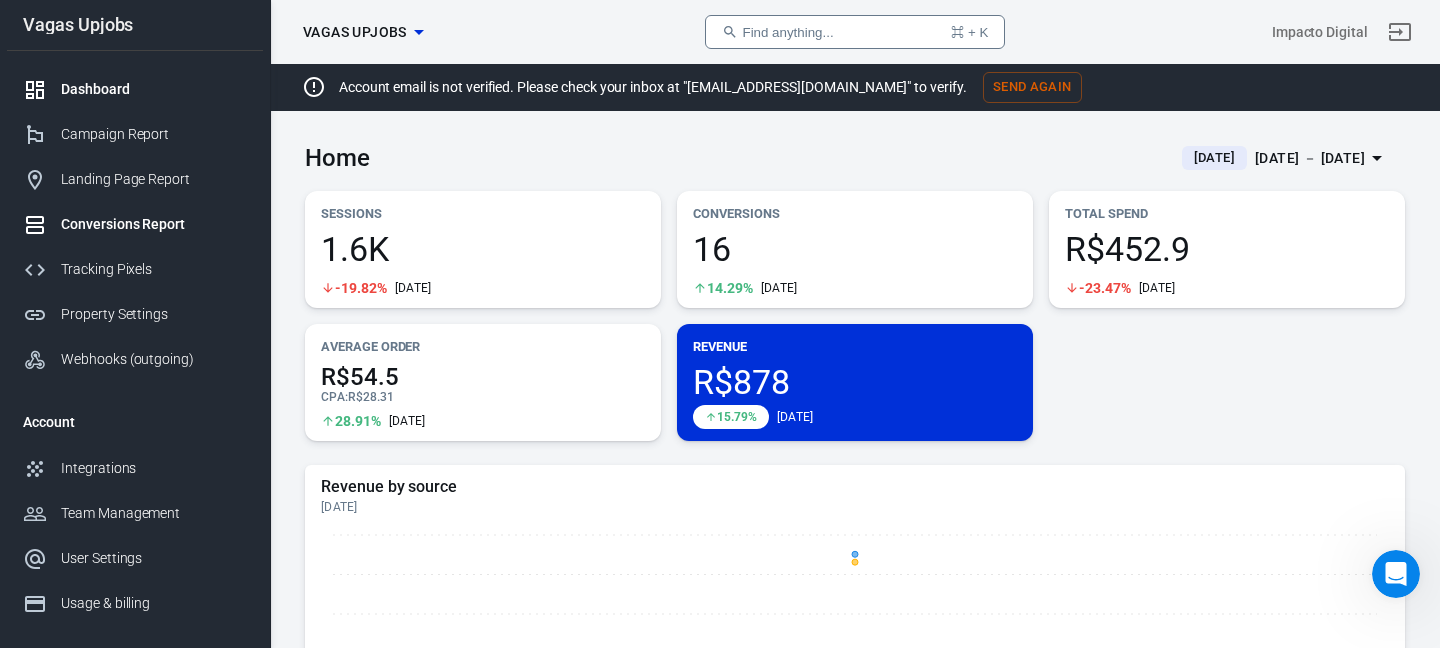 click on "Conversions Report" at bounding box center (135, 224) 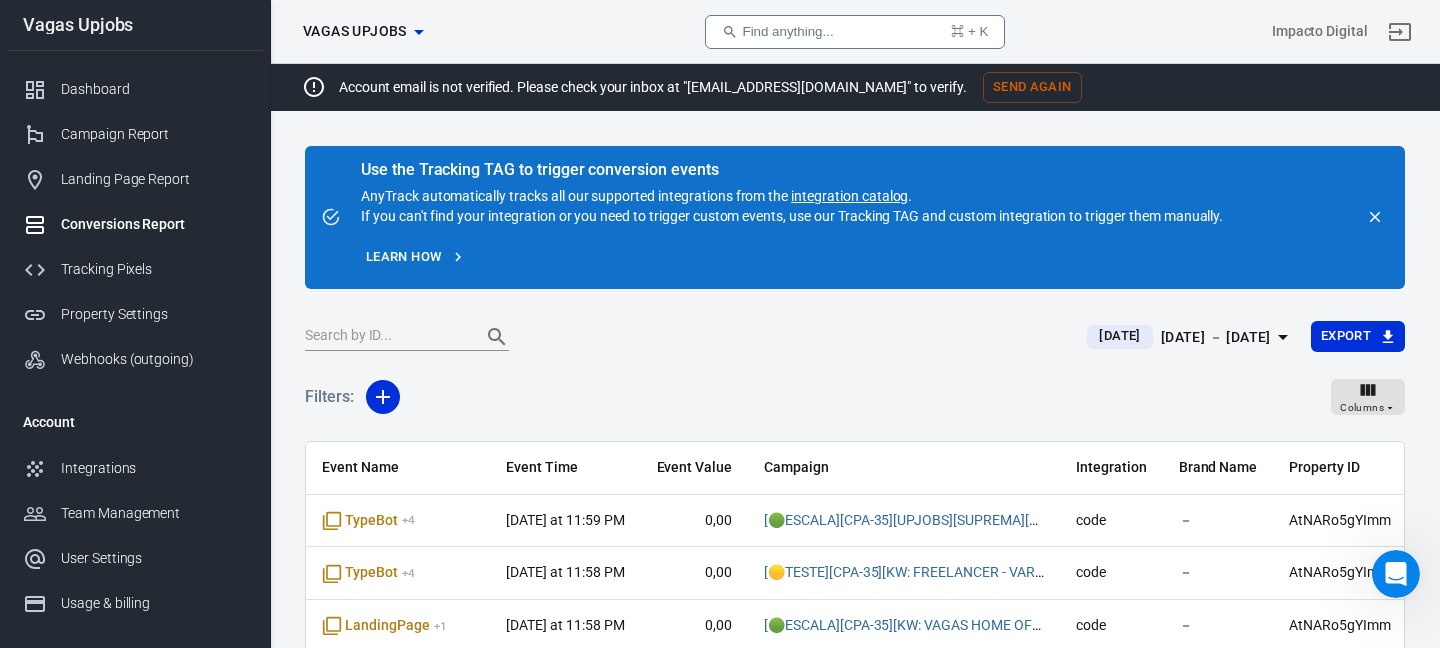 scroll, scrollTop: 229, scrollLeft: 0, axis: vertical 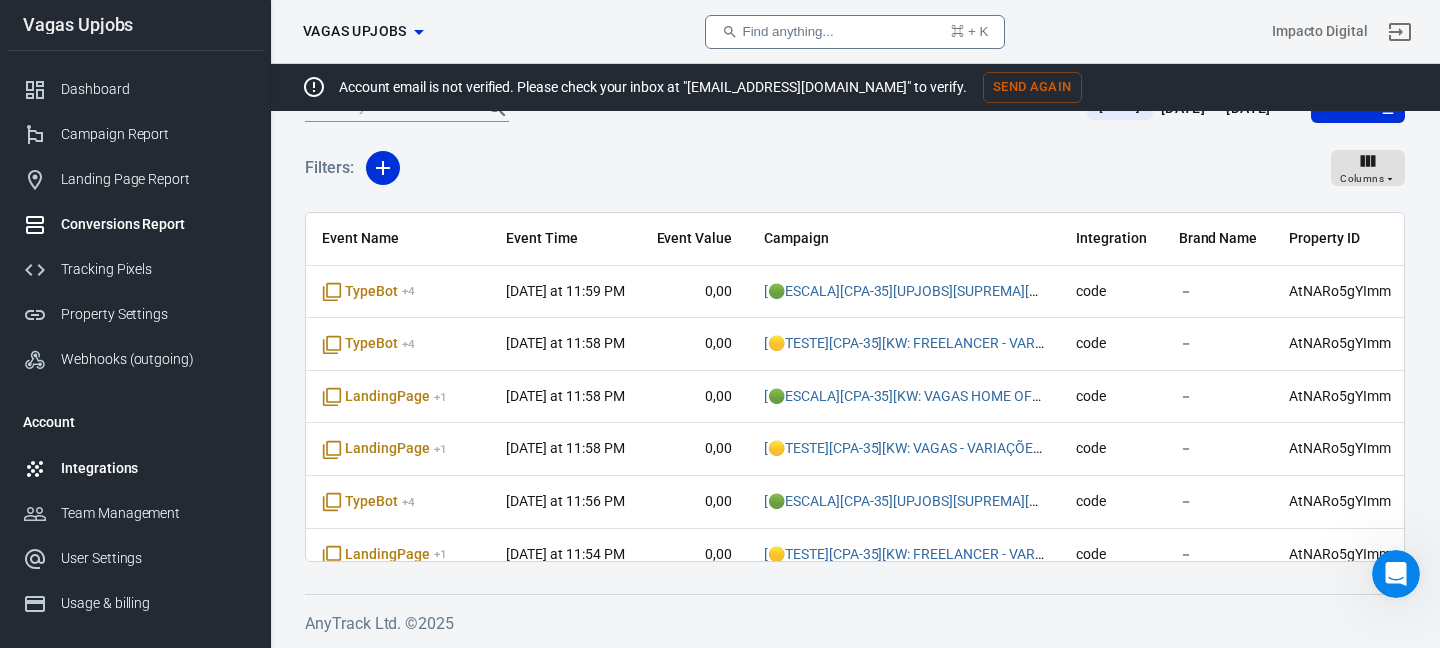 click on "Integrations" at bounding box center (154, 468) 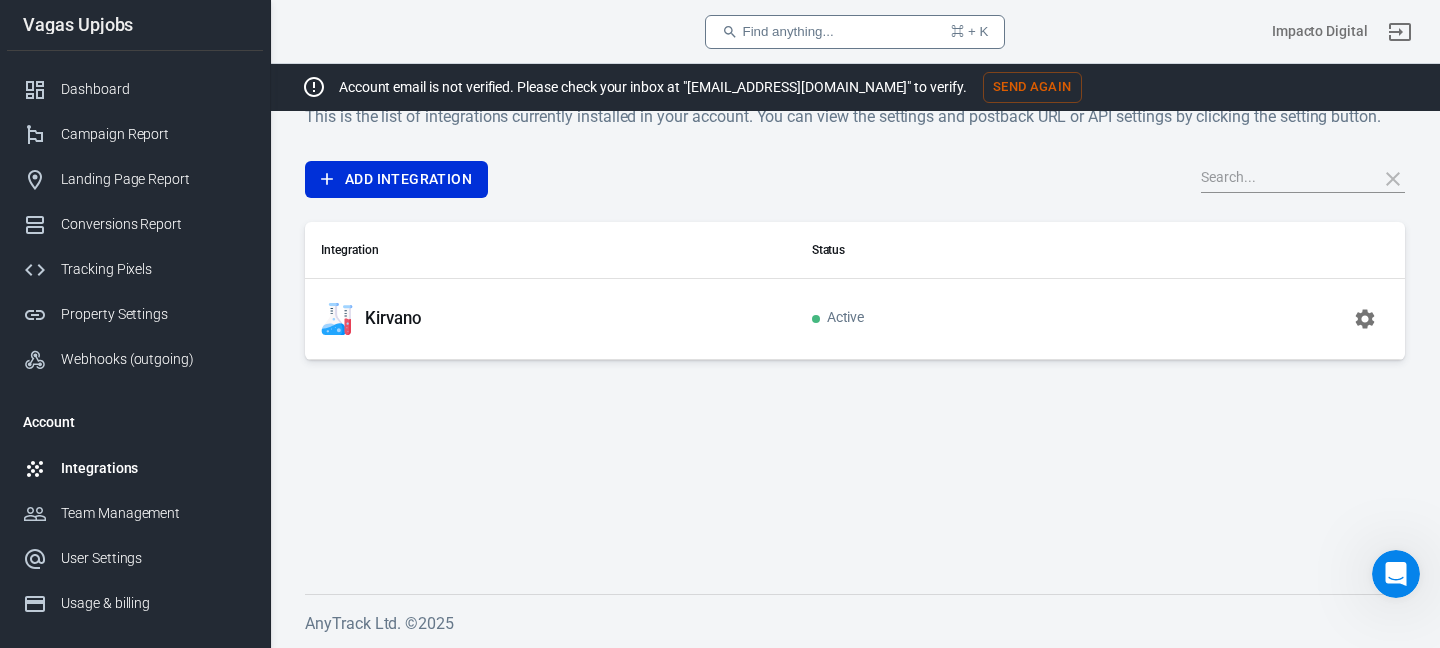 scroll, scrollTop: 0, scrollLeft: 0, axis: both 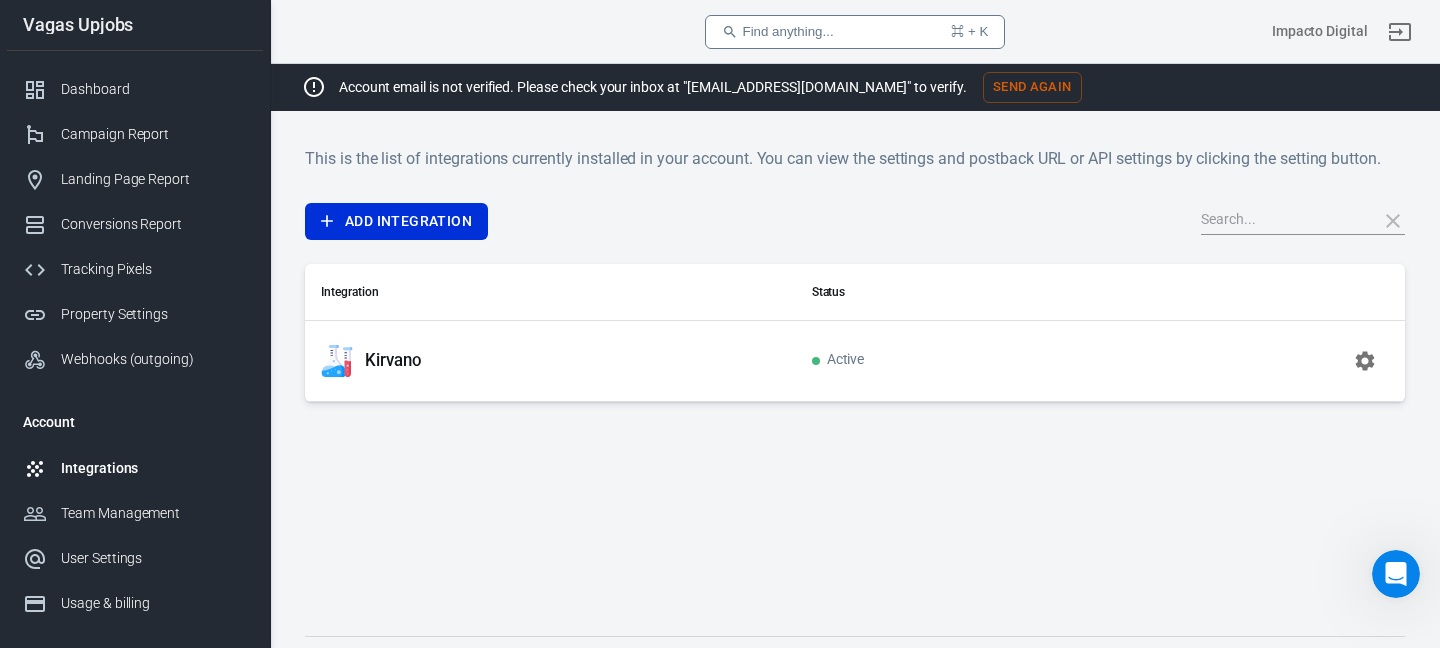 click on "Kirvano" at bounding box center [393, 360] 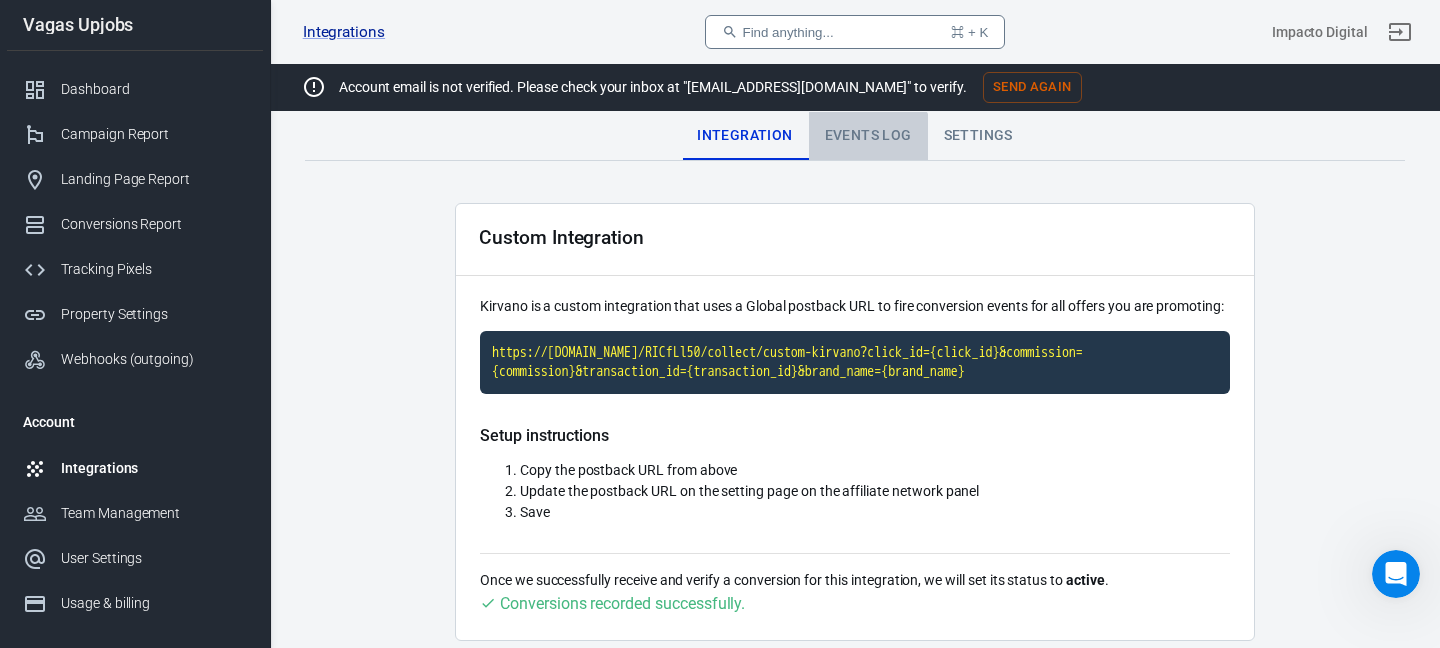 click on "Events Log" at bounding box center (868, 136) 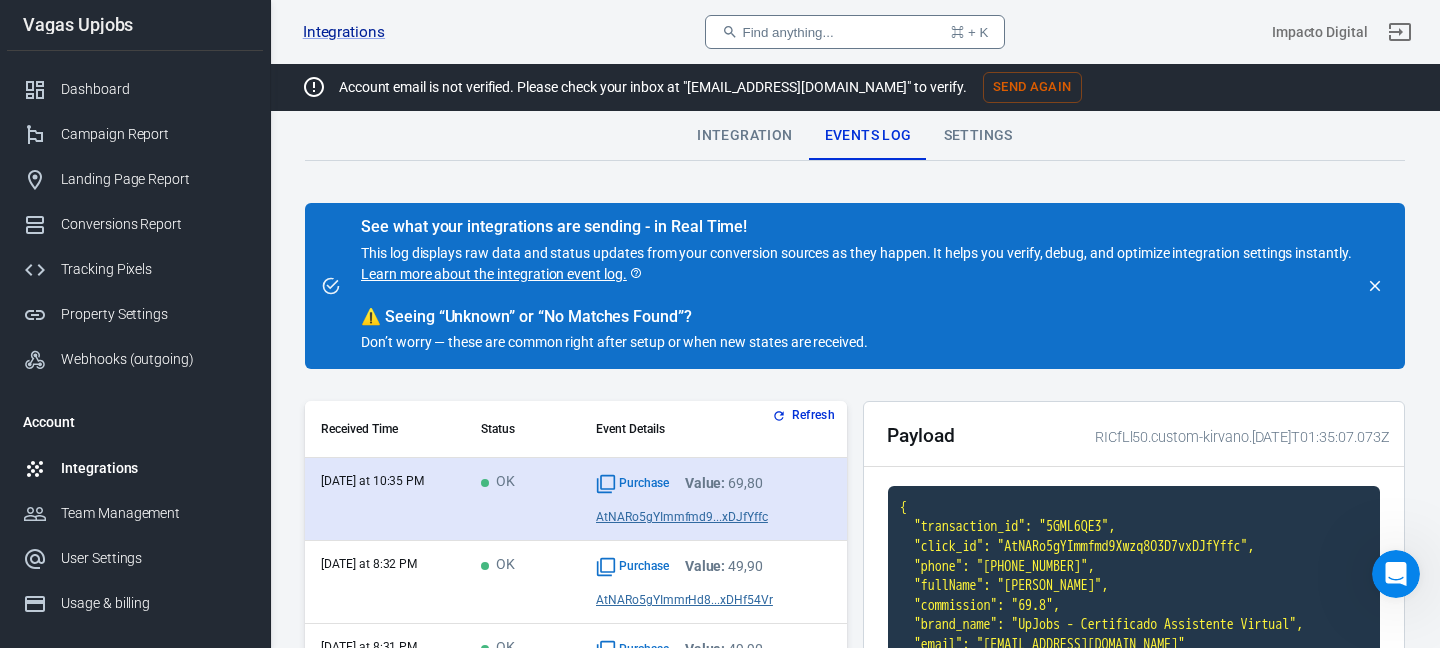 scroll, scrollTop: 72, scrollLeft: 0, axis: vertical 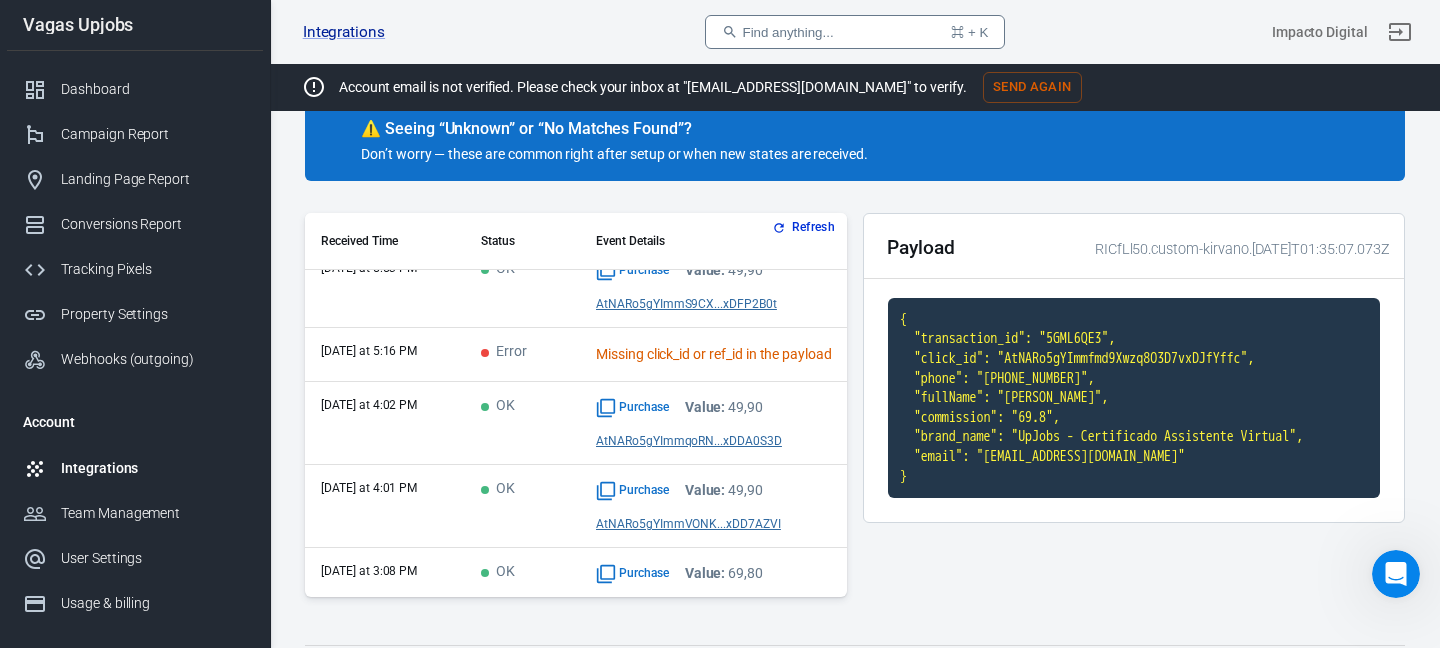 click on "Missing click_id or ref_id in the payload" at bounding box center (746, 354) 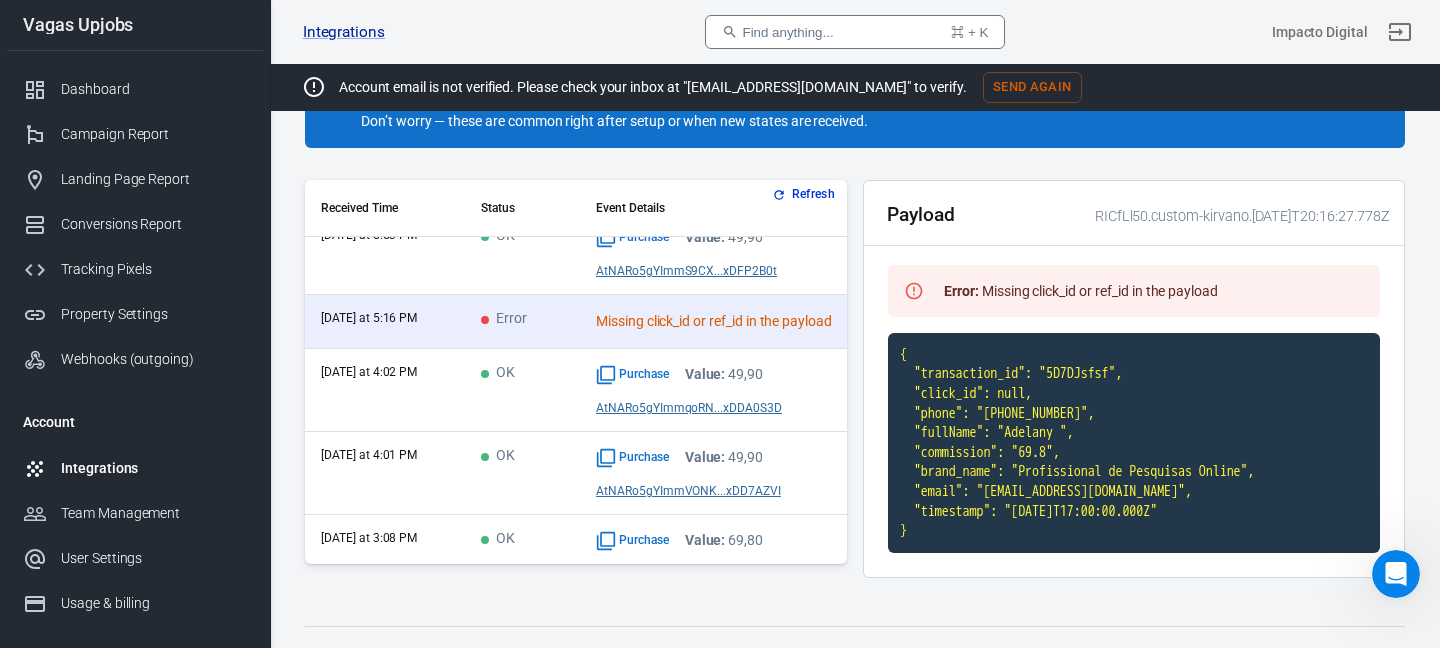 scroll, scrollTop: 225, scrollLeft: 0, axis: vertical 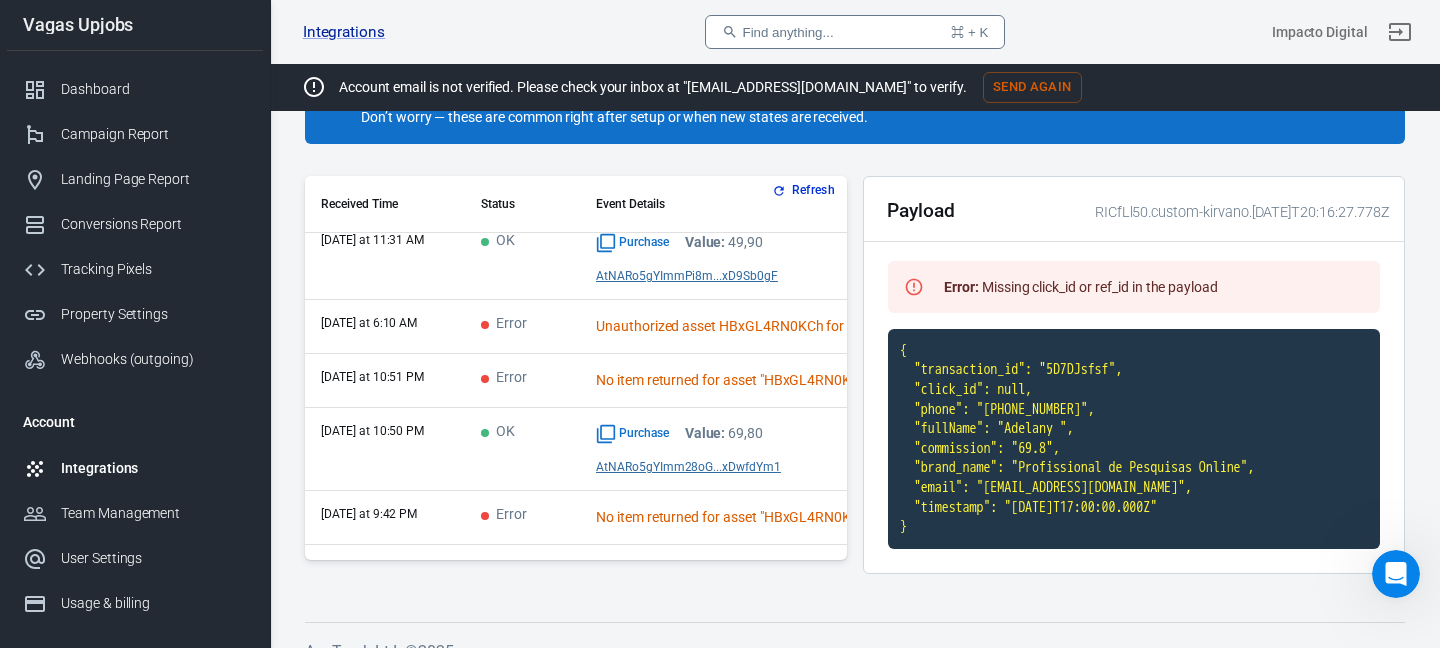 click on "Unauthorized asset HBxGL4RN0KCh for account RICfLl50" at bounding box center [746, 327] 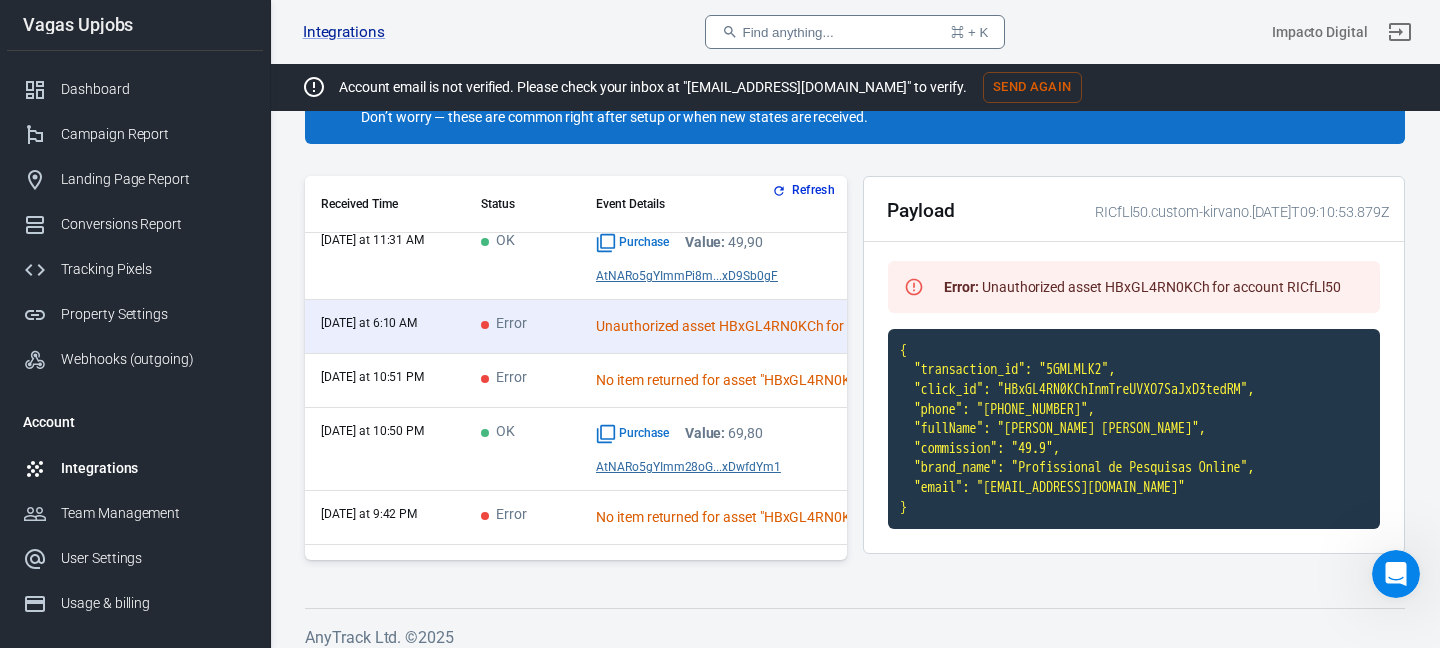 click on "No item returned for asset "HBxGL4RN0KCh"" at bounding box center [746, 380] 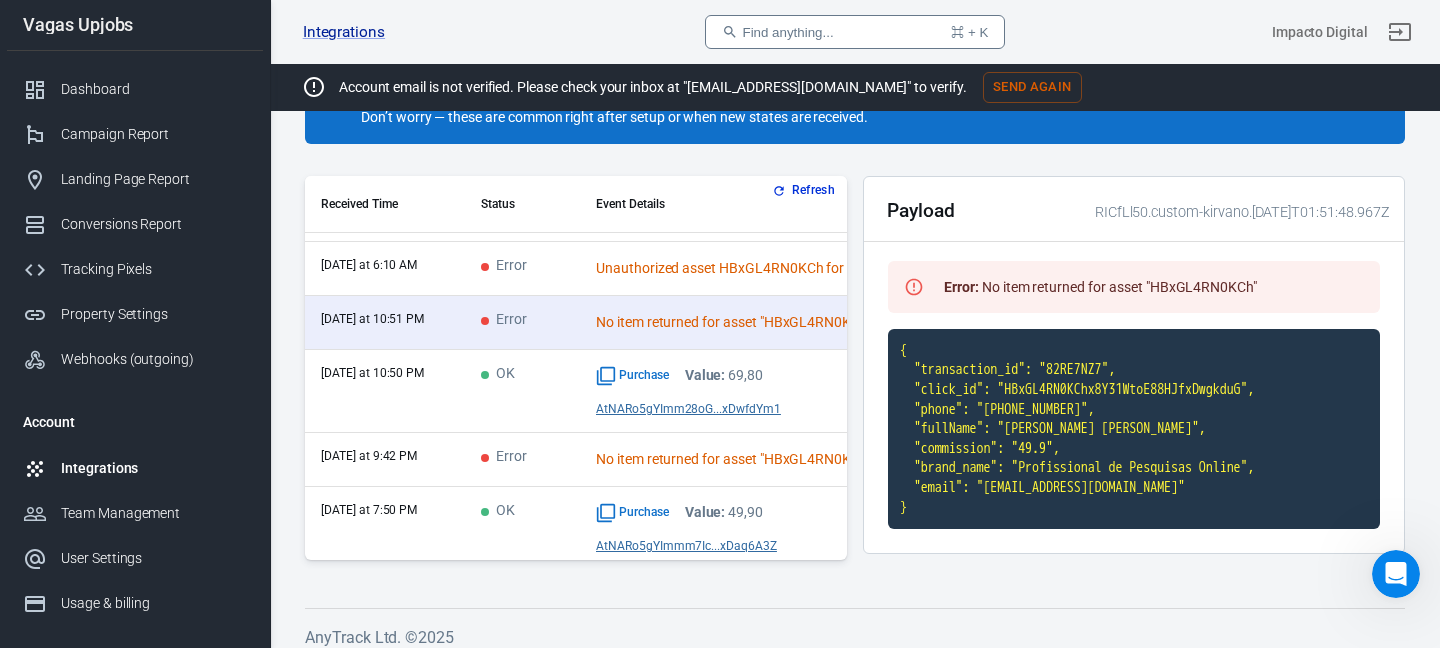 scroll, scrollTop: 1125, scrollLeft: 0, axis: vertical 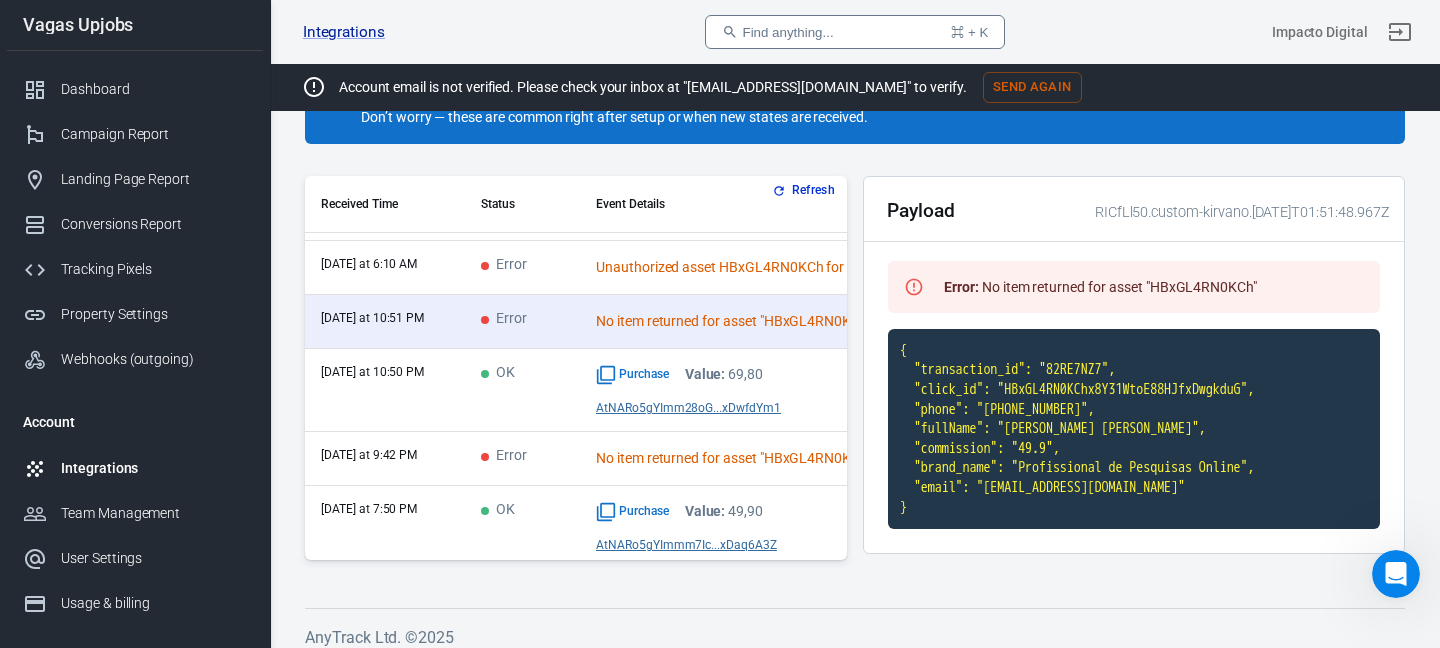 click on "No item returned for asset "HBxGL4RN0KCh"" at bounding box center (746, 459) 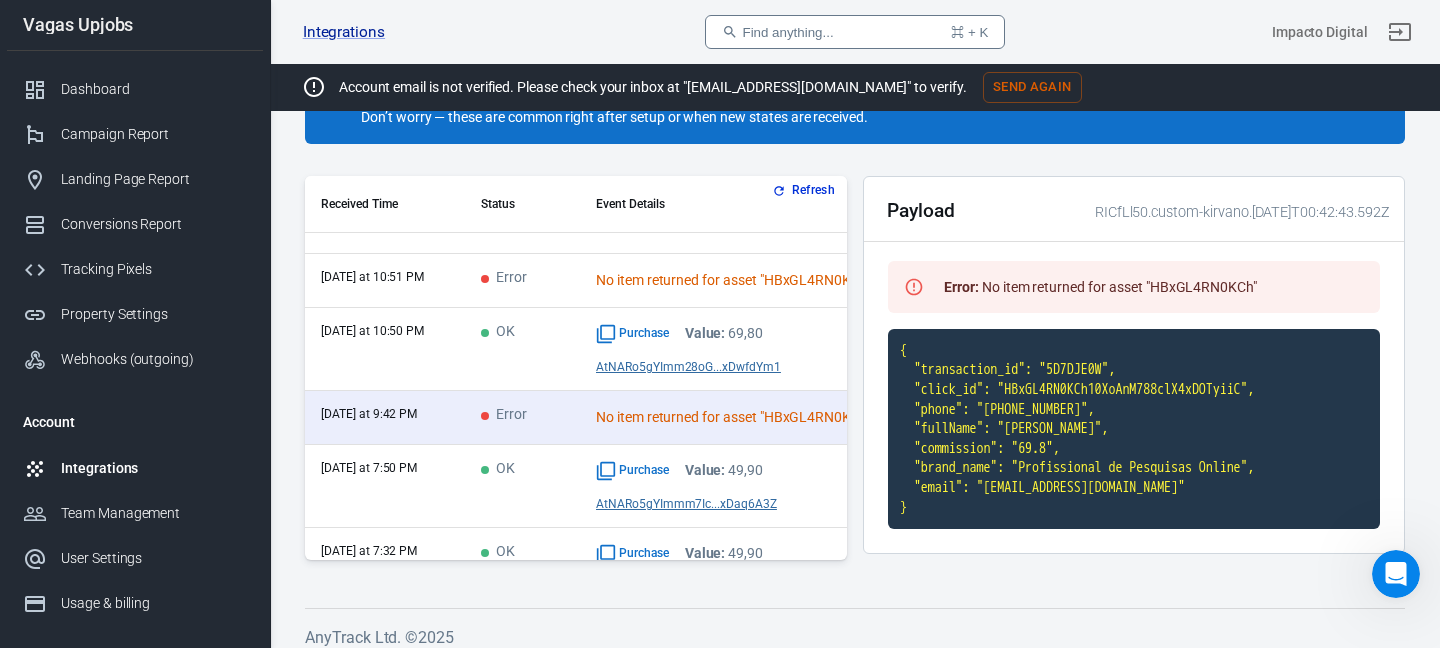scroll, scrollTop: 1167, scrollLeft: 0, axis: vertical 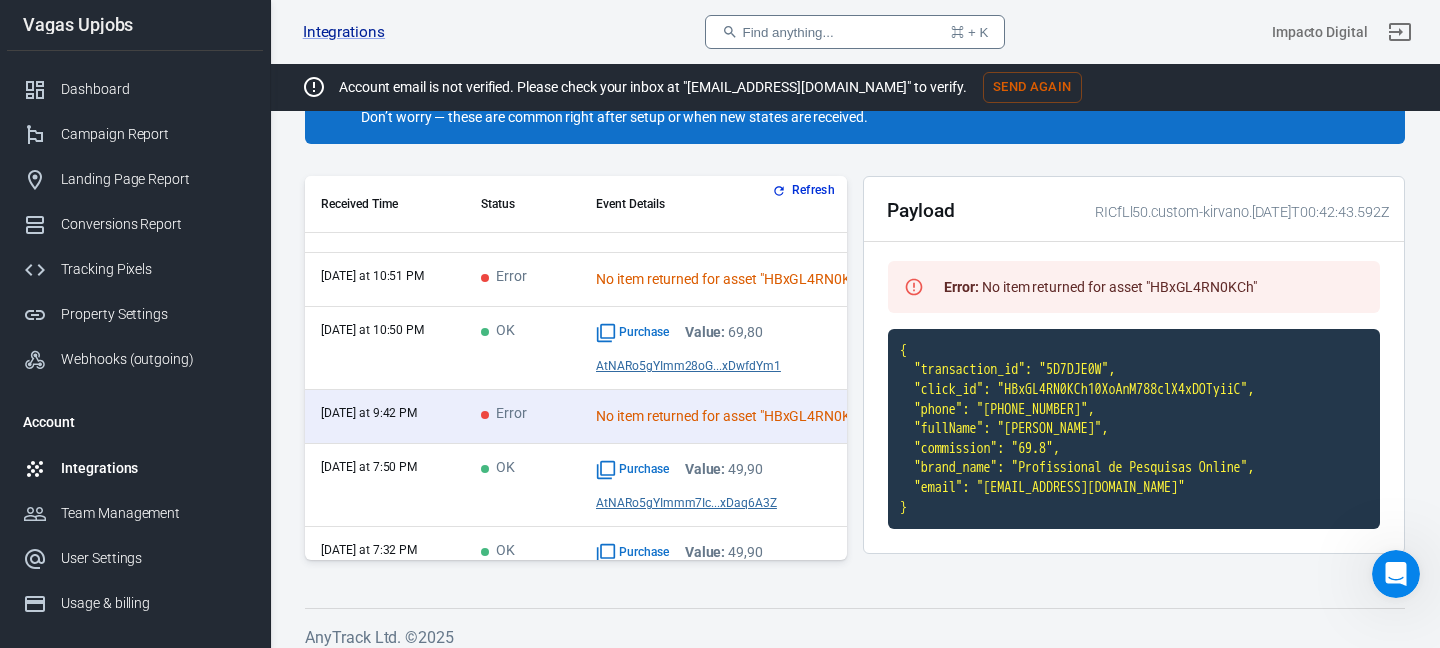 drag, startPoint x: 939, startPoint y: 510, endPoint x: 885, endPoint y: 332, distance: 186.01076 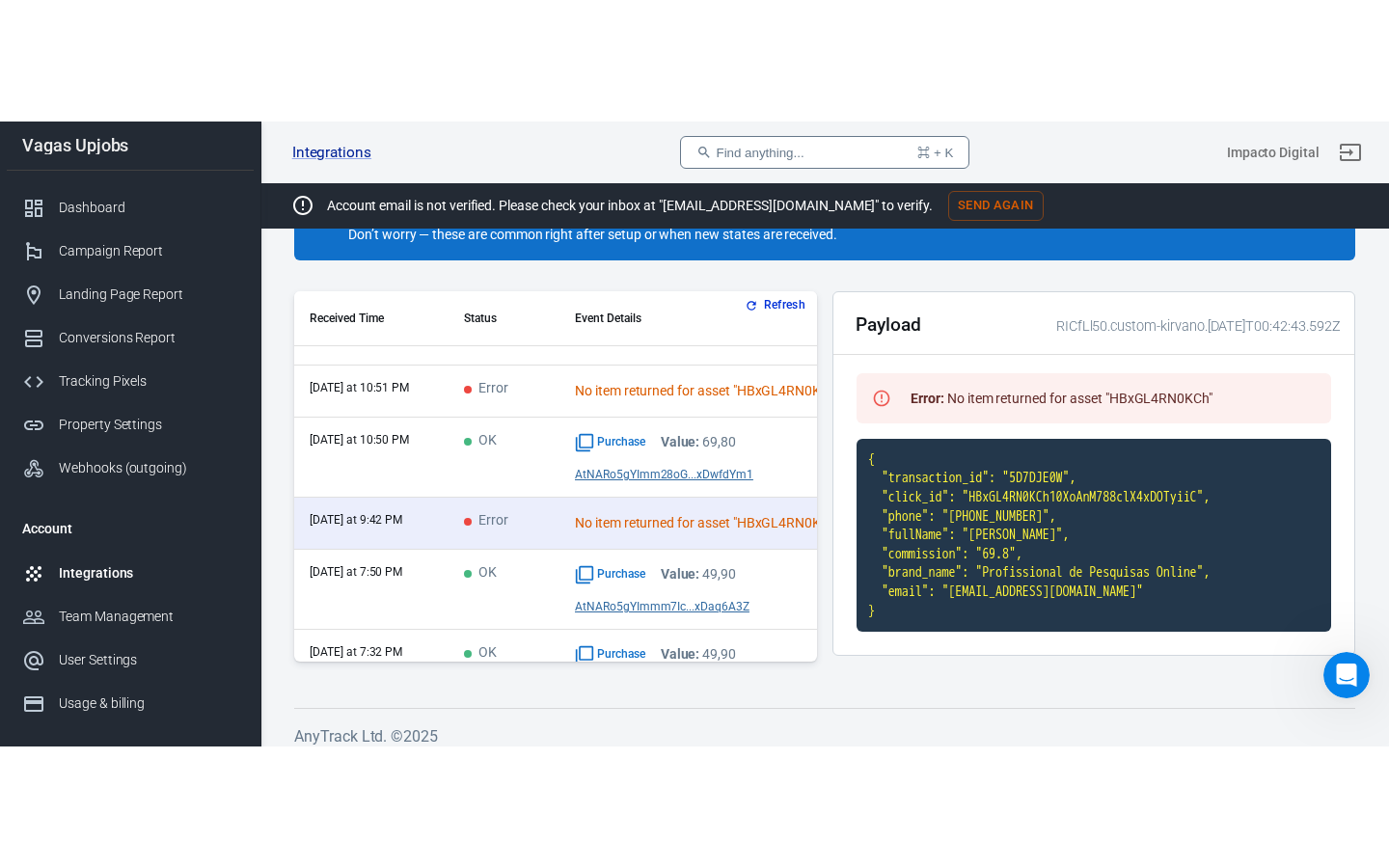 scroll, scrollTop: 205, scrollLeft: 0, axis: vertical 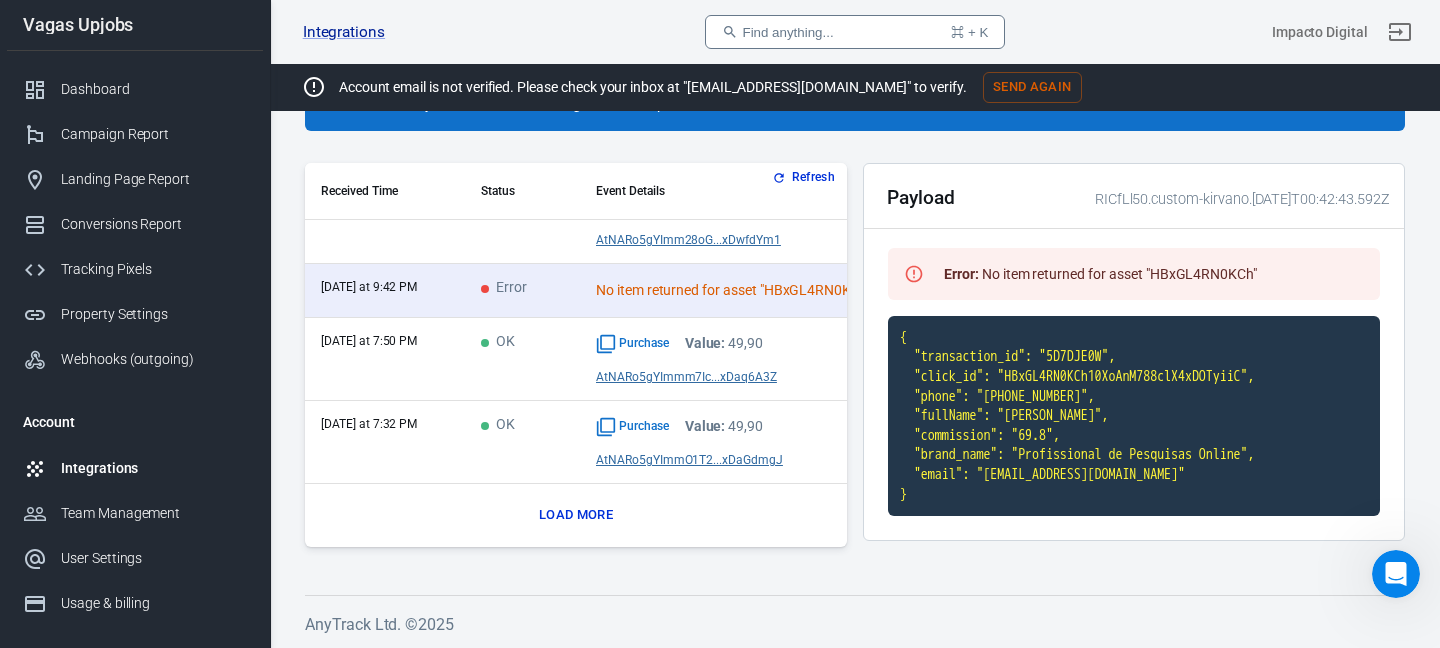 click on "Load more" at bounding box center [576, 515] 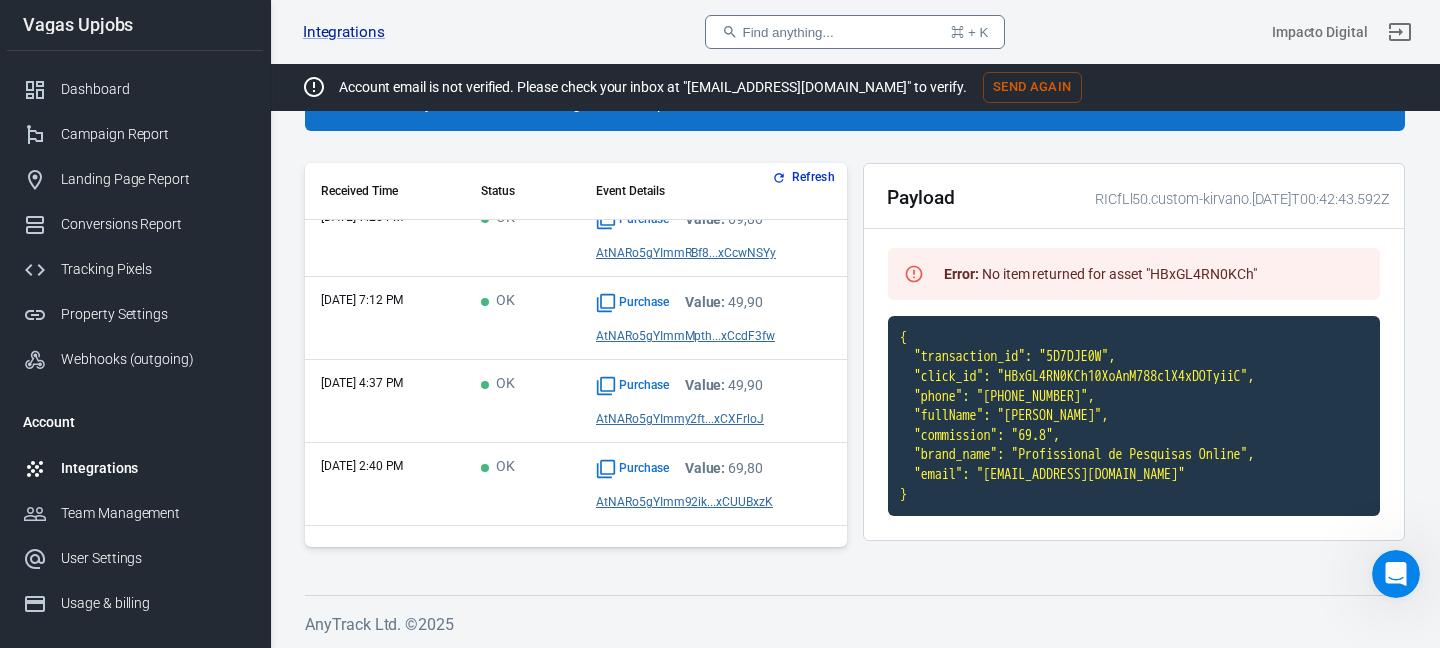 scroll, scrollTop: 2940, scrollLeft: 0, axis: vertical 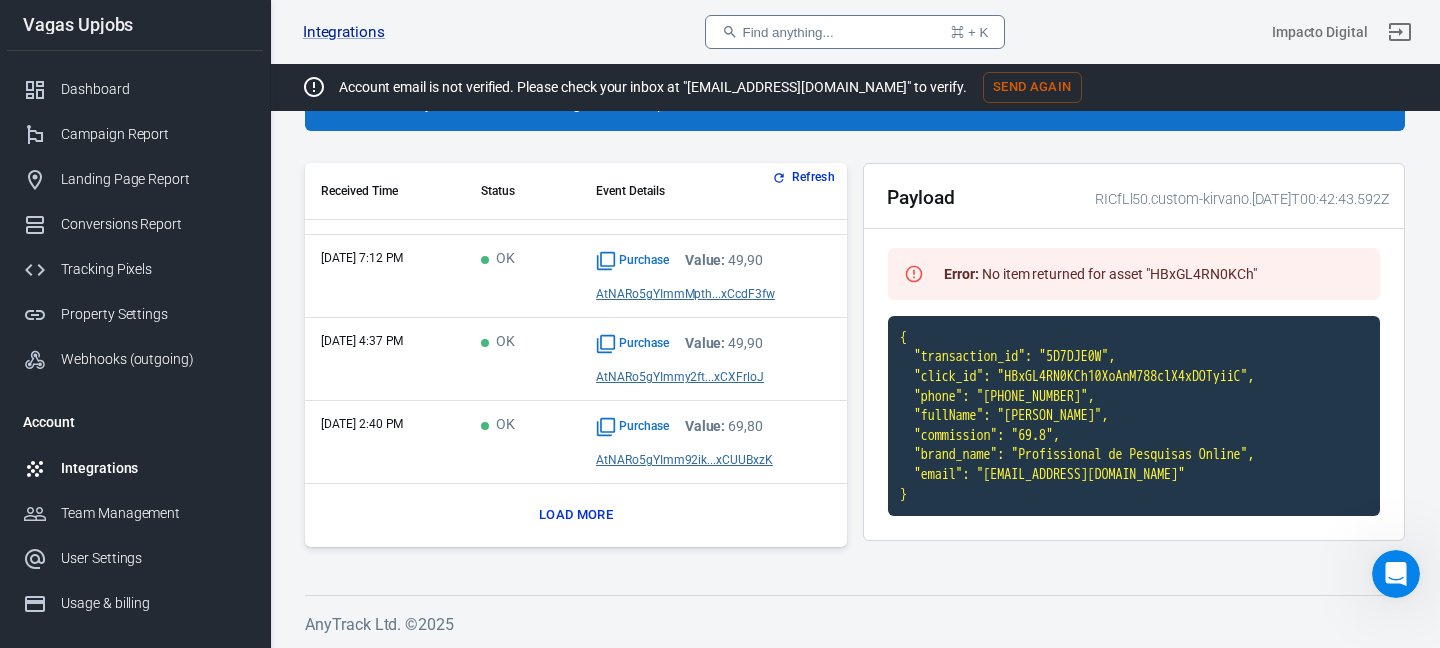 click on "Load more" at bounding box center (576, 515) 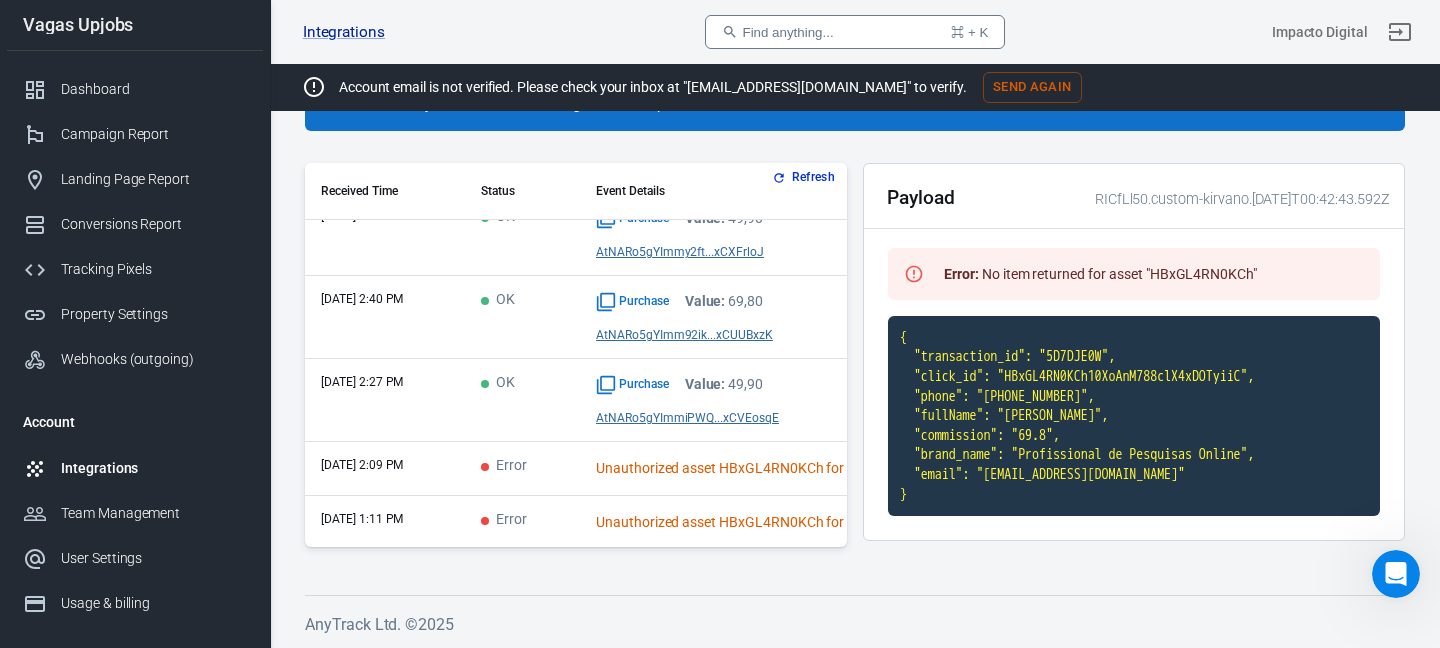 scroll, scrollTop: 3104, scrollLeft: 0, axis: vertical 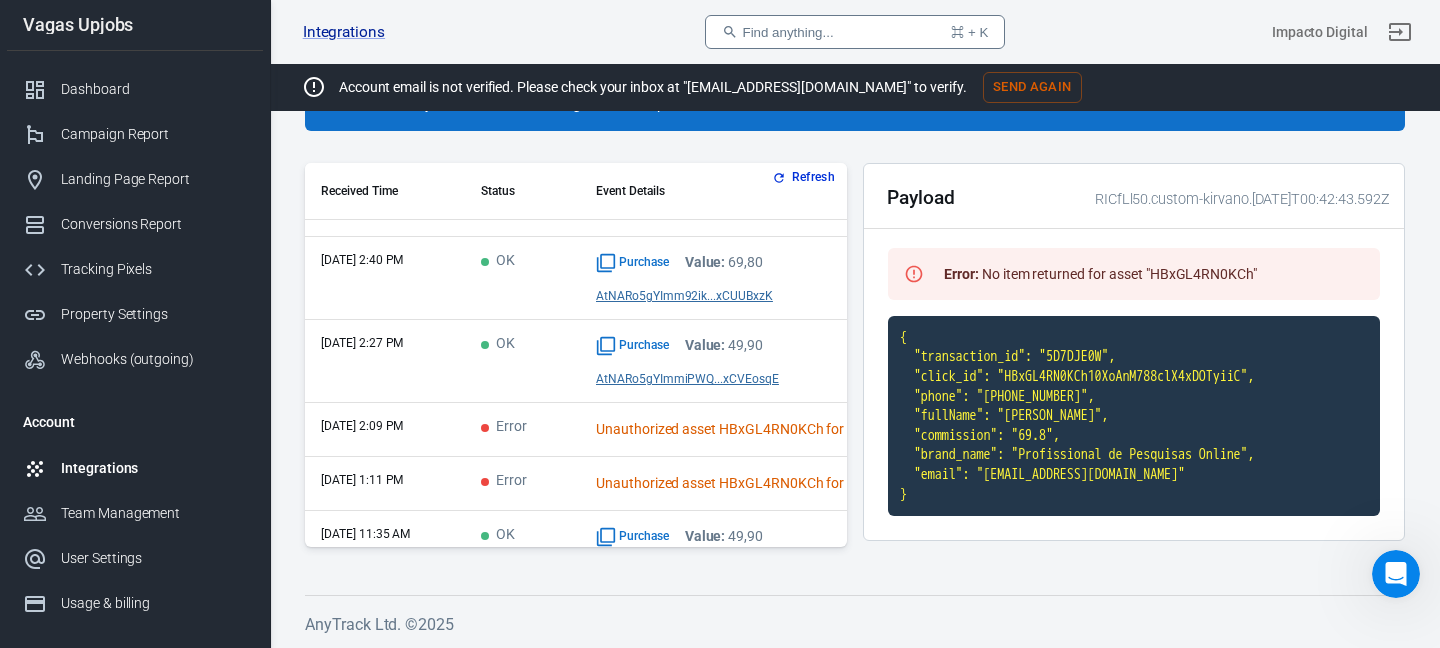 click on "Error" at bounding box center [522, 430] 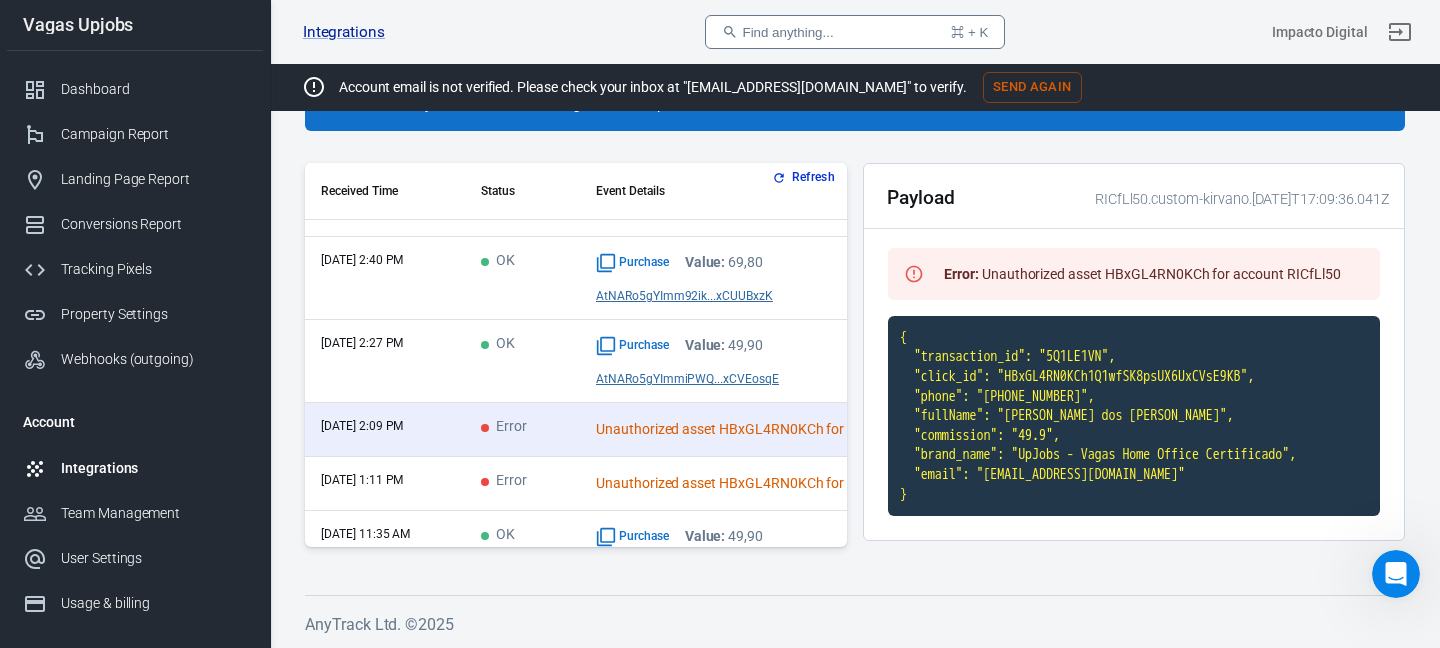 click on "{
"transaction_id": "5Q1LE1VN",
"click_id": "HBxGL4RN0KCh1Q1wfSK8psUX6UxCVsE9KB",
"phone": "[PHONE_NUMBER]",
"fullName": "[PERSON_NAME] dos [PERSON_NAME]",
"commission": "49.9",
"brand_name": "UpJobs - Vagas Home Office Certificado",
"email": "[EMAIL_ADDRESS][DOMAIN_NAME]"
}" at bounding box center [1134, 416] 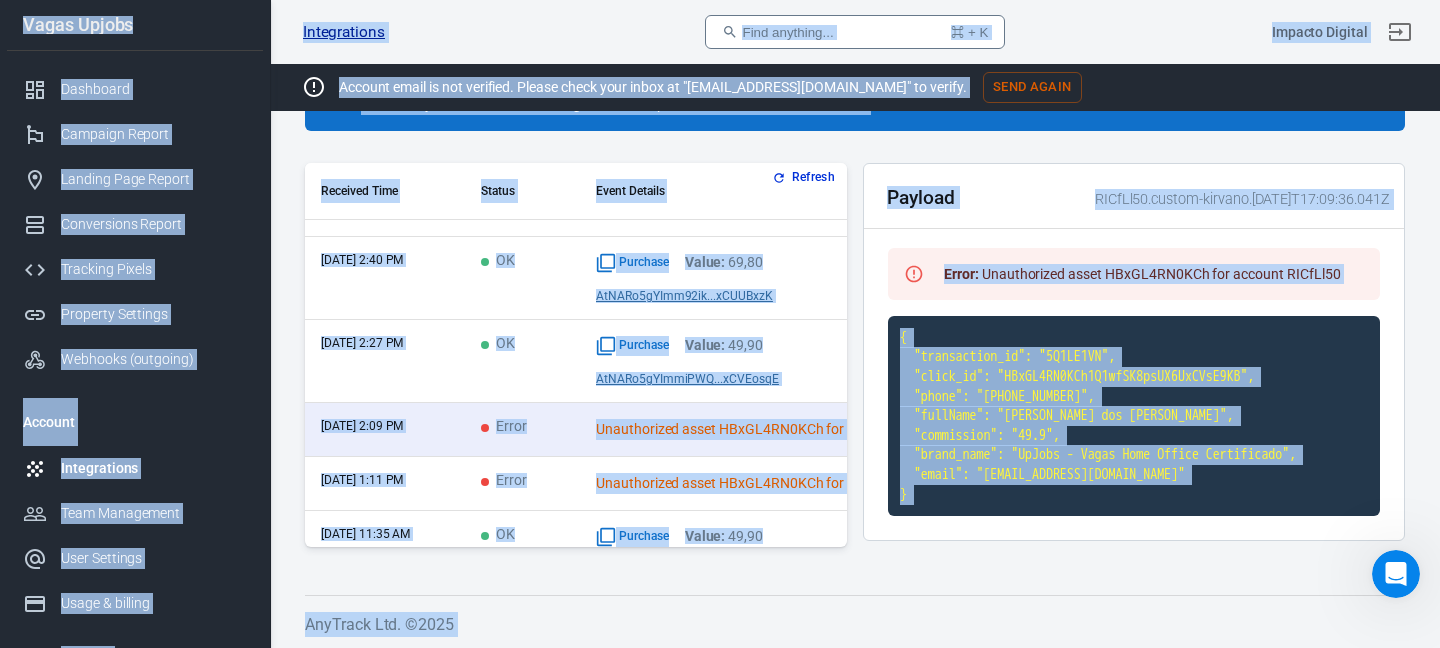 click on "{
"transaction_id": "5Q1LE1VN",
"click_id": "HBxGL4RN0KCh1Q1wfSK8psUX6UxCVsE9KB",
"phone": "[PHONE_NUMBER]",
"fullName": "[PERSON_NAME] dos [PERSON_NAME]",
"commission": "49.9",
"brand_name": "UpJobs - Vagas Home Office Certificado",
"email": "[EMAIL_ADDRESS][DOMAIN_NAME]"
}" at bounding box center (1134, 416) 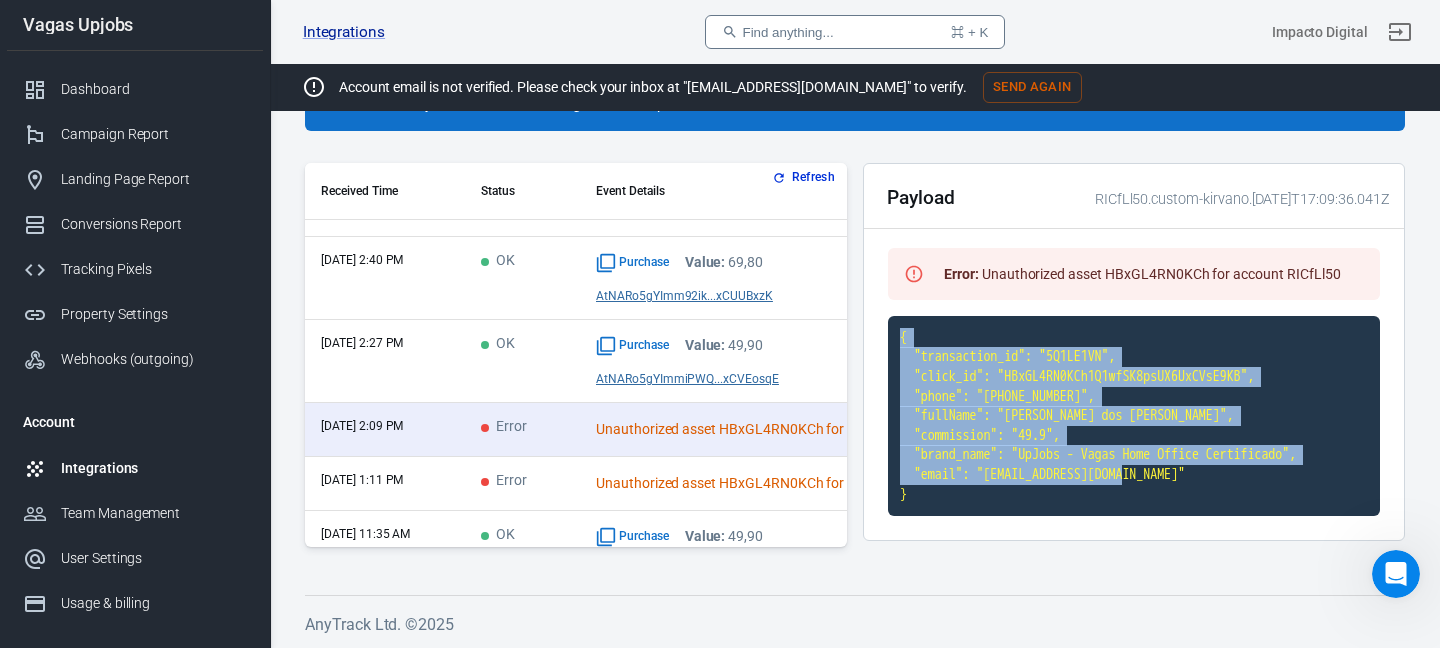 drag, startPoint x: 980, startPoint y: 511, endPoint x: 899, endPoint y: 338, distance: 191.02356 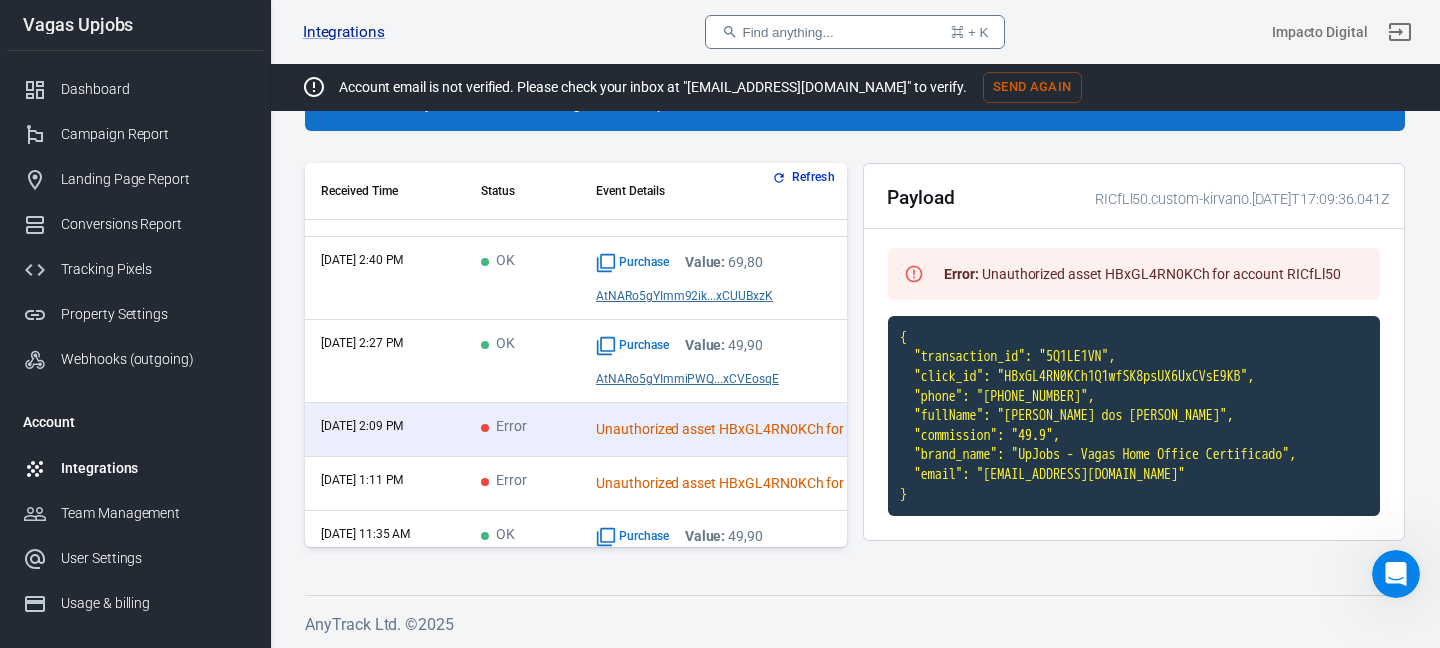 click on "Unauthorized asset HBxGL4RN0KCh for account RICfLl50" at bounding box center [746, 483] 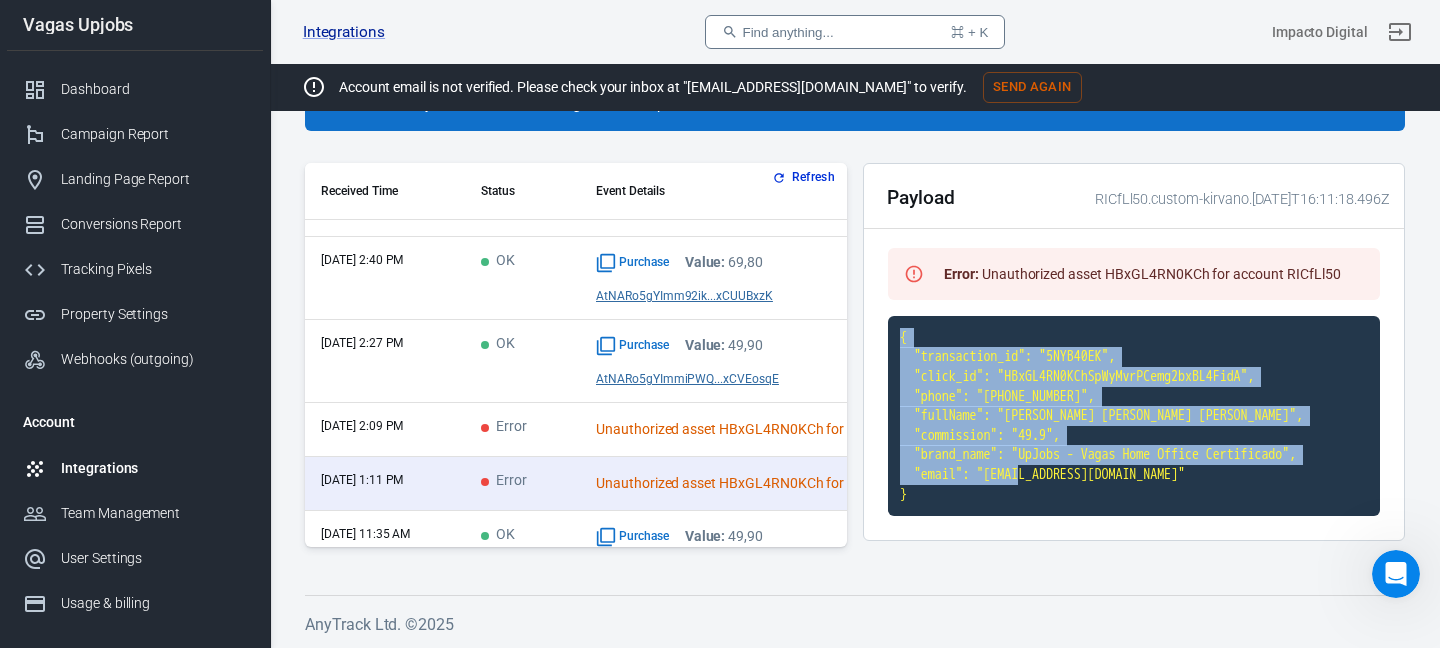 drag, startPoint x: 1035, startPoint y: 511, endPoint x: 890, endPoint y: 331, distance: 231.13849 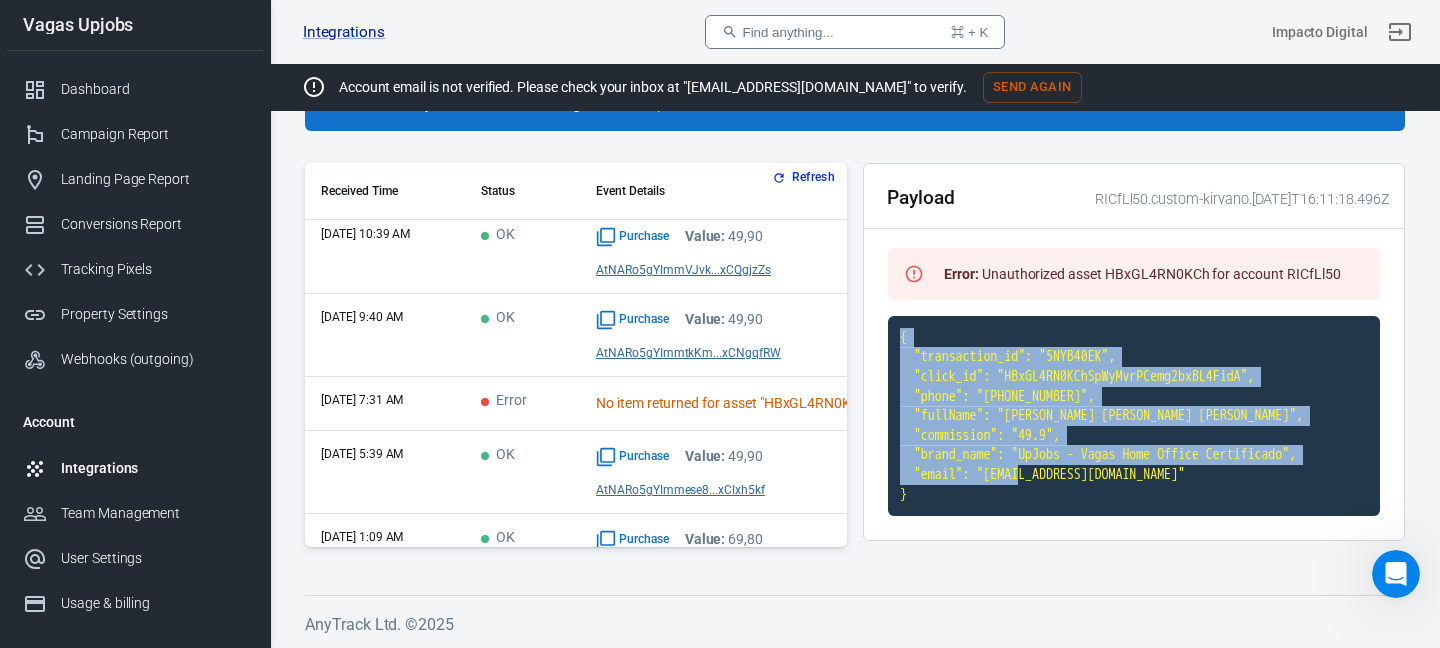 scroll, scrollTop: 3604, scrollLeft: 0, axis: vertical 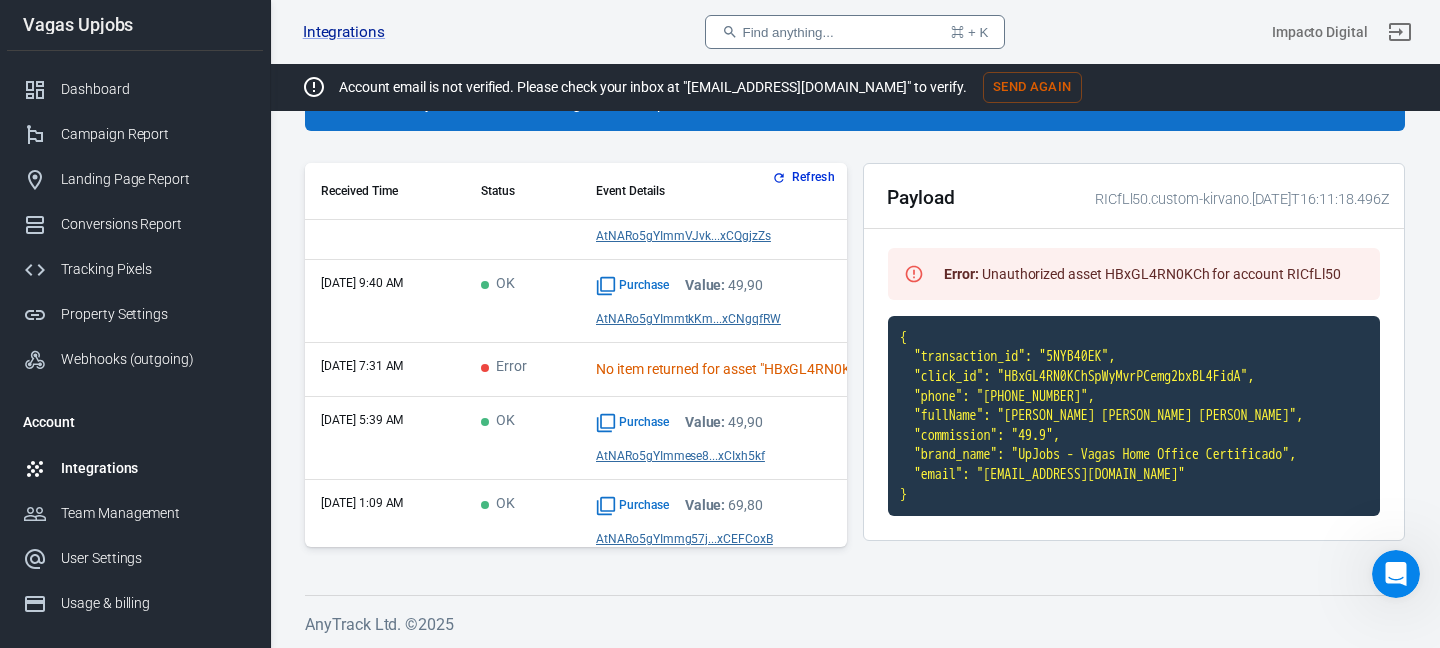 click on "Error" at bounding box center [522, 370] 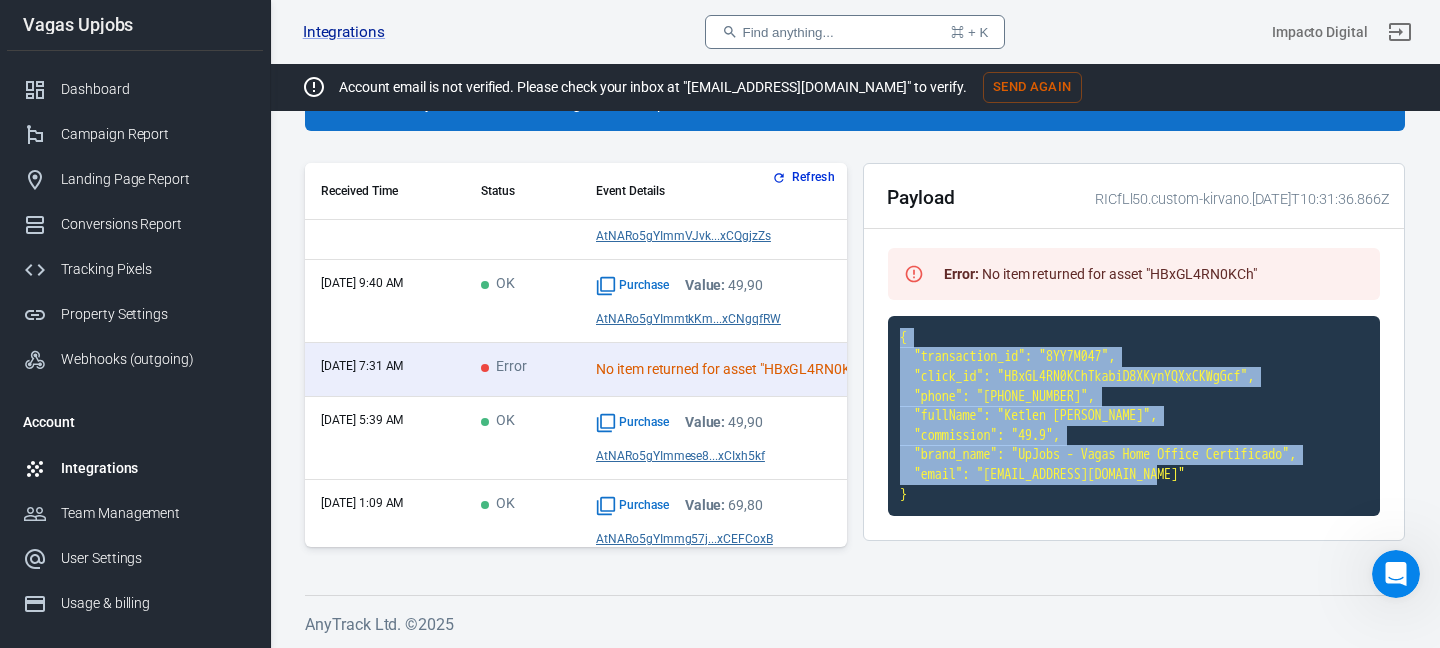 drag, startPoint x: 1062, startPoint y: 509, endPoint x: 884, endPoint y: 317, distance: 261.81674 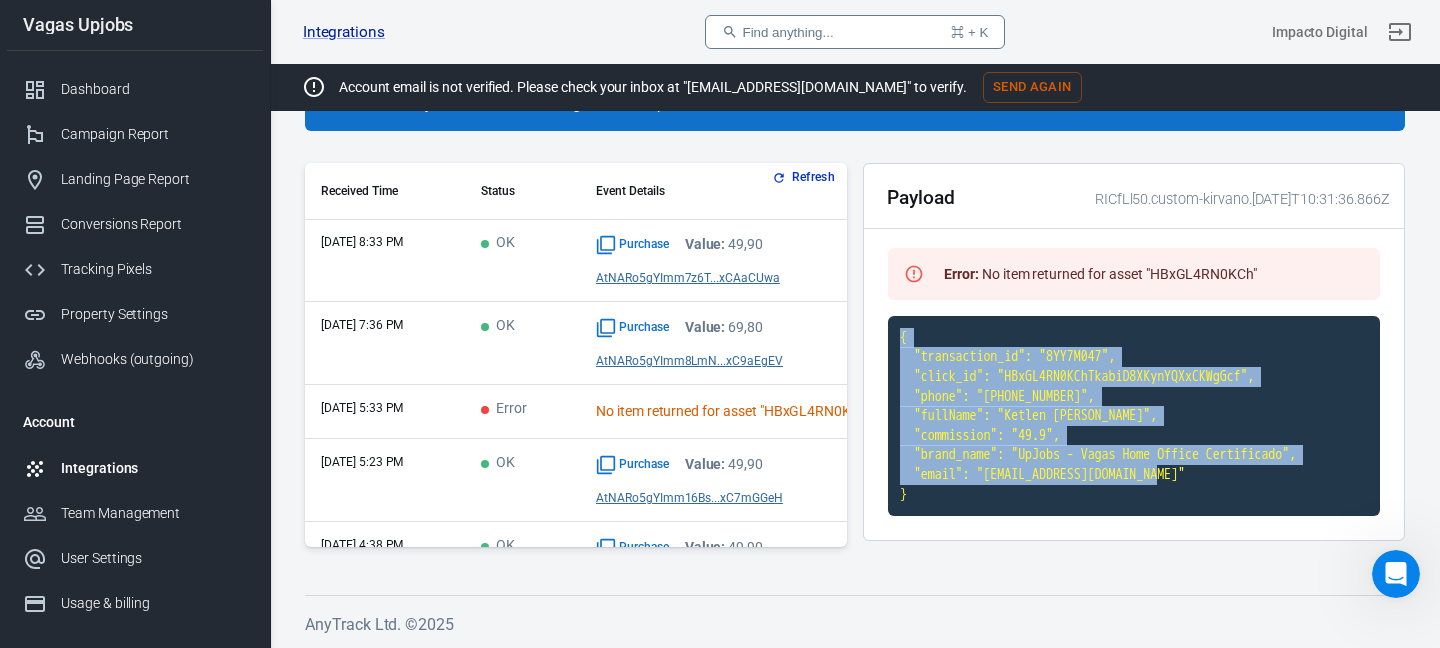 scroll, scrollTop: 4060, scrollLeft: 0, axis: vertical 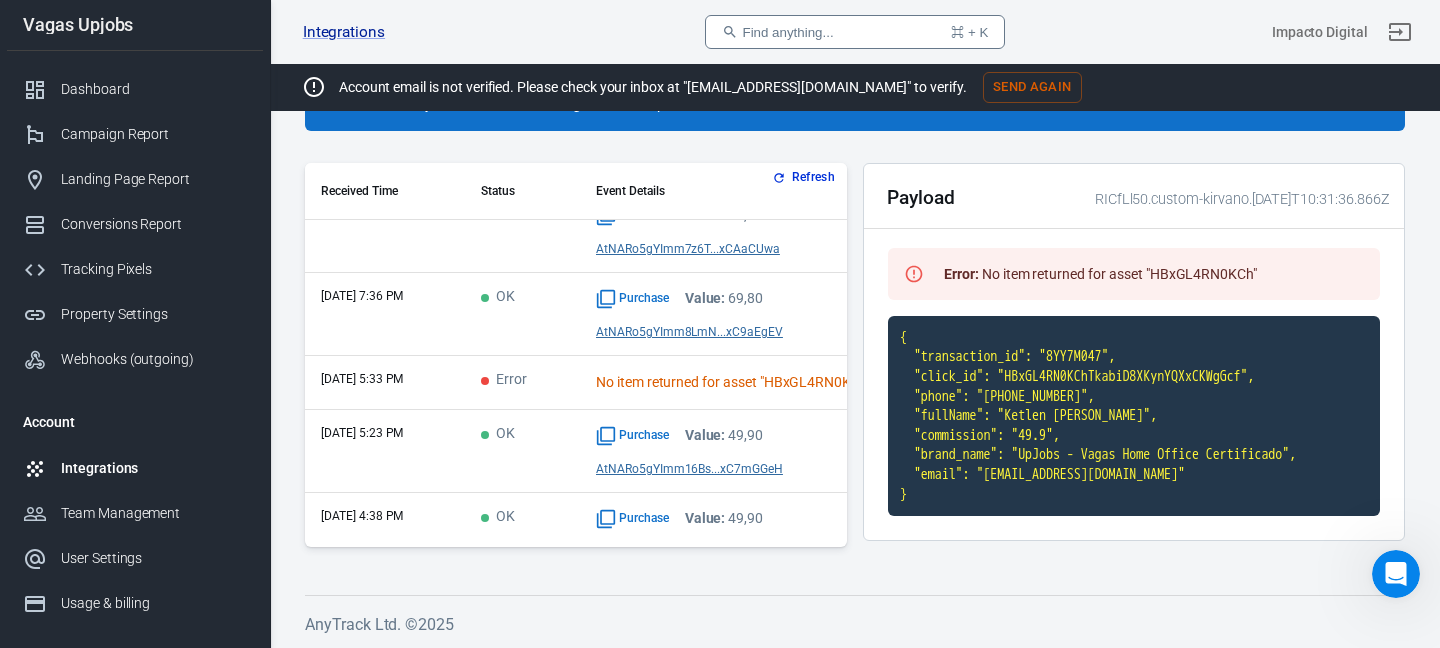 click on "Error" at bounding box center [522, 383] 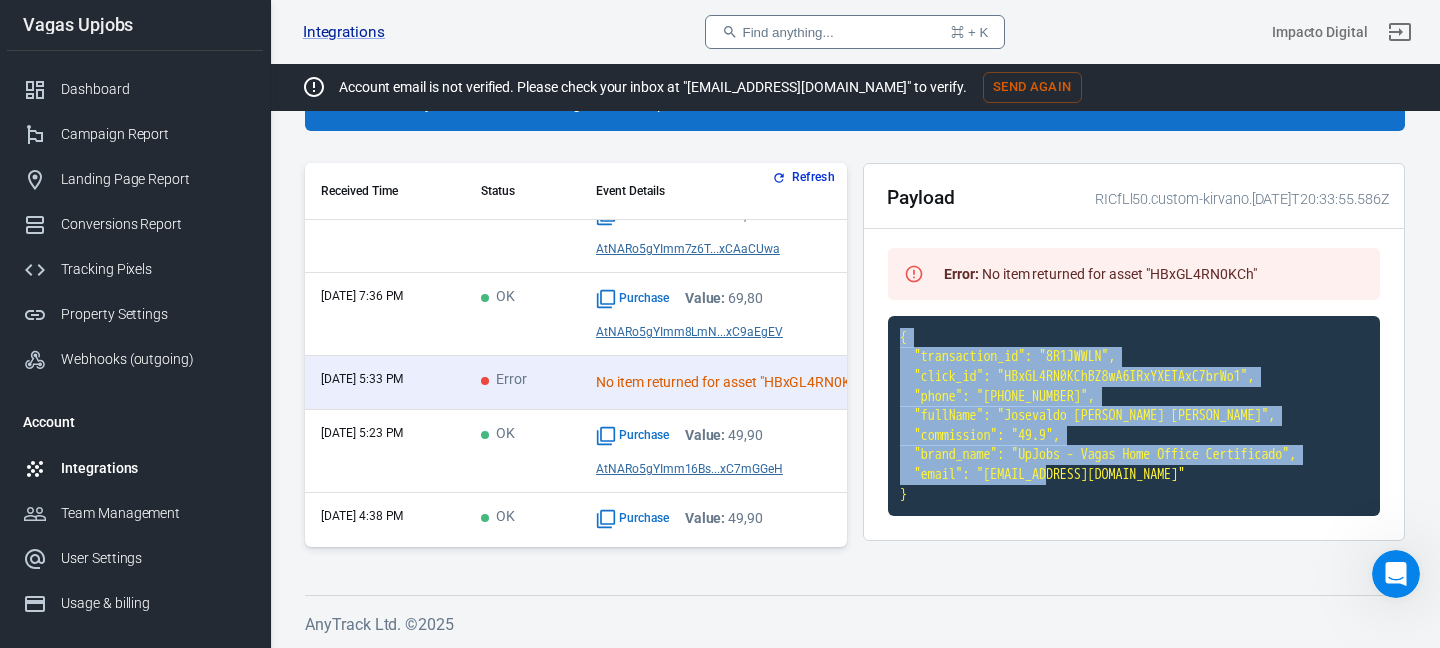 drag, startPoint x: 968, startPoint y: 516, endPoint x: 878, endPoint y: 303, distance: 231.23364 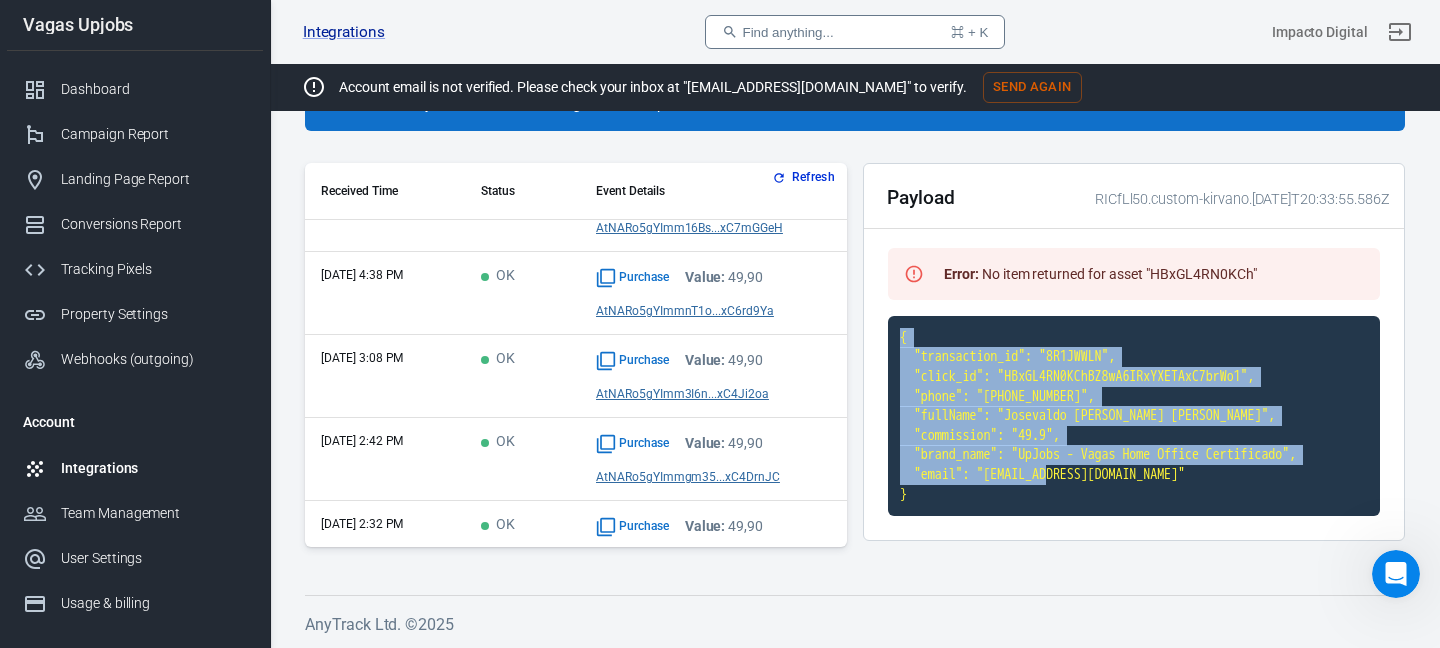 scroll, scrollTop: 4484, scrollLeft: 0, axis: vertical 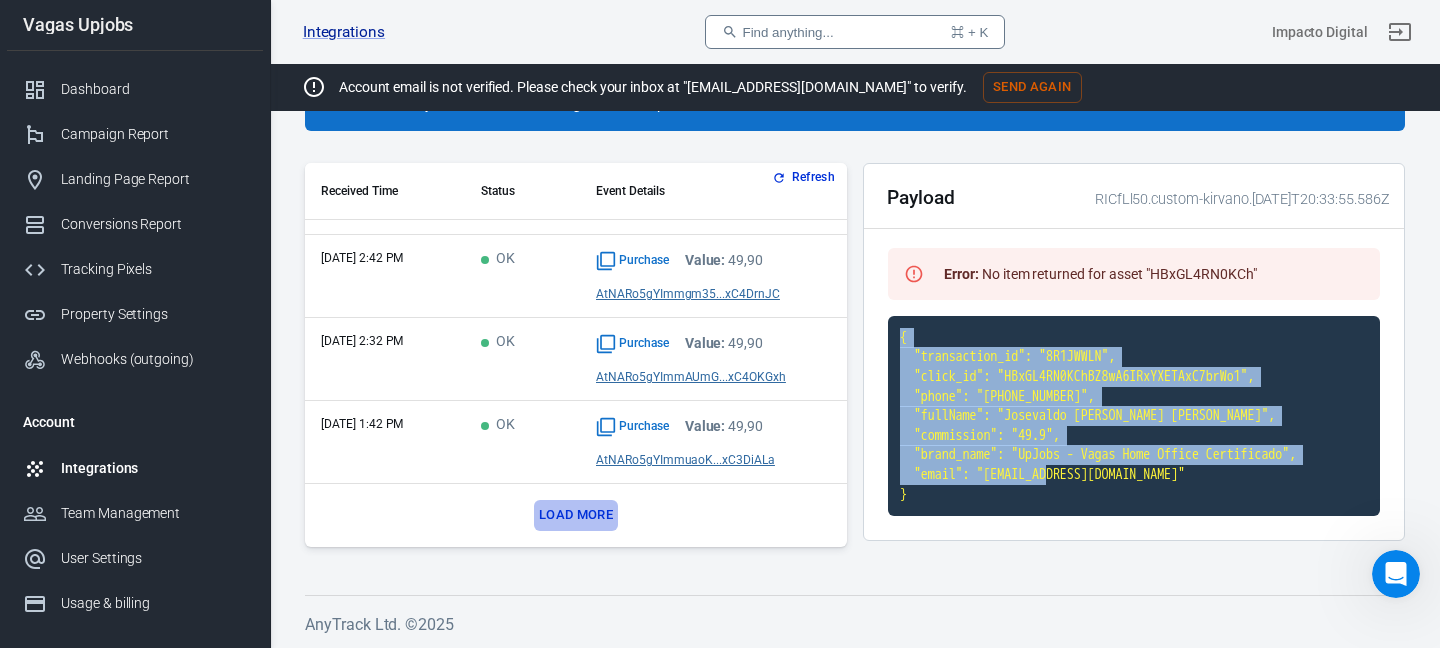 click on "Load more" at bounding box center [576, 515] 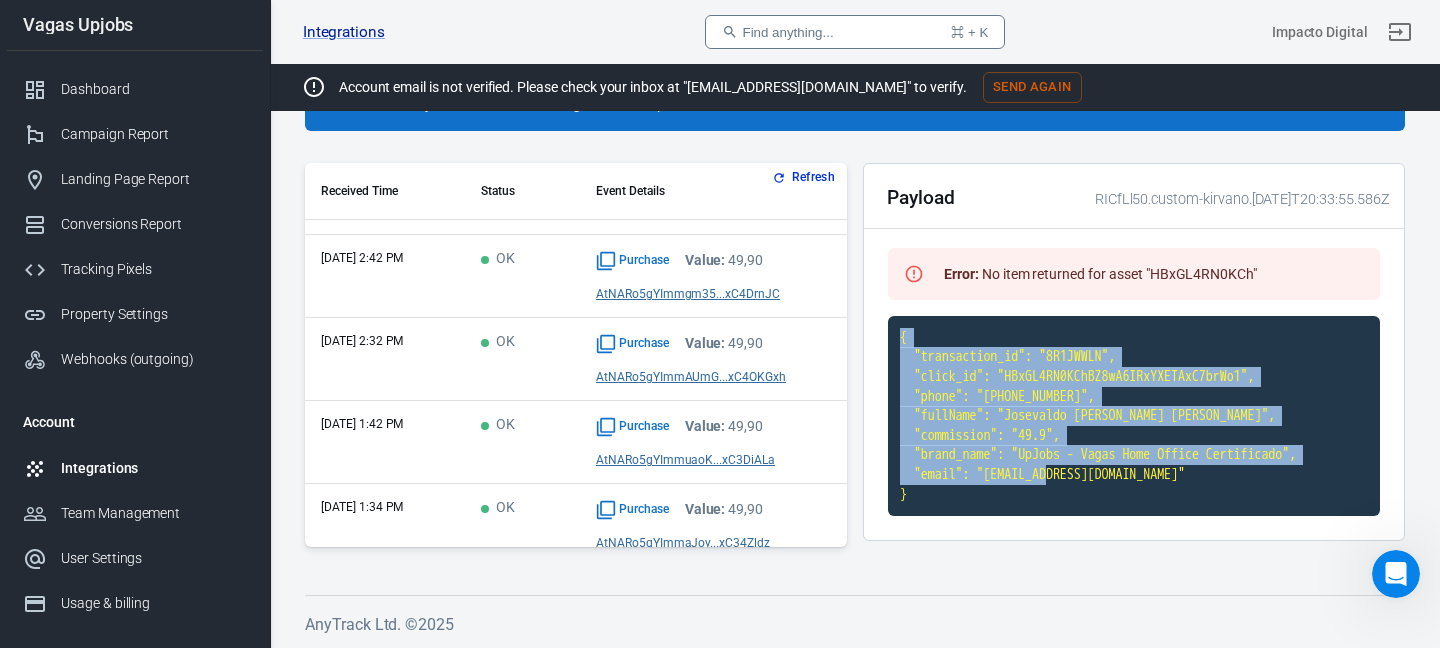 scroll, scrollTop: 253, scrollLeft: 0, axis: vertical 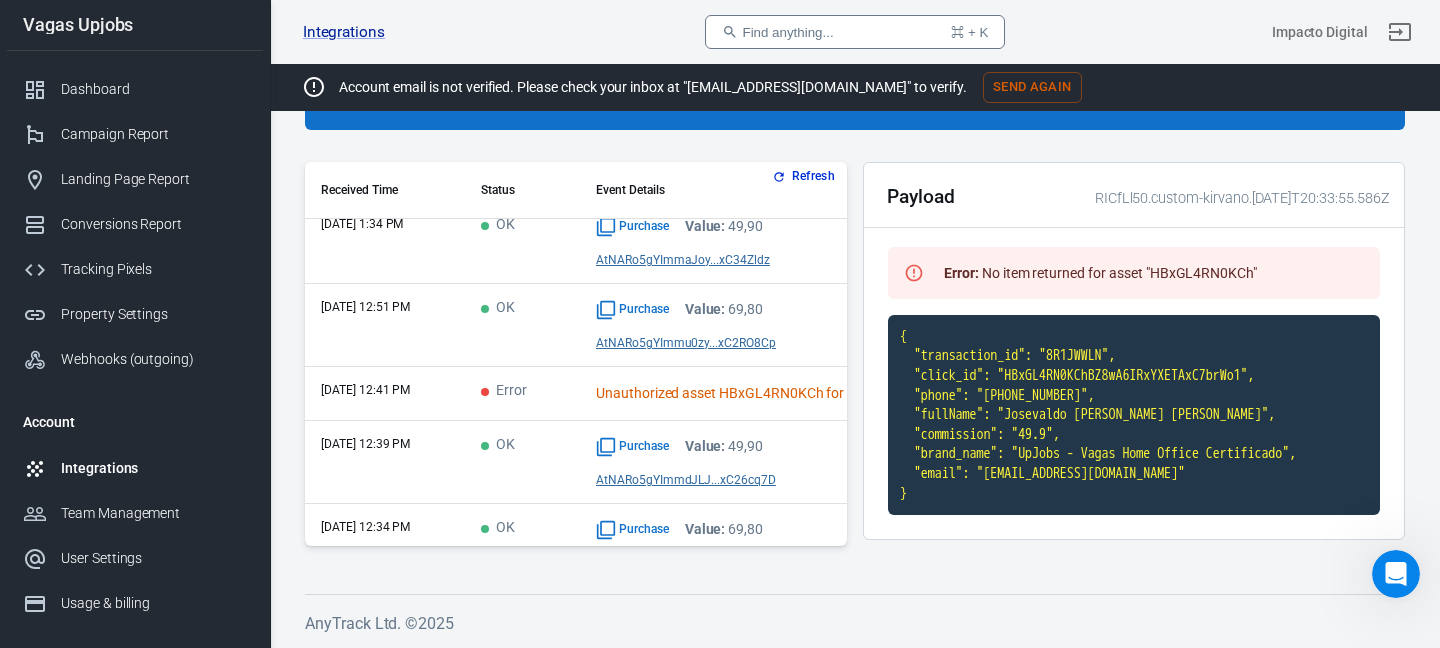 click on "Error" at bounding box center [522, 394] 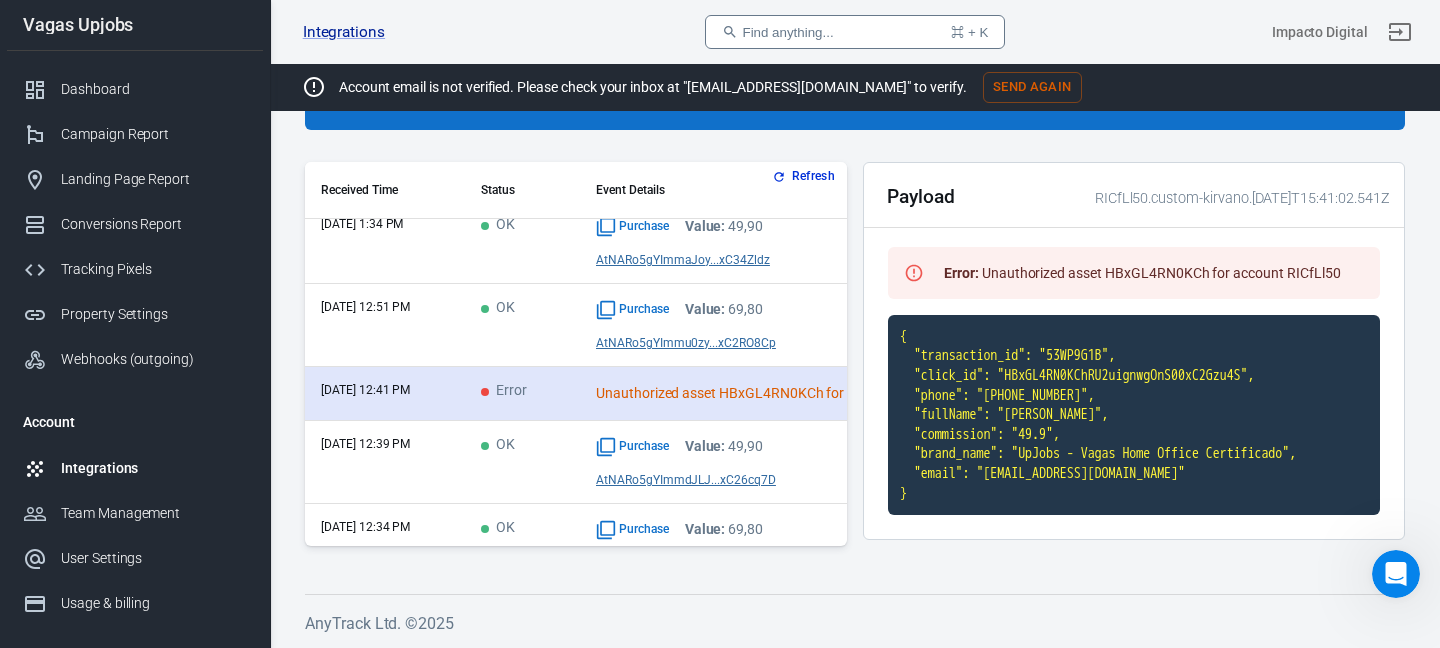 click on "Unauthorized asset HBxGL4RN0KCh for account RICfLl50" at bounding box center [746, 393] 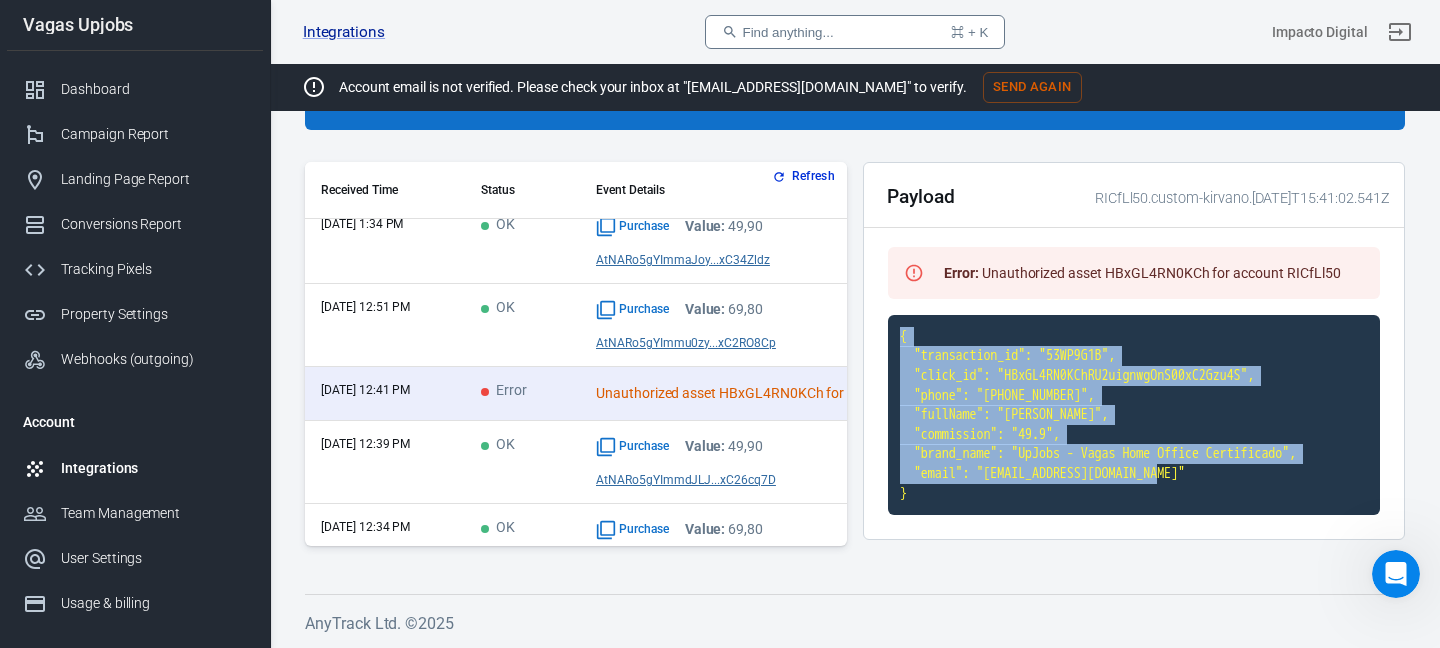 drag, startPoint x: 952, startPoint y: 508, endPoint x: 884, endPoint y: 316, distance: 203.68604 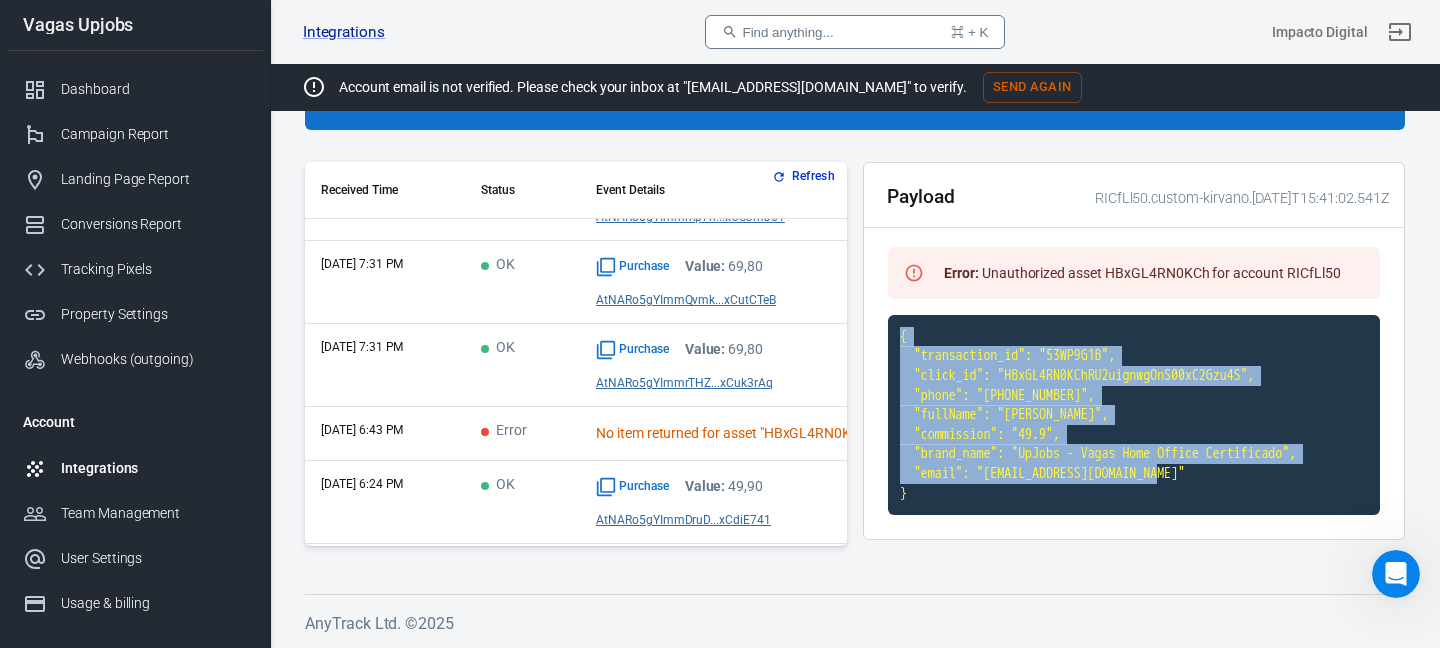 scroll, scrollTop: 5965, scrollLeft: 0, axis: vertical 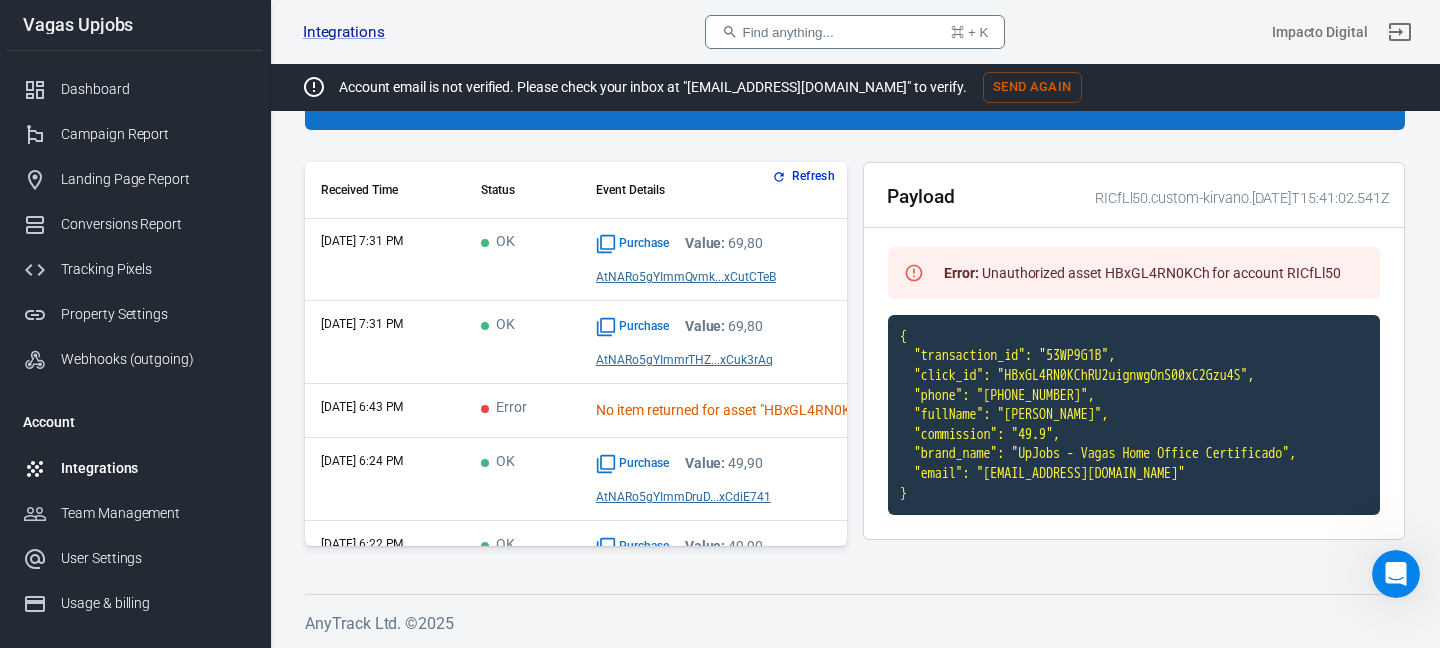 click on "Error" at bounding box center (504, 408) 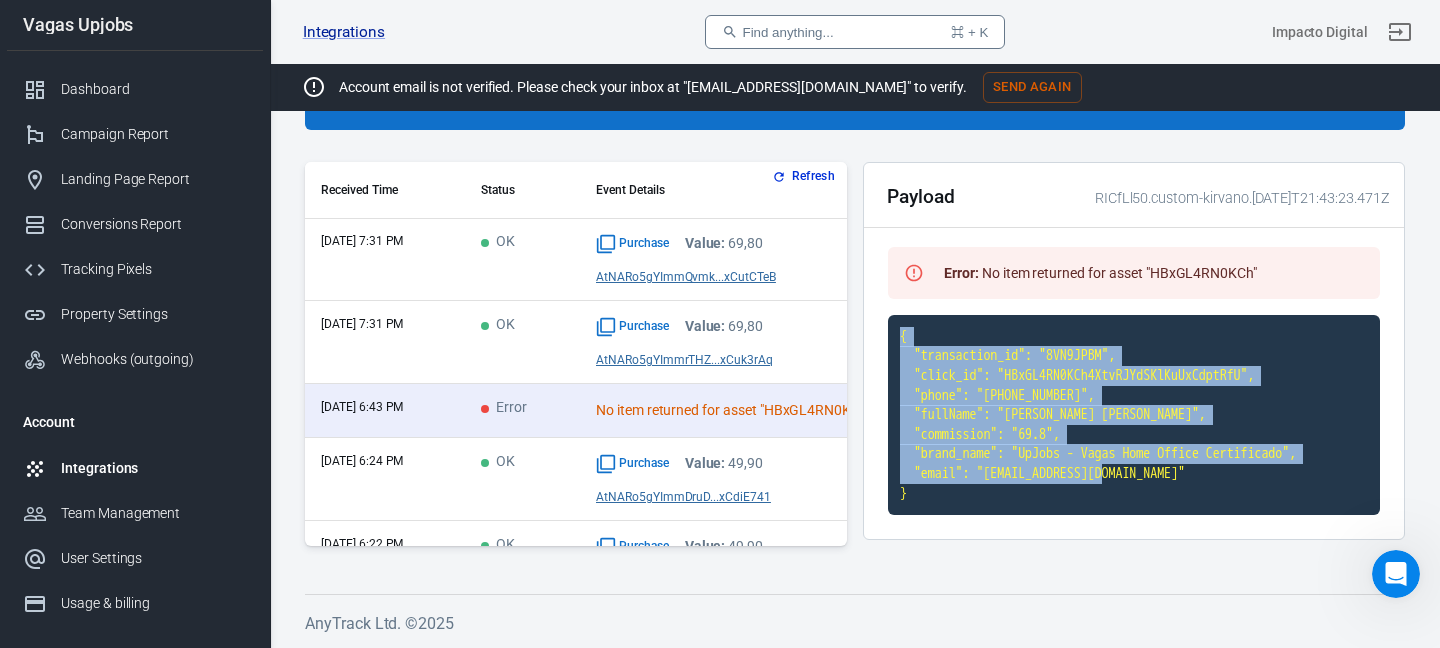 drag, startPoint x: 992, startPoint y: 495, endPoint x: 865, endPoint y: 301, distance: 231.8728 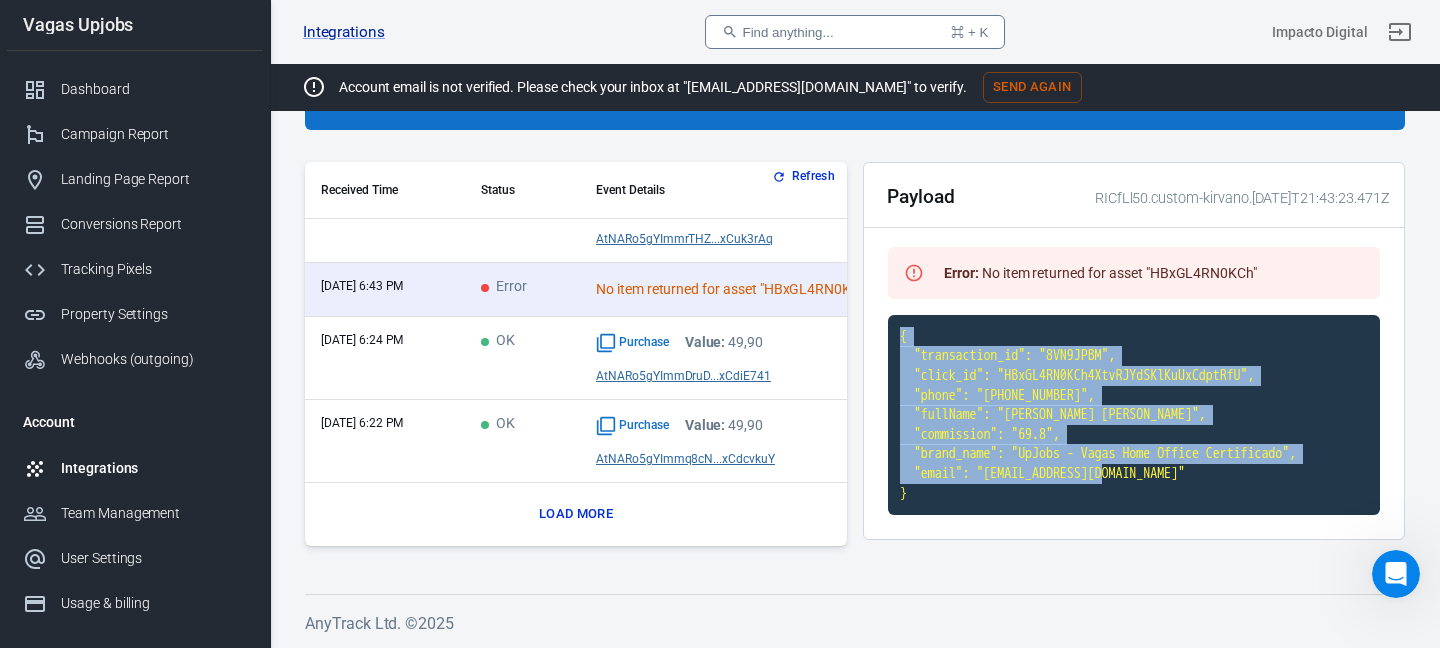 scroll, scrollTop: 6082, scrollLeft: 0, axis: vertical 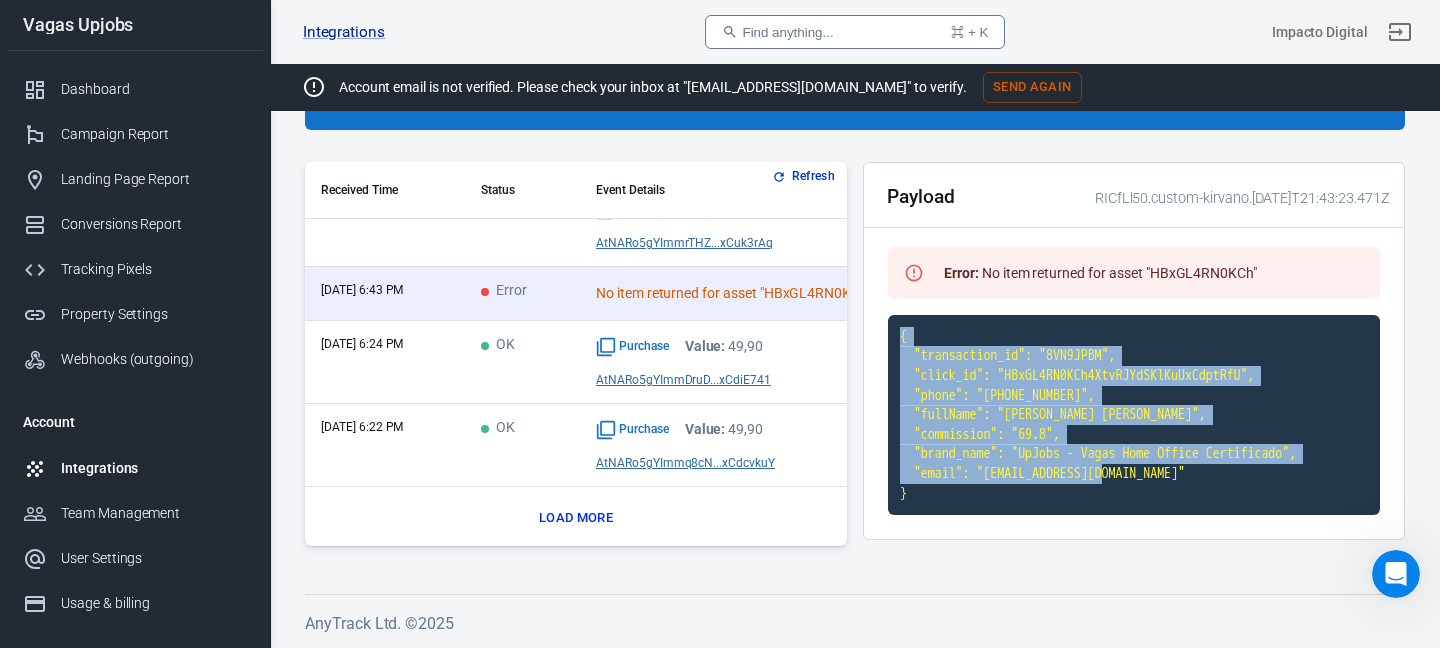 click on "Load more" at bounding box center [576, 518] 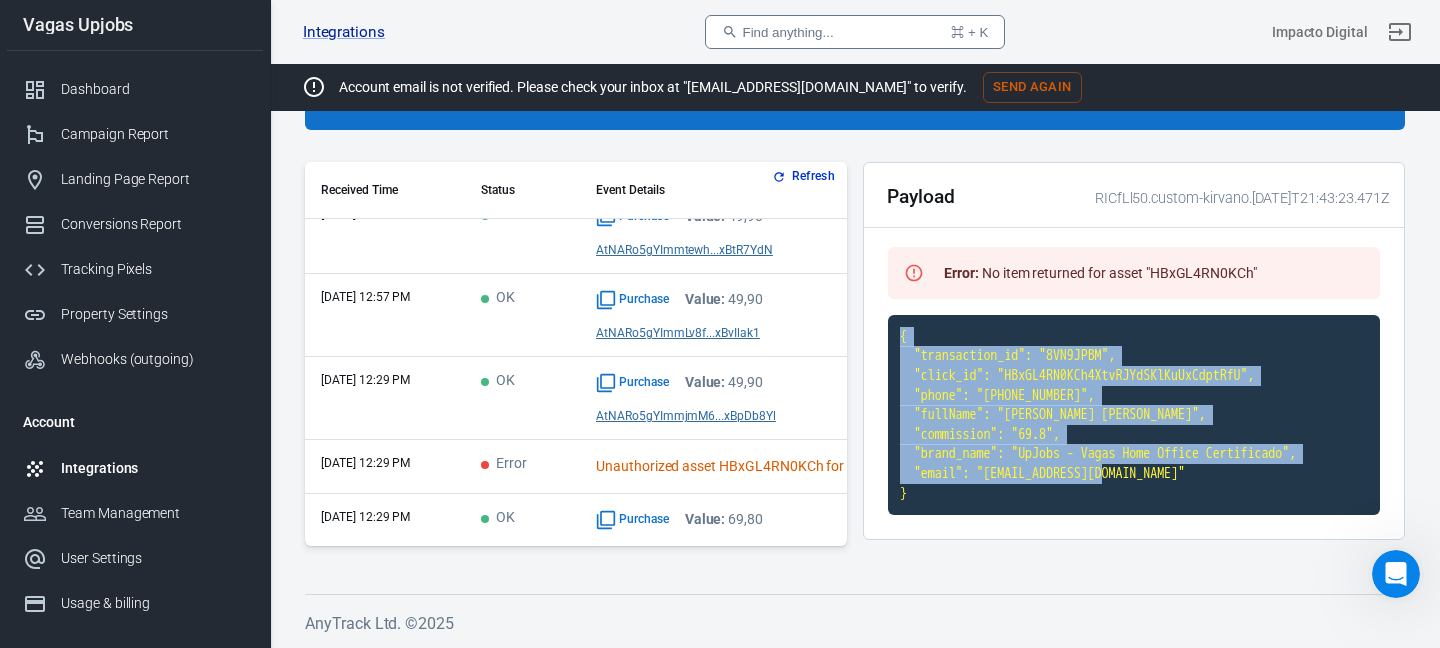 scroll, scrollTop: 6998, scrollLeft: 0, axis: vertical 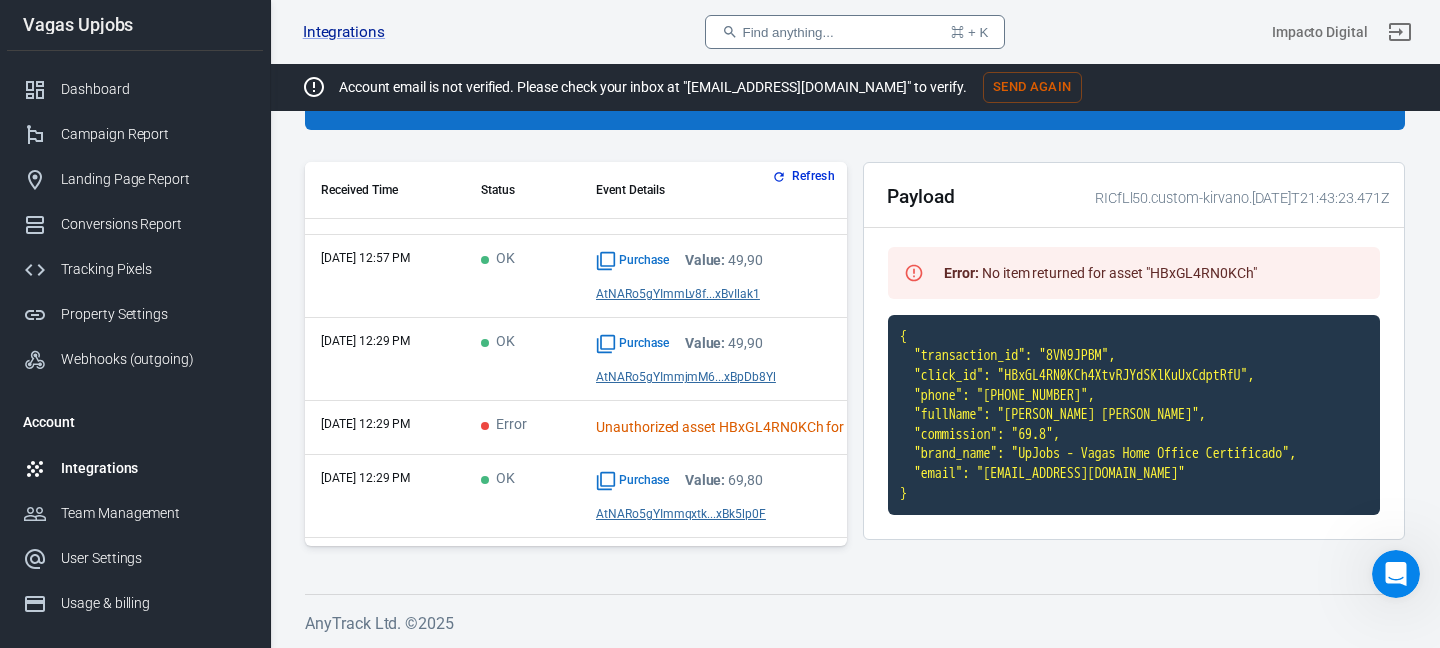 click on "Error" at bounding box center (522, 428) 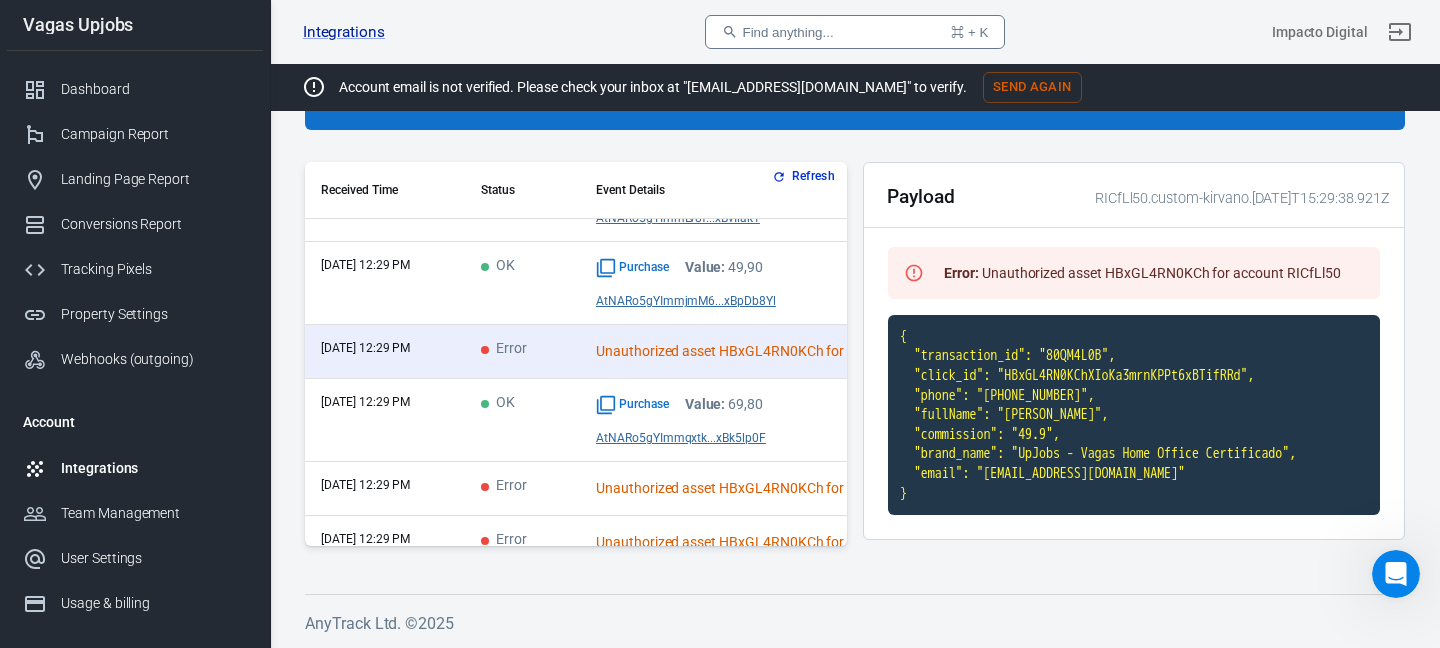 scroll, scrollTop: 7079, scrollLeft: 0, axis: vertical 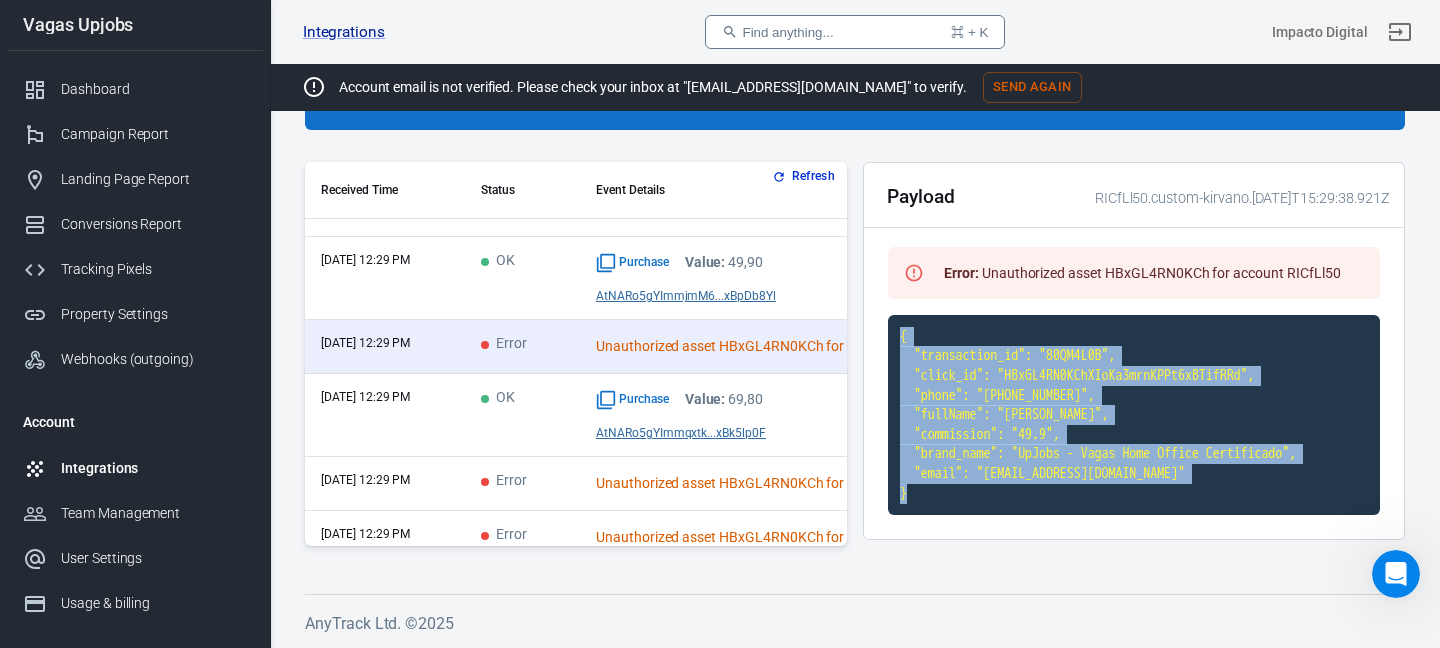 drag, startPoint x: 925, startPoint y: 511, endPoint x: 888, endPoint y: 328, distance: 186.70297 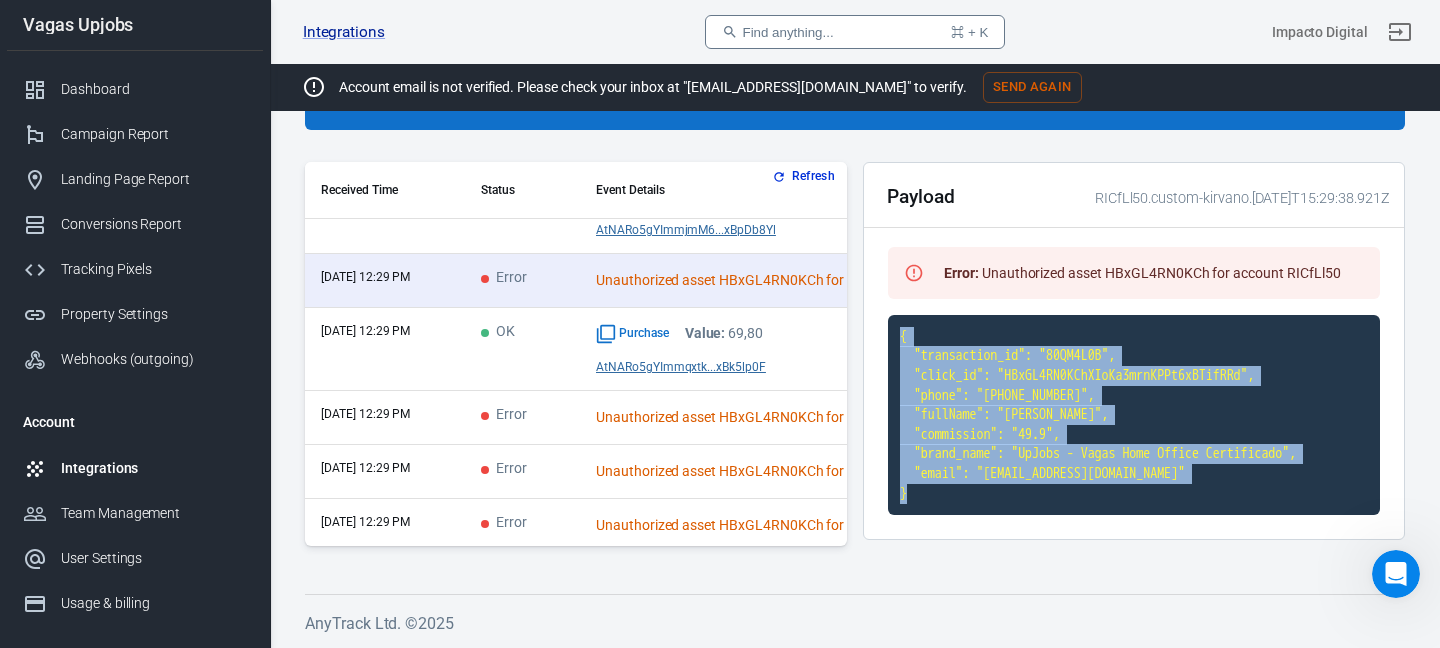 scroll, scrollTop: 7217, scrollLeft: 0, axis: vertical 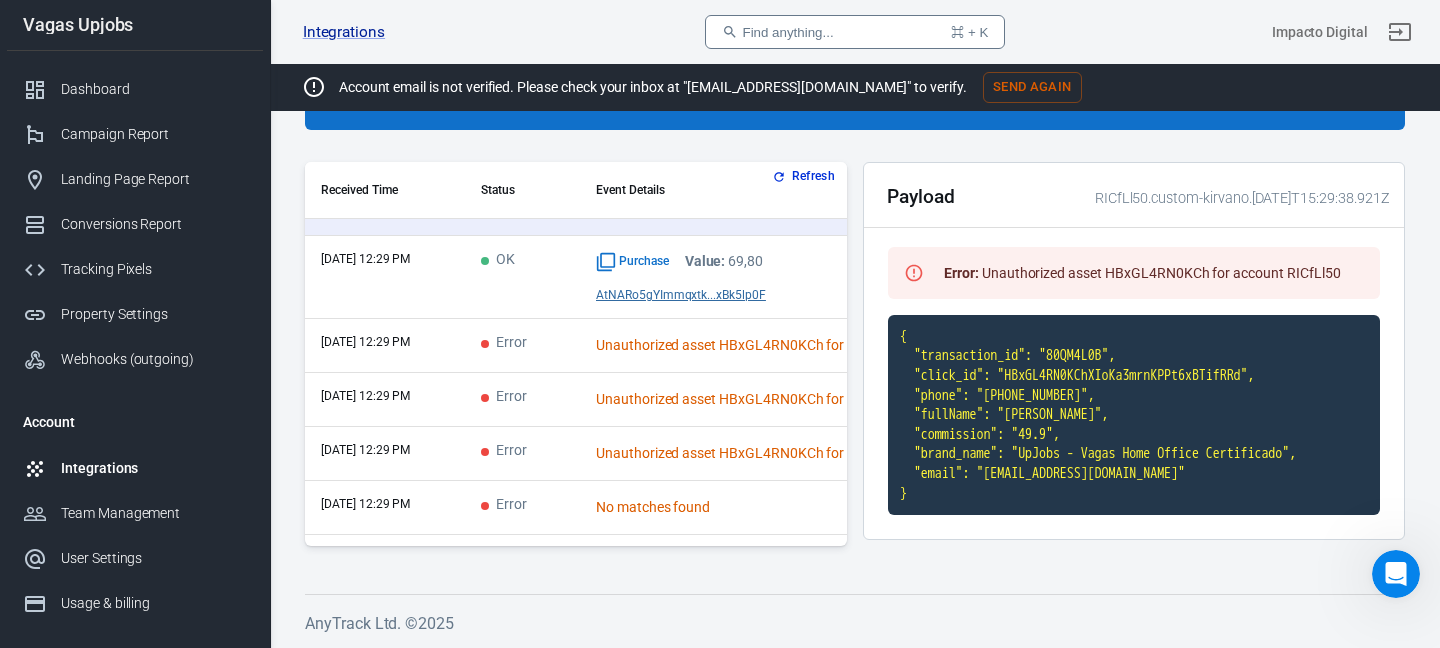 click on "[DATE] 12:29 PM" at bounding box center (385, 346) 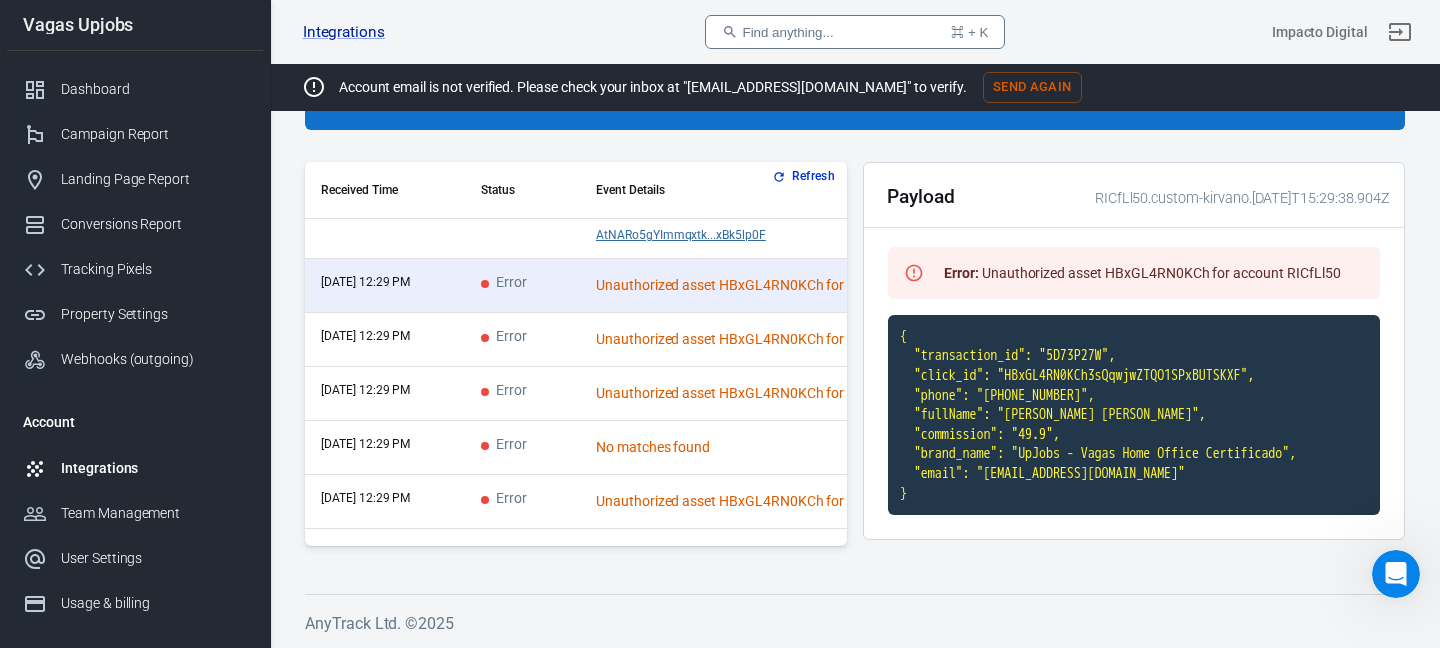 scroll, scrollTop: 7288, scrollLeft: 0, axis: vertical 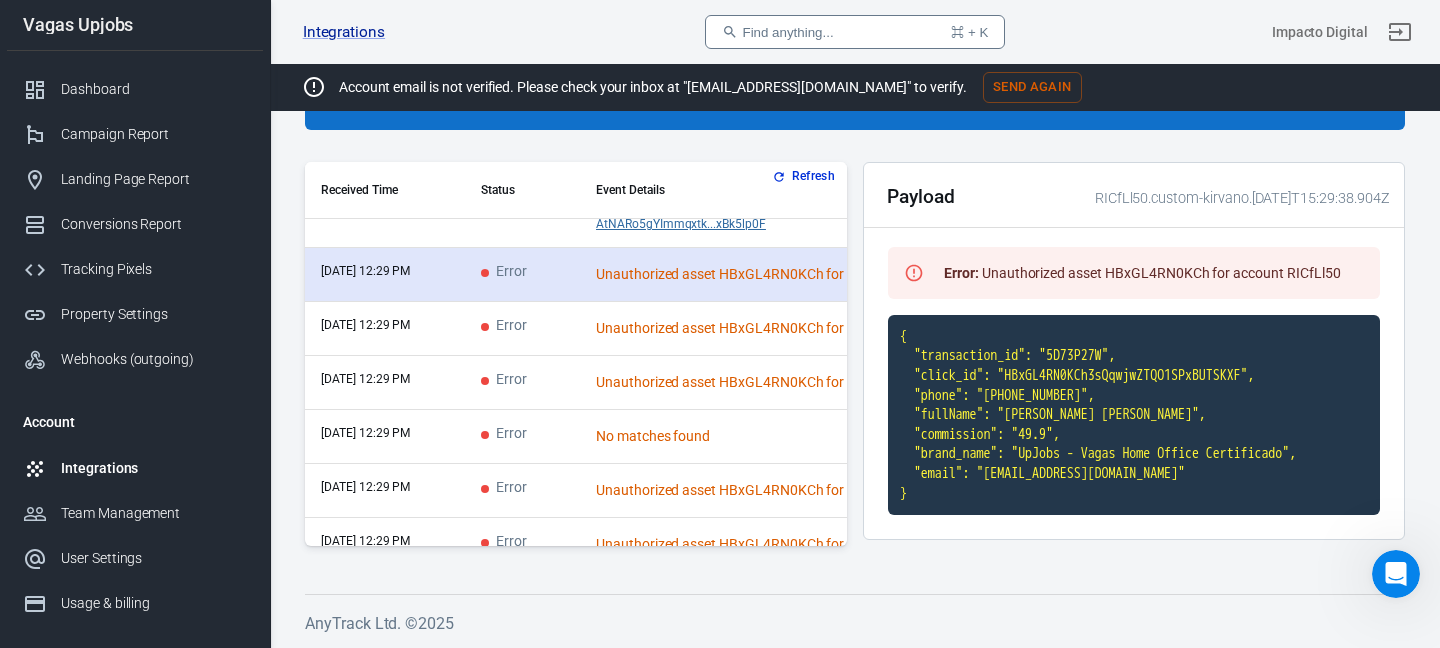 click on "[DATE] 12:29 PM" at bounding box center [385, 275] 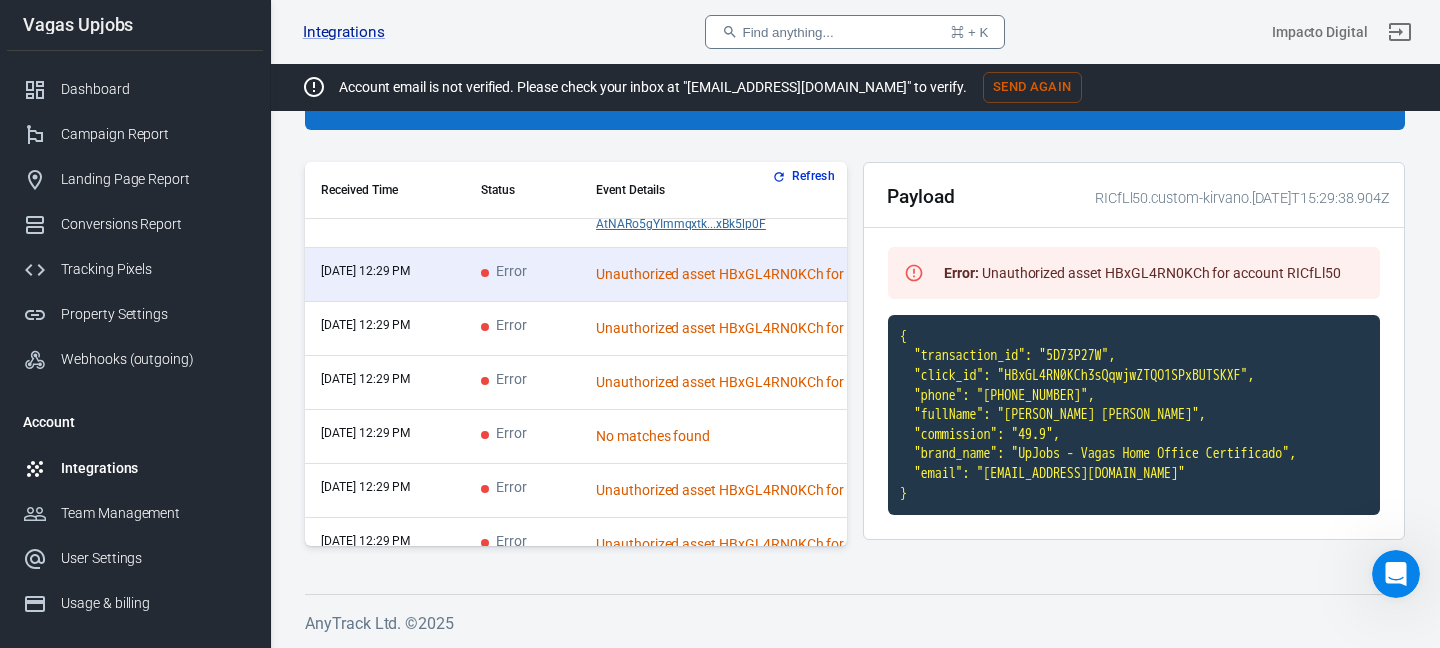 click on "Error" at bounding box center [522, 329] 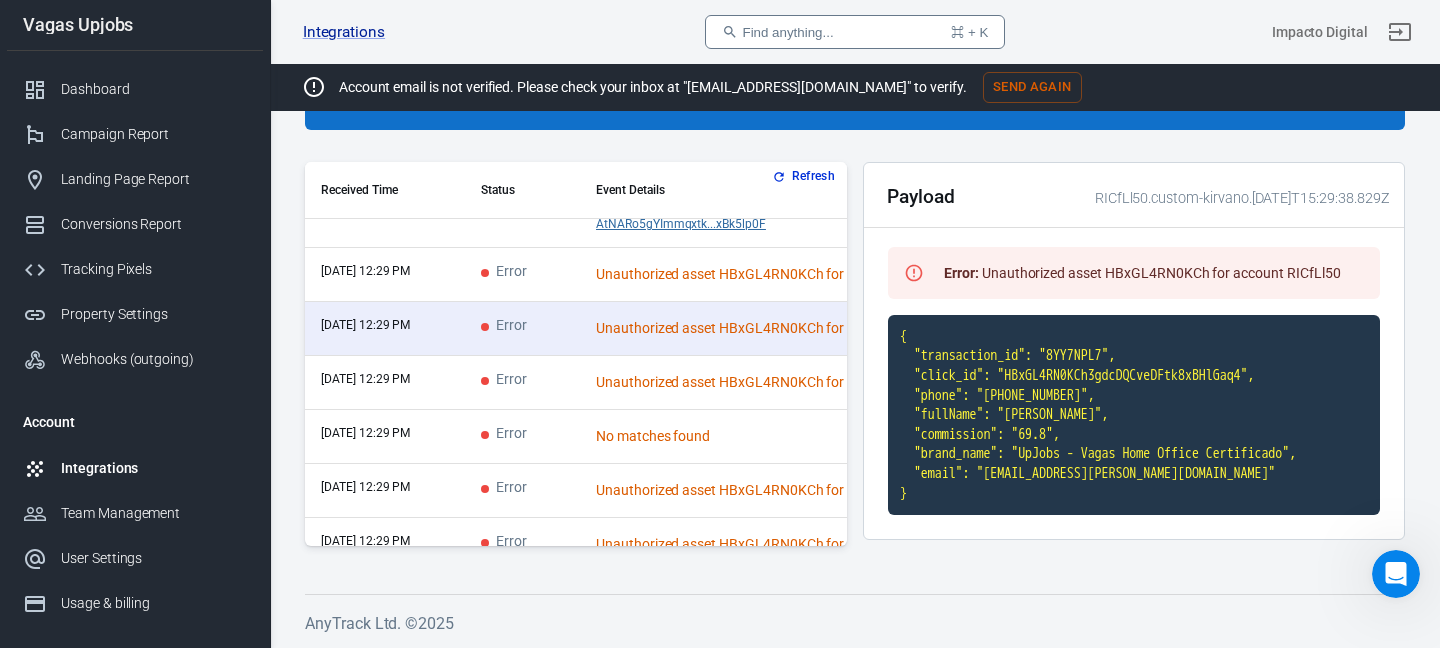 click on "Error" at bounding box center [522, 275] 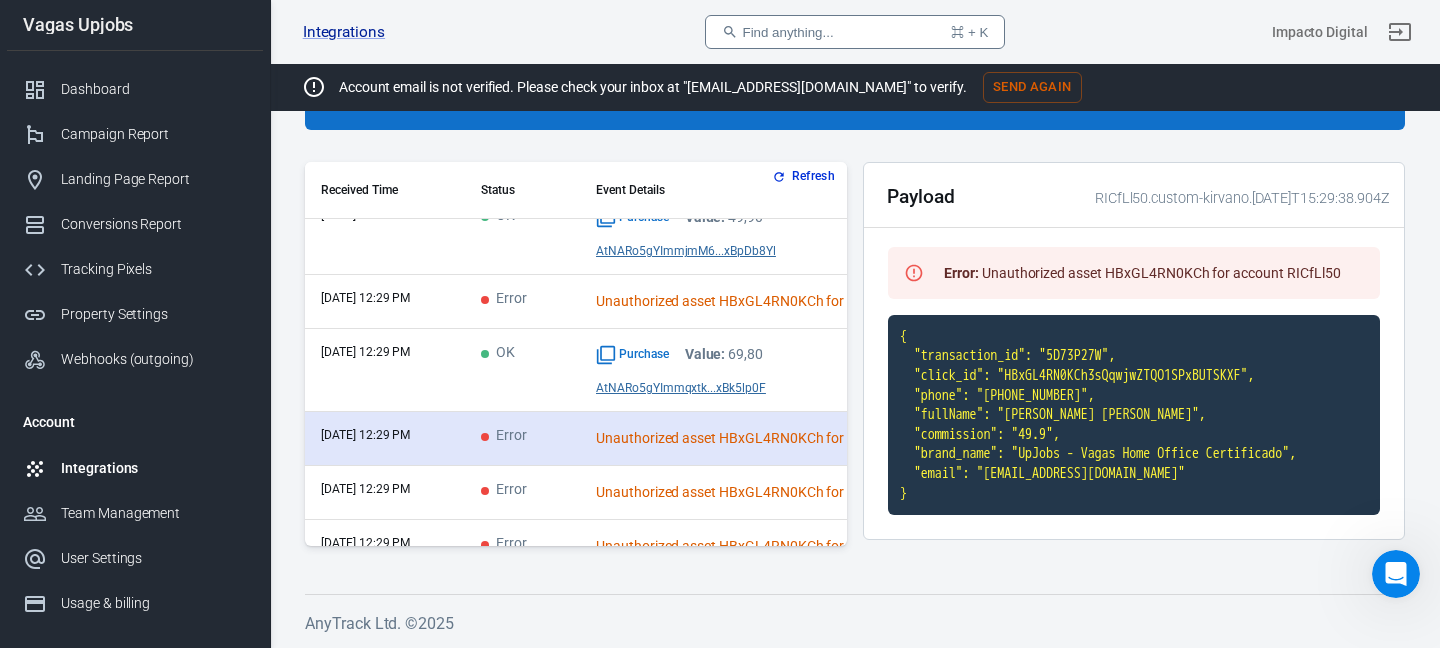scroll, scrollTop: 7122, scrollLeft: 0, axis: vertical 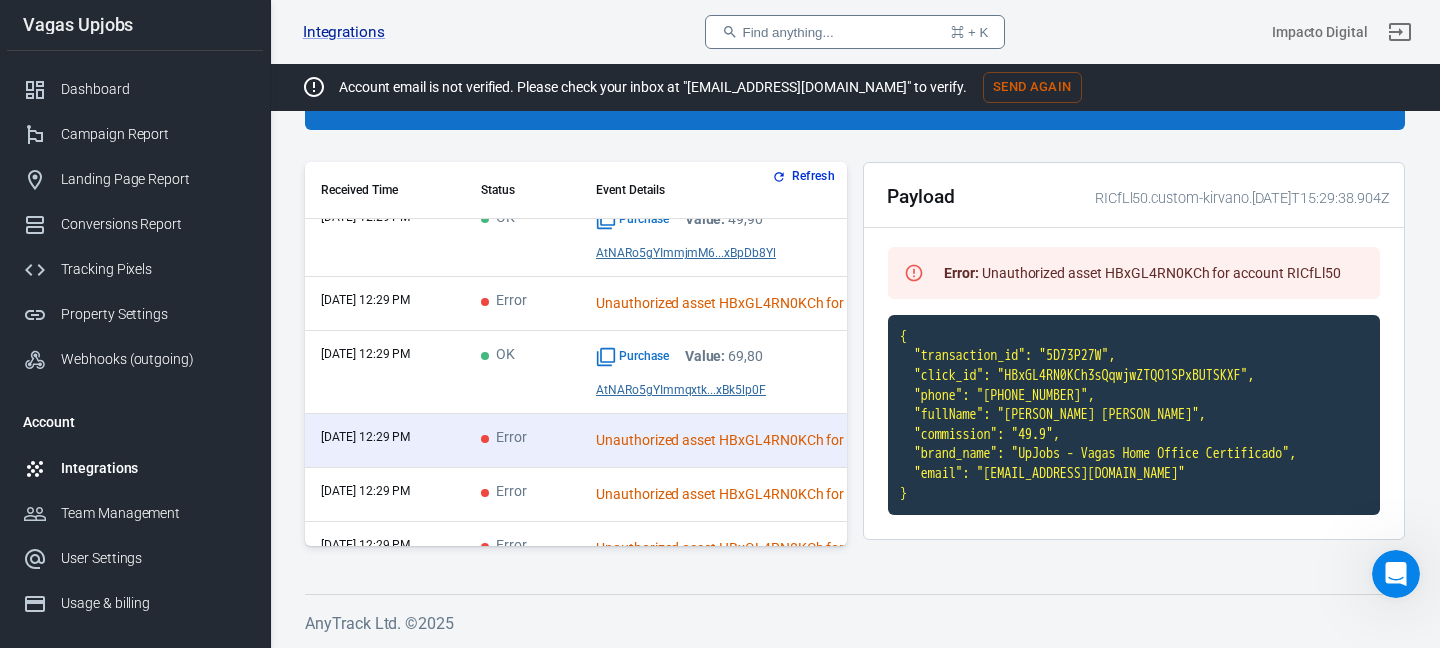 click on "Error" at bounding box center [504, 301] 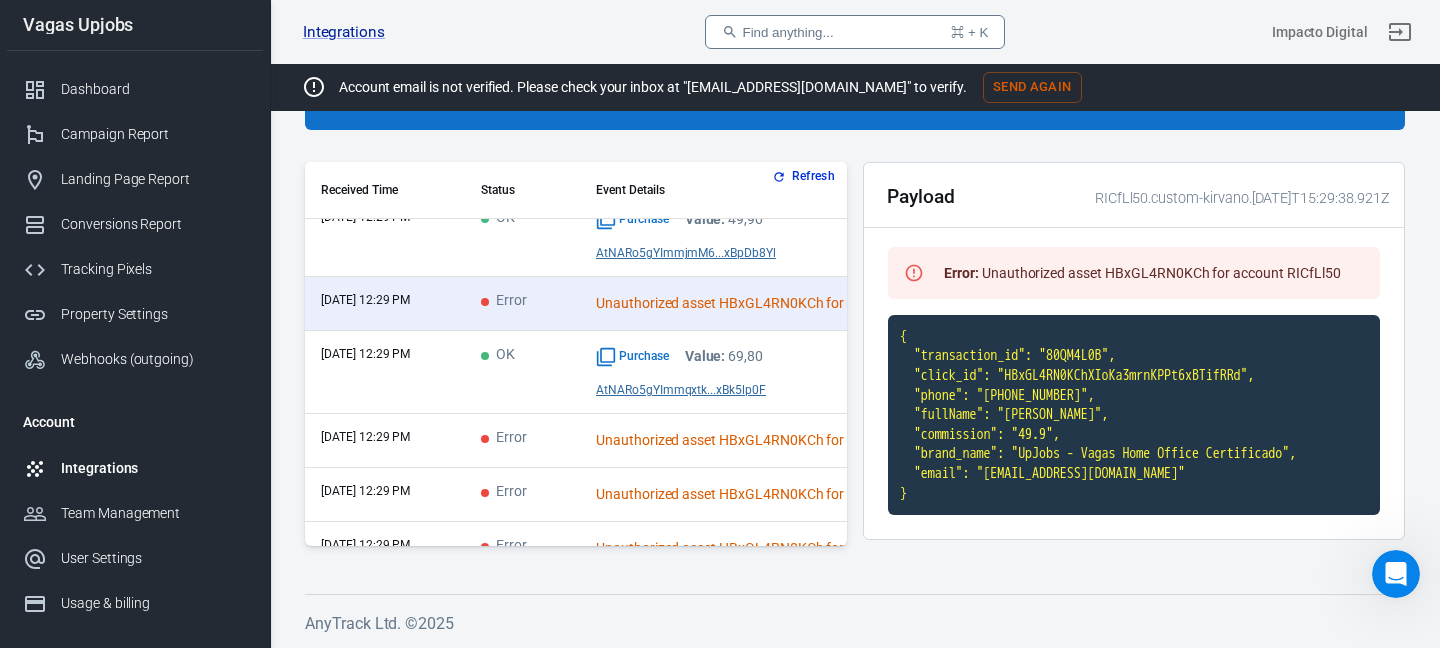 click on "Error" at bounding box center (522, 441) 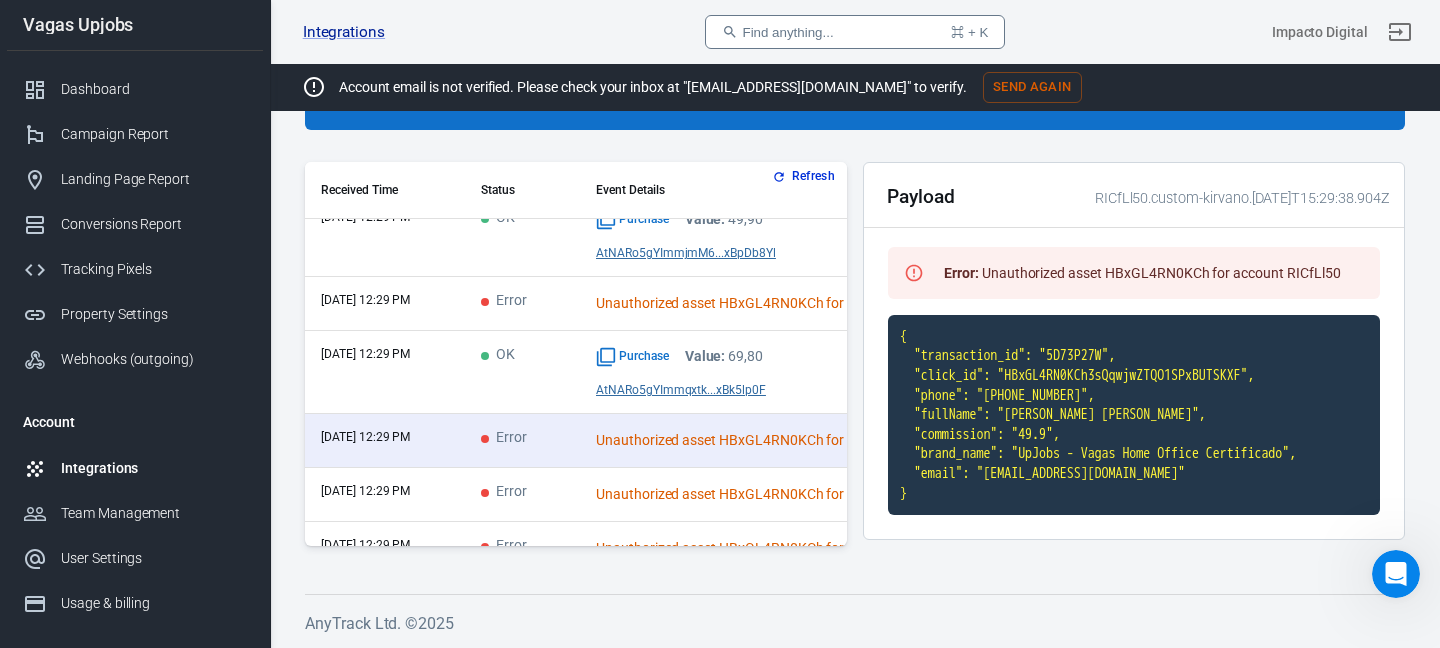 click on "{
"transaction_id": "5D73P27W",
"click_id": "HBxGL4RN0KCh3sQqwjwZTQO1SPxBUTSKXF",
"phone": "[PHONE_NUMBER]",
"fullName": "[PERSON_NAME] [PERSON_NAME]",
"commission": "49.9",
"brand_name": "UpJobs - Vagas Home Office Certificado",
"email": "[EMAIL_ADDRESS][DOMAIN_NAME]"
}" at bounding box center (1134, 415) 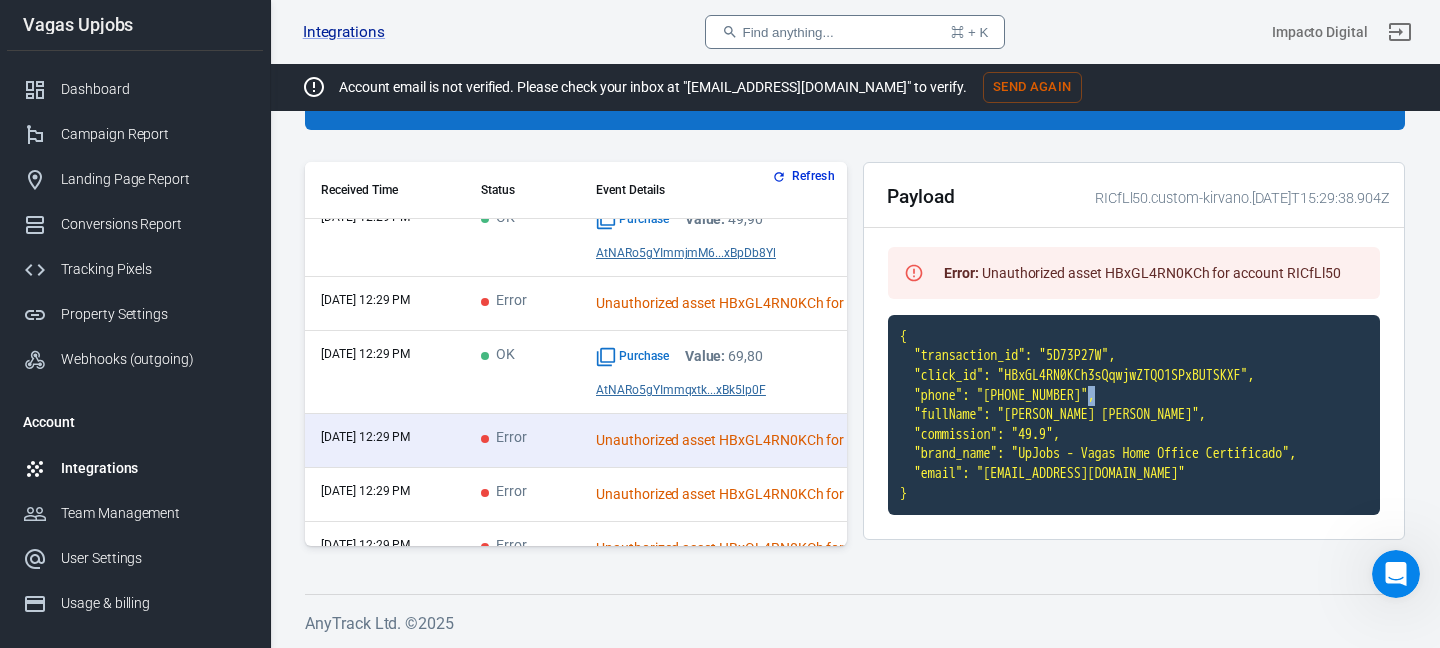 click on "{
"transaction_id": "5D73P27W",
"click_id": "HBxGL4RN0KCh3sQqwjwZTQO1SPxBUTSKXF",
"phone": "[PHONE_NUMBER]",
"fullName": "[PERSON_NAME] [PERSON_NAME]",
"commission": "49.9",
"brand_name": "UpJobs - Vagas Home Office Certificado",
"email": "[EMAIL_ADDRESS][DOMAIN_NAME]"
}" at bounding box center [1134, 415] 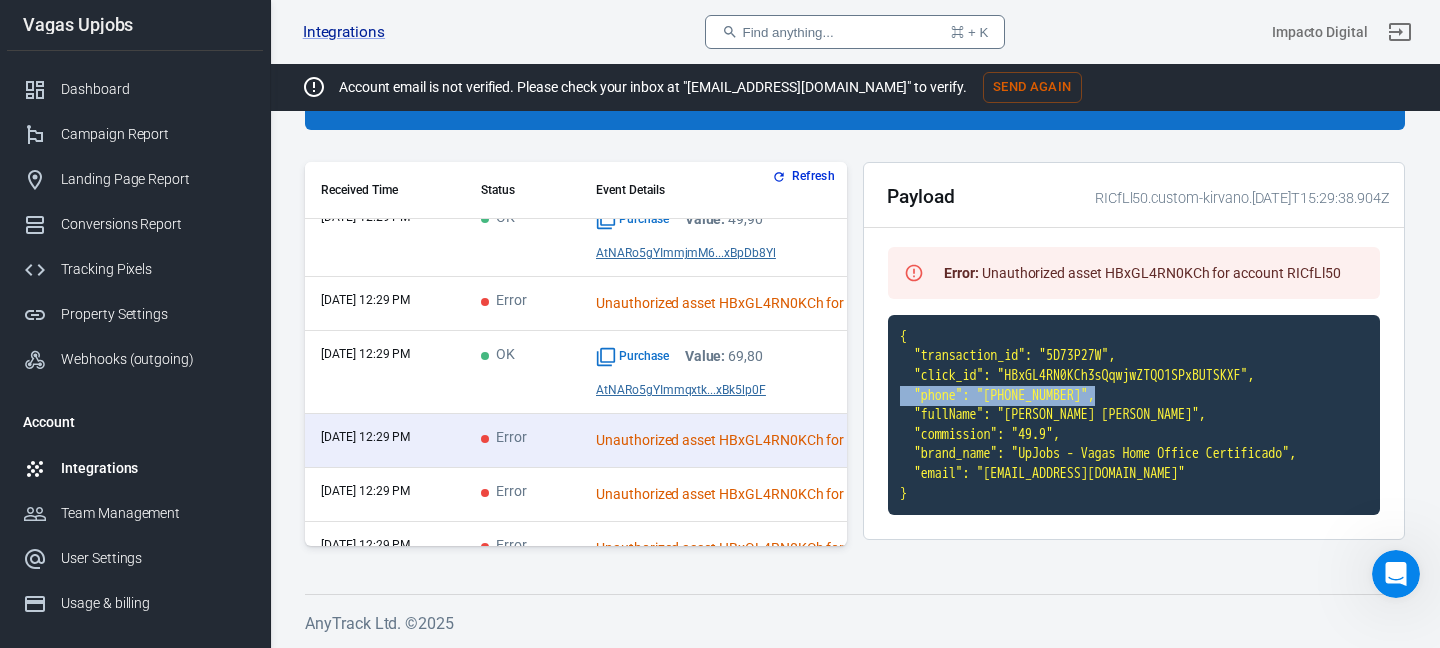 click on "{
"transaction_id": "5D73P27W",
"click_id": "HBxGL4RN0KCh3sQqwjwZTQO1SPxBUTSKXF",
"phone": "[PHONE_NUMBER]",
"fullName": "[PERSON_NAME] [PERSON_NAME]",
"commission": "49.9",
"brand_name": "UpJobs - Vagas Home Office Certificado",
"email": "[EMAIL_ADDRESS][DOMAIN_NAME]"
}" at bounding box center [1134, 415] 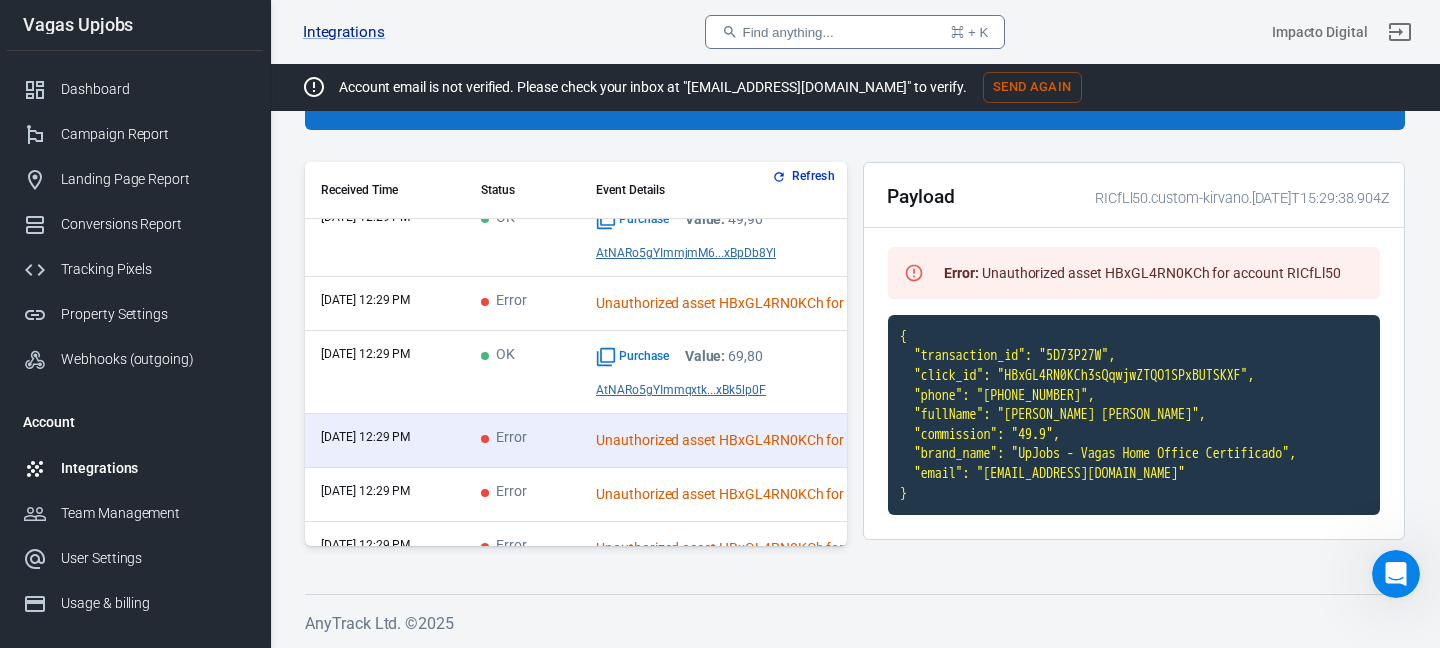 click on "{
"transaction_id": "5D73P27W",
"click_id": "HBxGL4RN0KCh3sQqwjwZTQO1SPxBUTSKXF",
"phone": "[PHONE_NUMBER]",
"fullName": "[PERSON_NAME] [PERSON_NAME]",
"commission": "49.9",
"brand_name": "UpJobs - Vagas Home Office Certificado",
"email": "[EMAIL_ADDRESS][DOMAIN_NAME]"
}" at bounding box center [1134, 415] 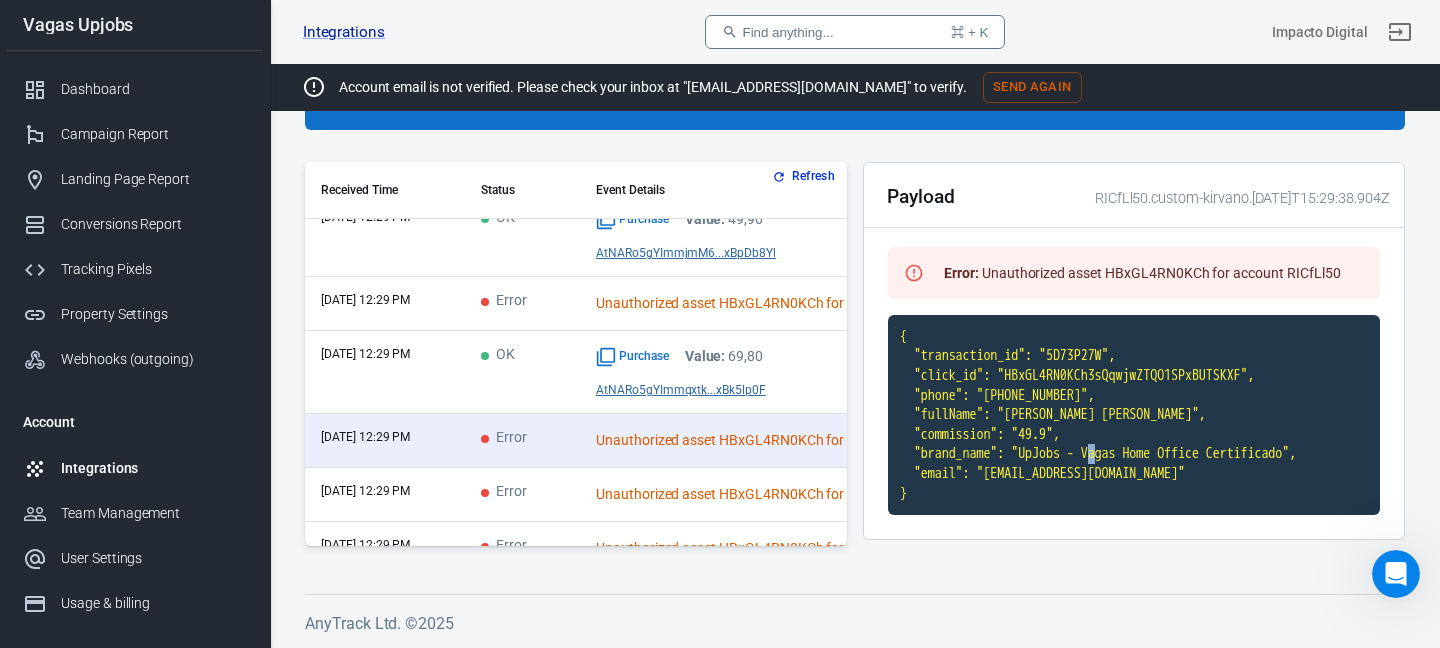 click on "{
"transaction_id": "5D73P27W",
"click_id": "HBxGL4RN0KCh3sQqwjwZTQO1SPxBUTSKXF",
"phone": "[PHONE_NUMBER]",
"fullName": "[PERSON_NAME] [PERSON_NAME]",
"commission": "49.9",
"brand_name": "UpJobs - Vagas Home Office Certificado",
"email": "[EMAIL_ADDRESS][DOMAIN_NAME]"
}" at bounding box center [1134, 415] 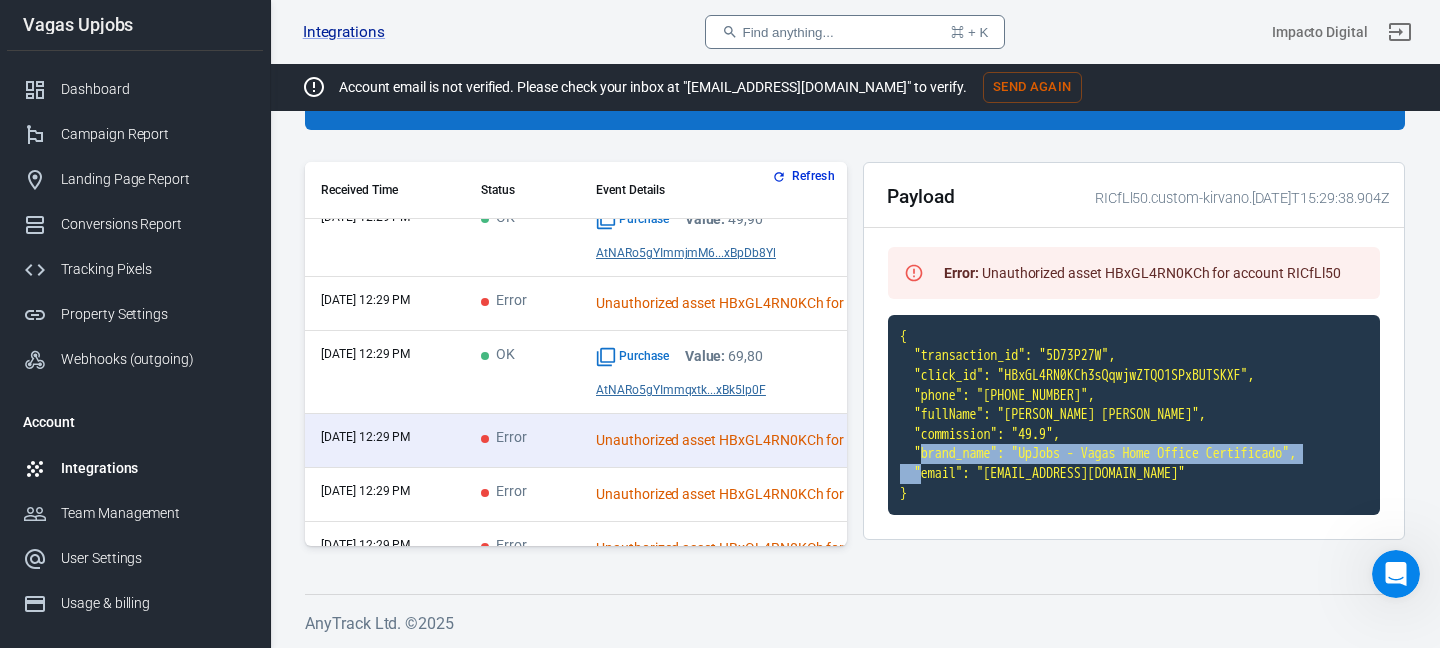 click on "{
"transaction_id": "5D73P27W",
"click_id": "HBxGL4RN0KCh3sQqwjwZTQO1SPxBUTSKXF",
"phone": "[PHONE_NUMBER]",
"fullName": "[PERSON_NAME] [PERSON_NAME]",
"commission": "49.9",
"brand_name": "UpJobs - Vagas Home Office Certificado",
"email": "[EMAIL_ADDRESS][DOMAIN_NAME]"
}" at bounding box center (1134, 415) 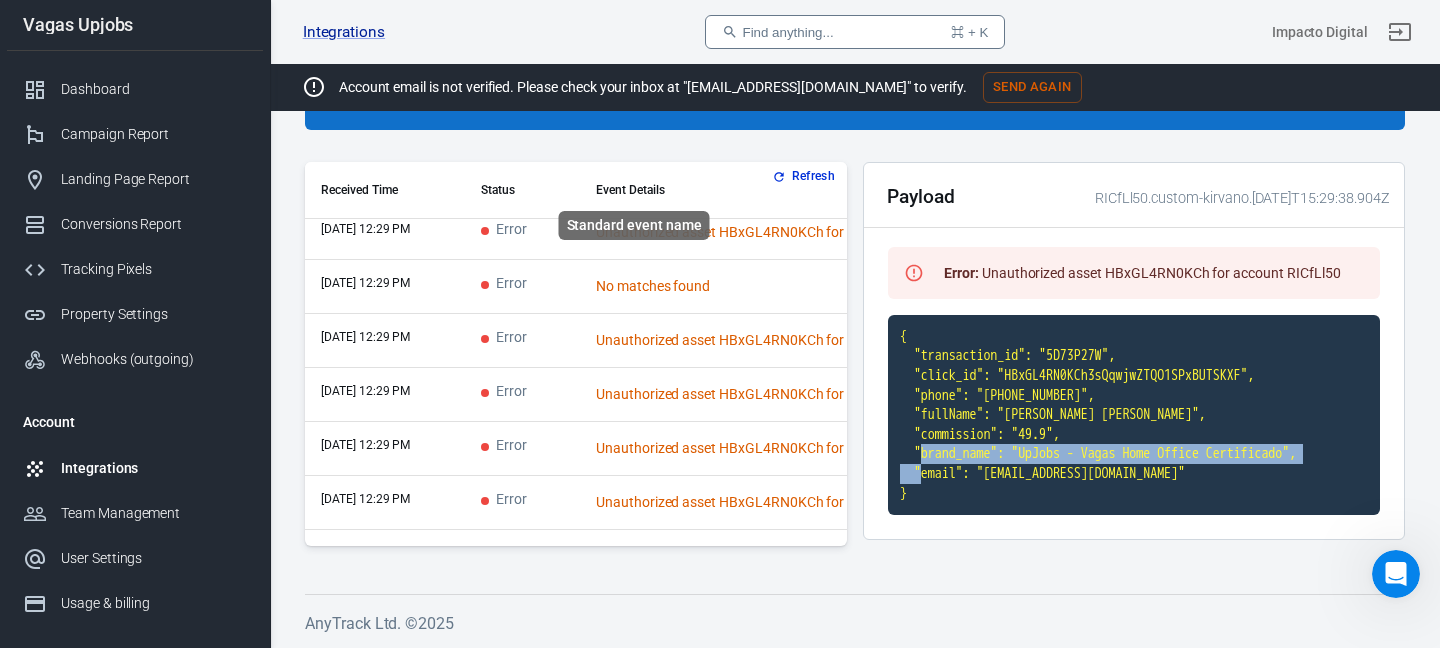 scroll, scrollTop: 7485, scrollLeft: 0, axis: vertical 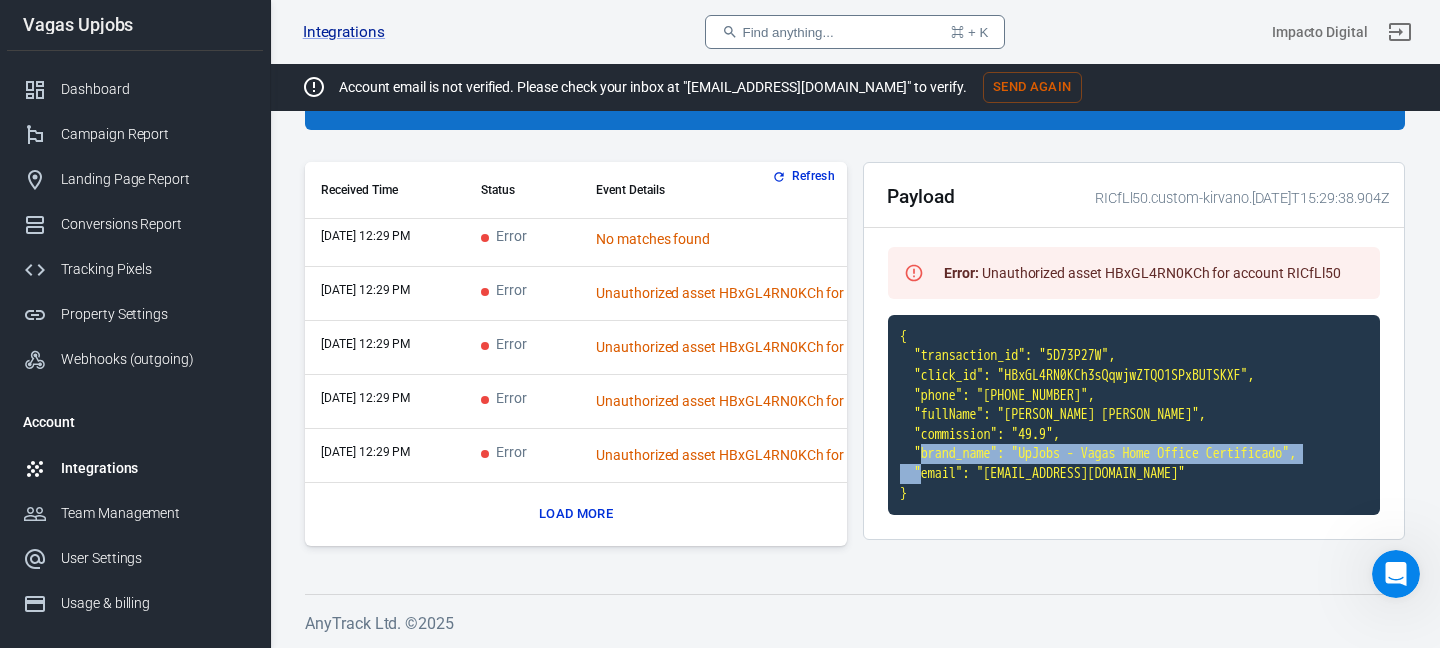 click at bounding box center [570, 483] 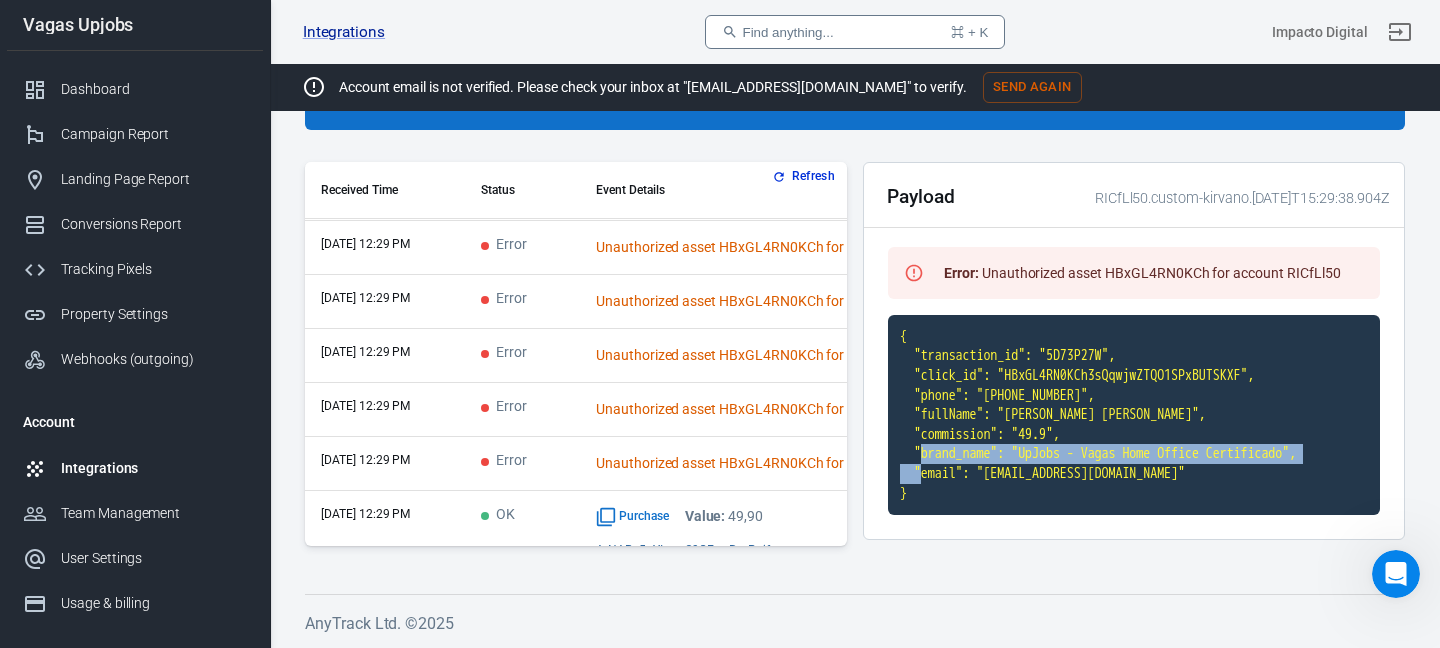 scroll, scrollTop: 7992, scrollLeft: 0, axis: vertical 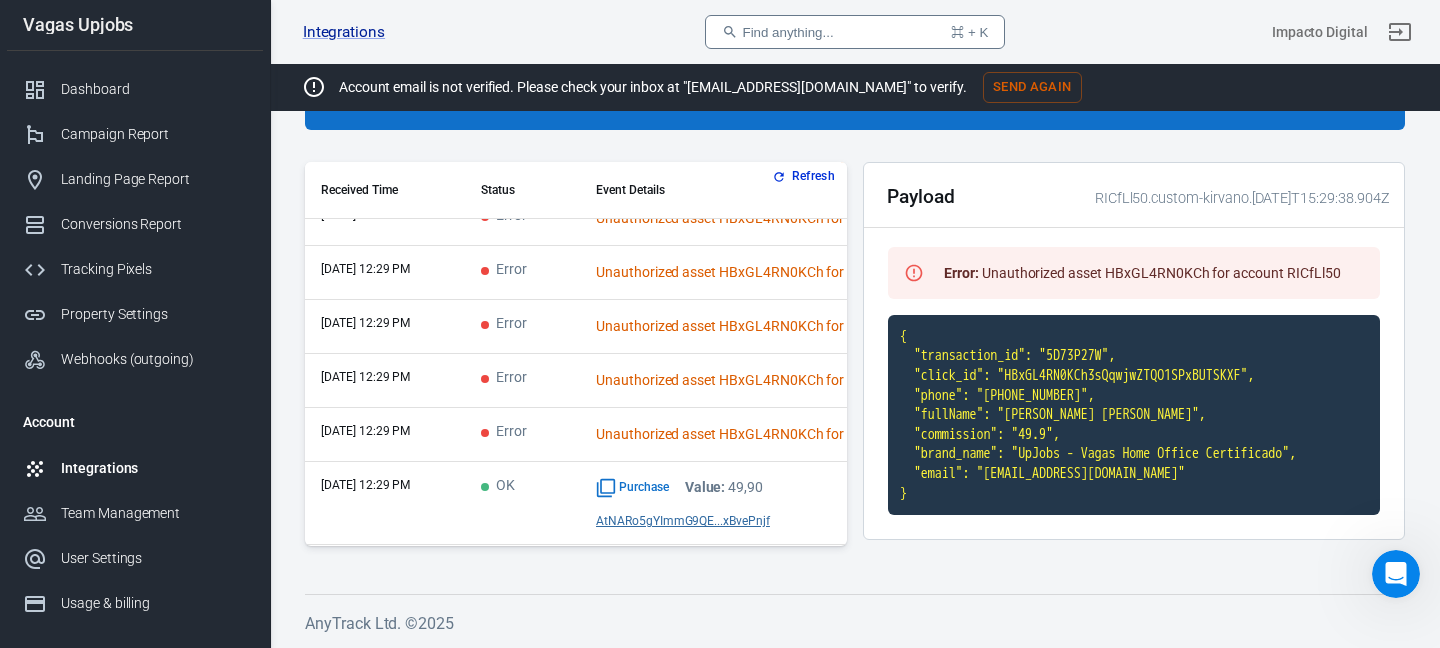 click on "Unauthorized asset HBxGL4RN0KCh for account RICfLl50" at bounding box center (746, 434) 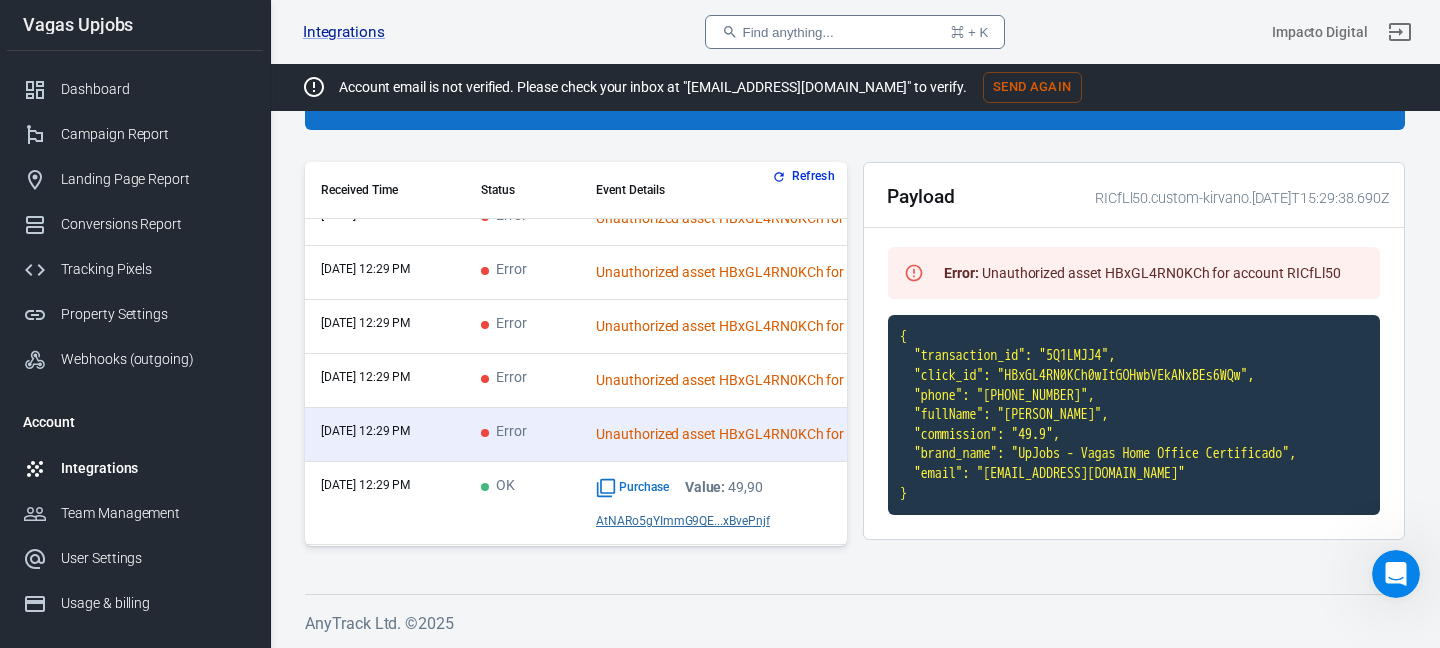click on "Unauthorized asset HBxGL4RN0KCh for account RICfLl50" at bounding box center [746, 381] 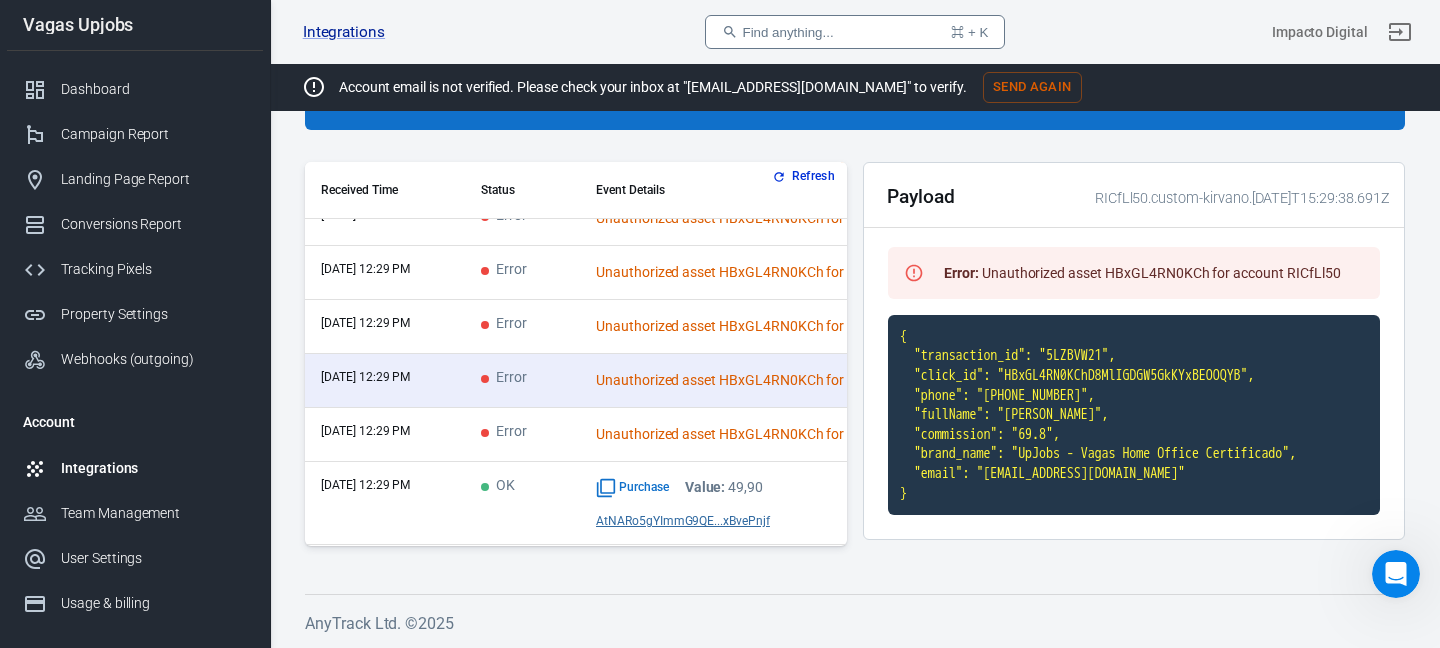 click on "Unauthorized asset HBxGL4RN0KCh for account RICfLl50" at bounding box center (746, 327) 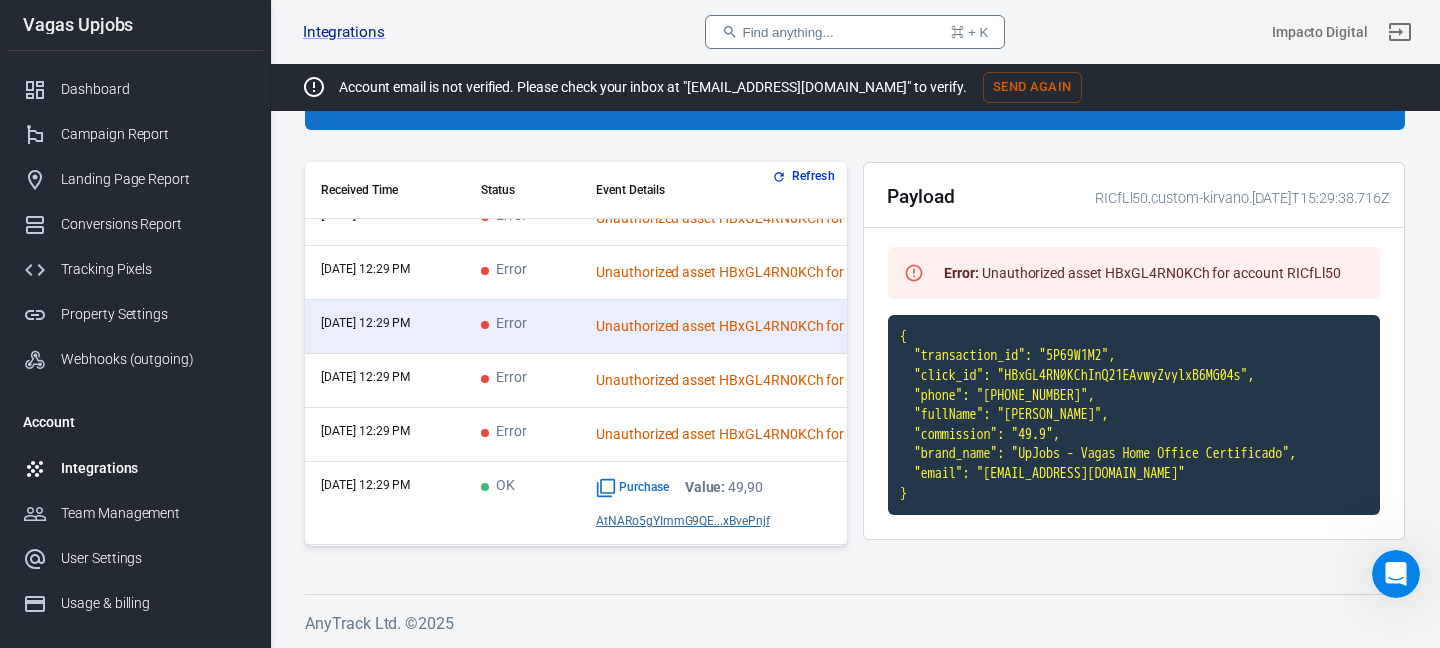 click on "Unauthorized asset HBxGL4RN0KCh for account RICfLl50" at bounding box center [746, 435] 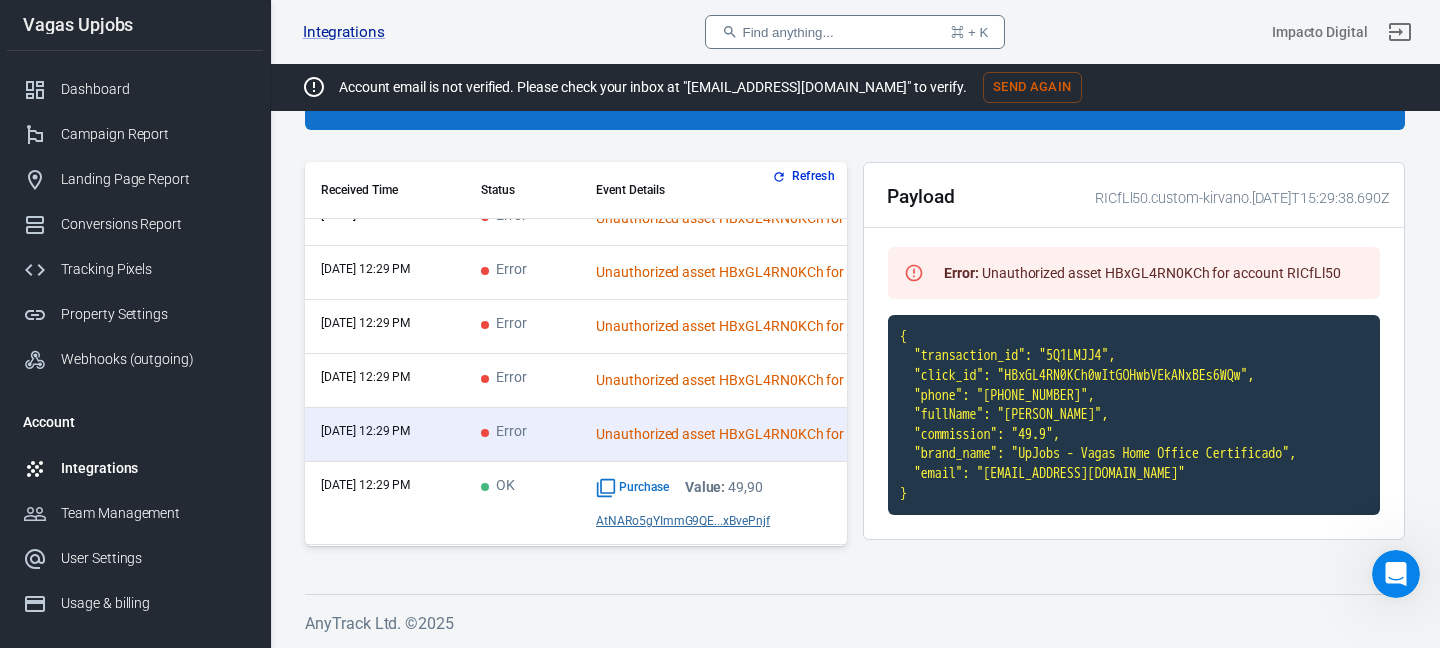 click on "OK" at bounding box center (522, 503) 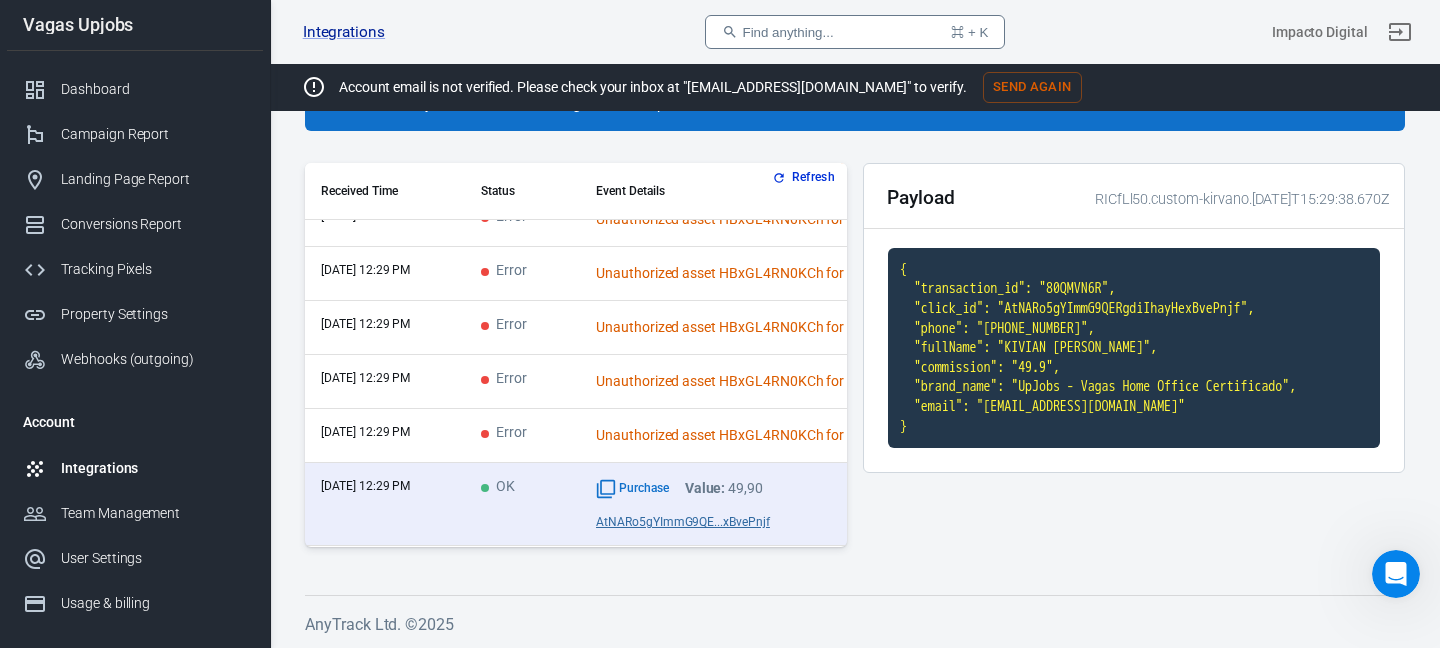 click on "Error" at bounding box center (522, 436) 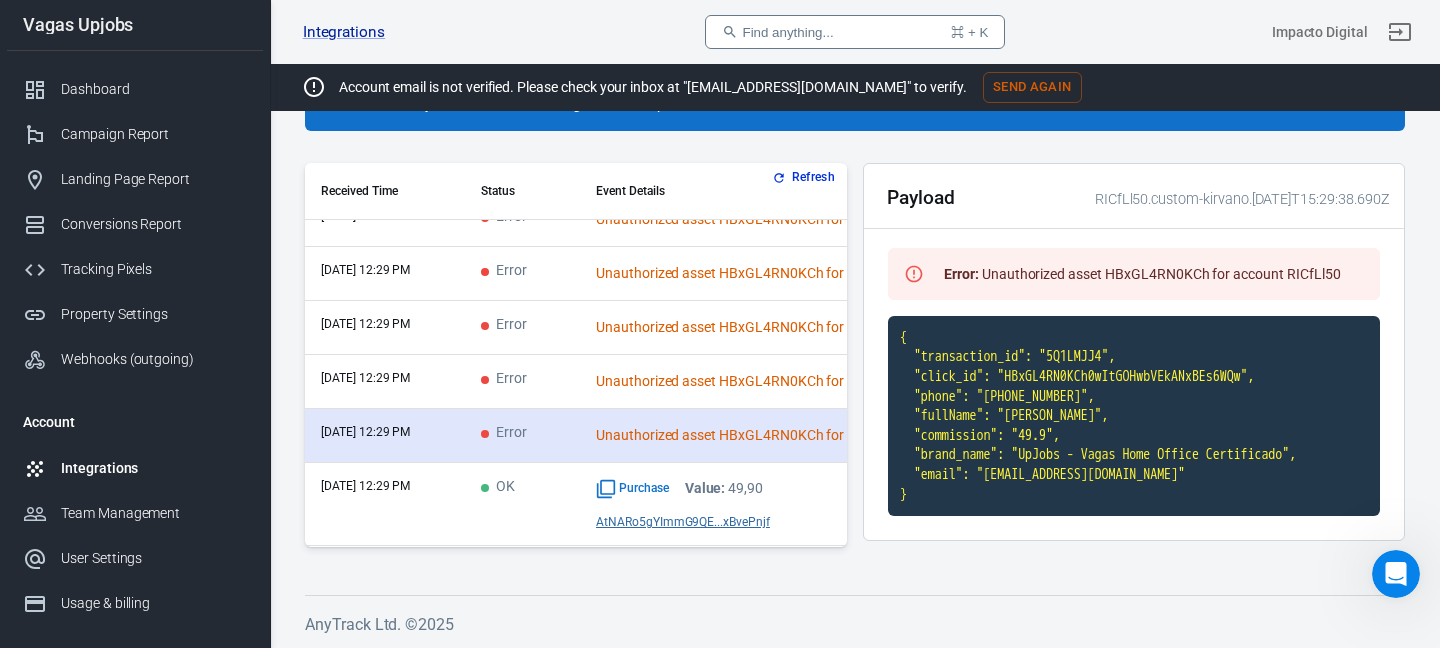 scroll, scrollTop: 253, scrollLeft: 0, axis: vertical 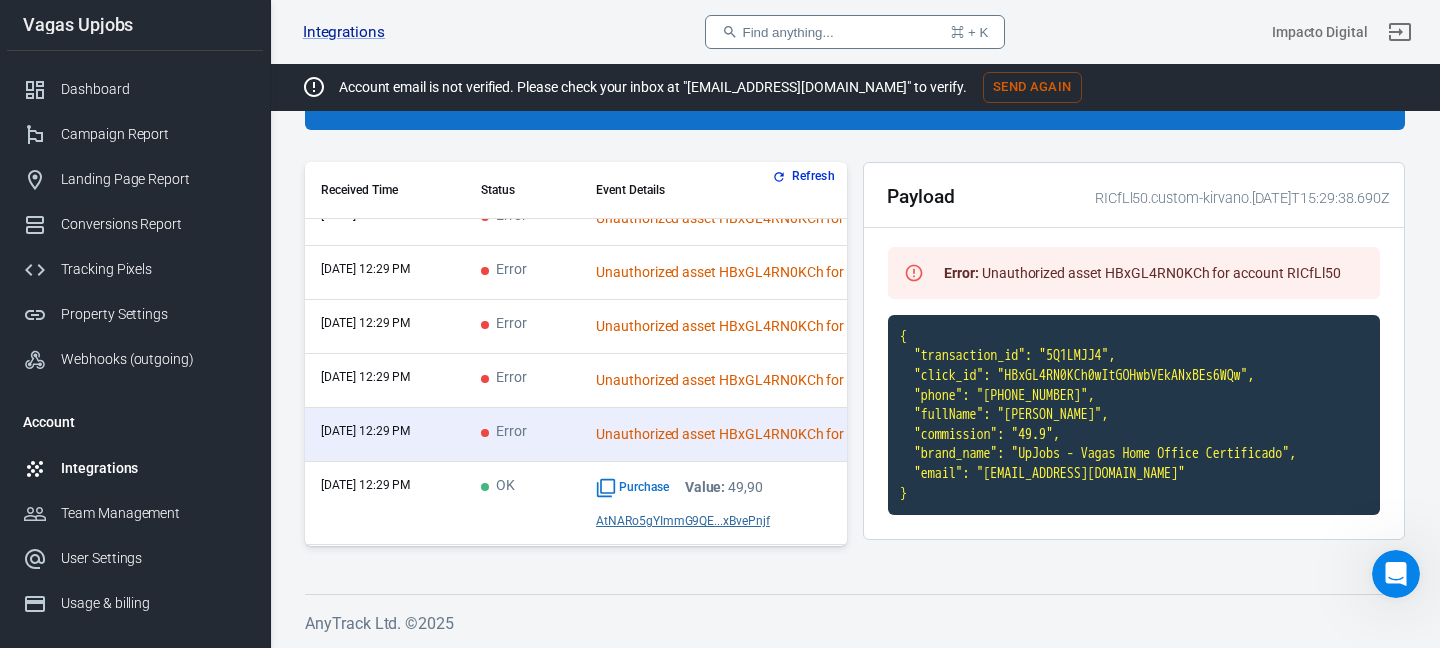 click on "Unauthorized asset HBxGL4RN0KCh for account RICfLl50" at bounding box center (746, 381) 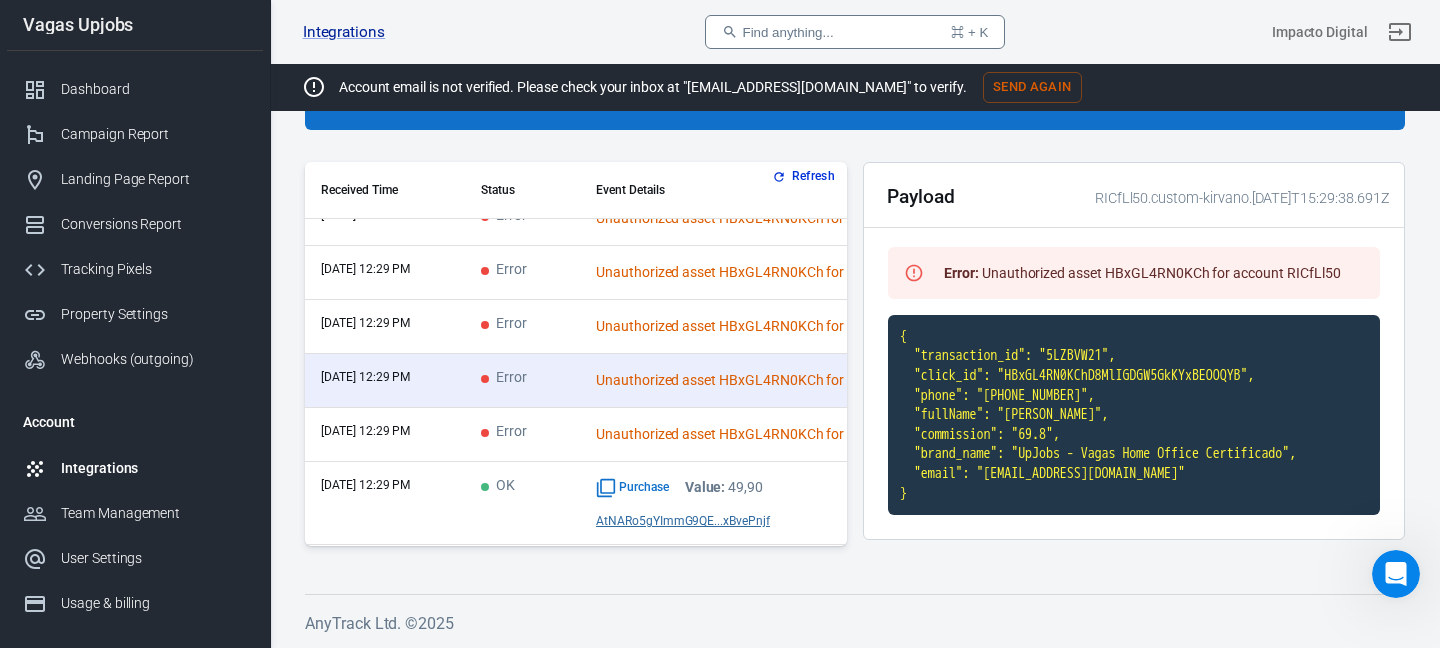 click on "Unauthorized asset HBxGL4RN0KCh for account RICfLl50" at bounding box center (746, 327) 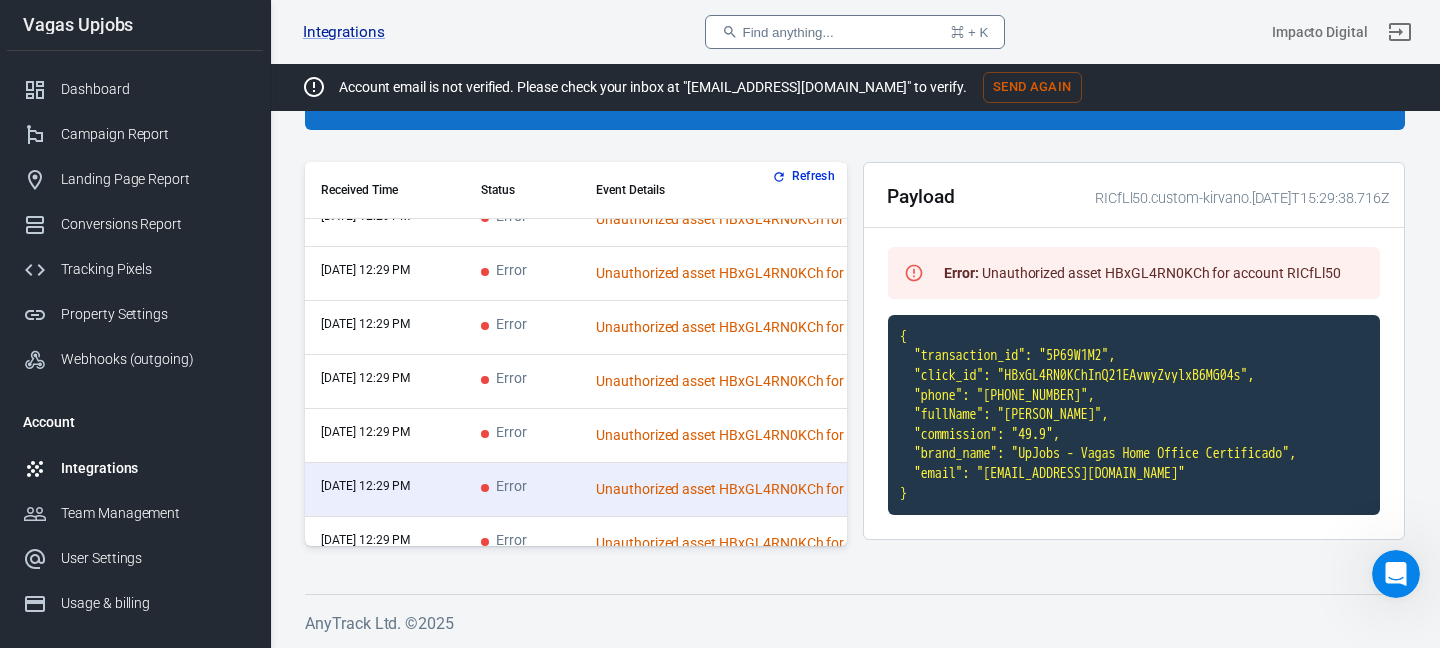 click on "Unauthorized asset HBxGL4RN0KCh for account RICfLl50" at bounding box center [746, 381] 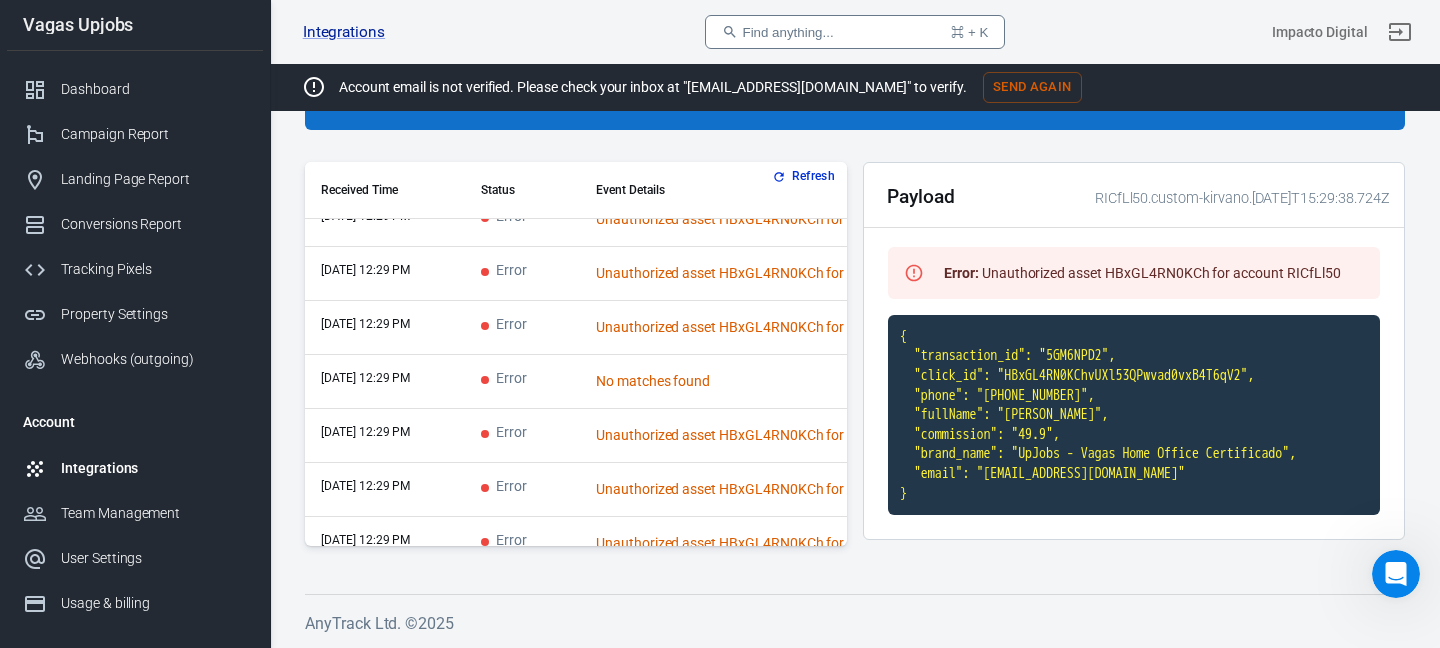 scroll, scrollTop: 7228, scrollLeft: 0, axis: vertical 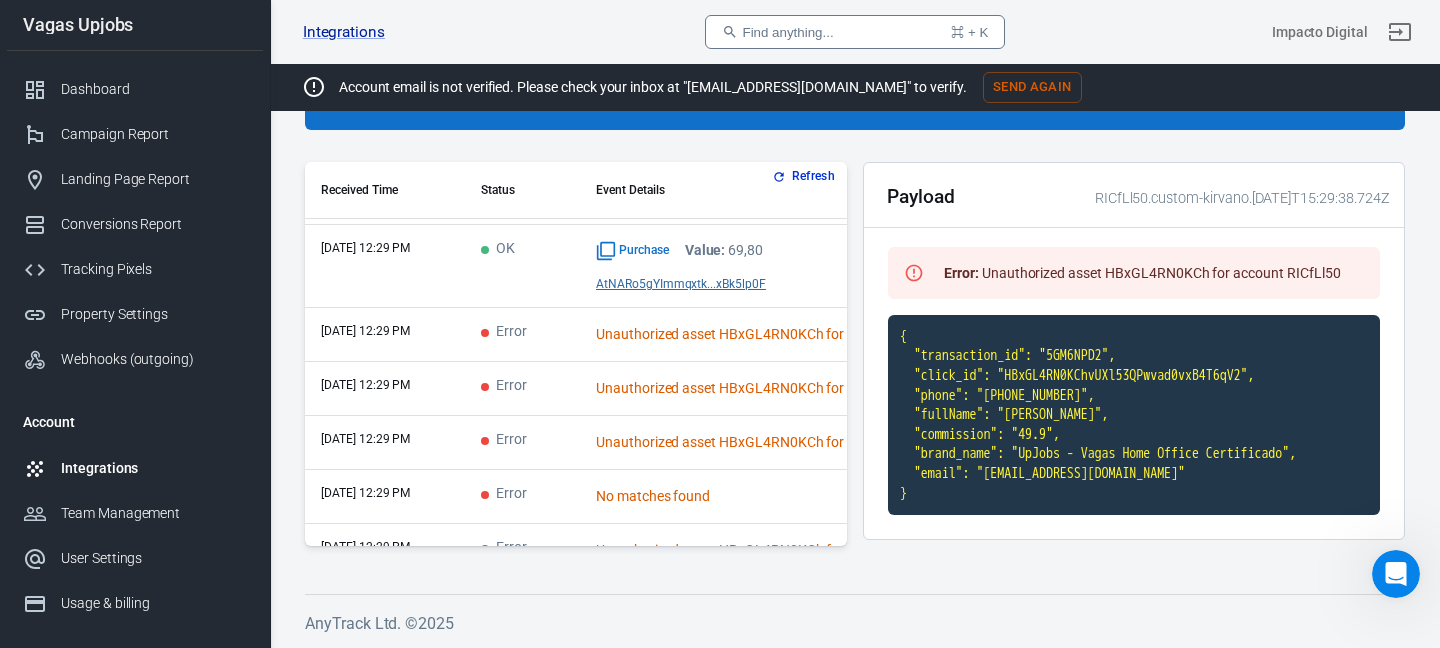click on "Unauthorized asset HBxGL4RN0KCh for account RICfLl50" at bounding box center (746, 389) 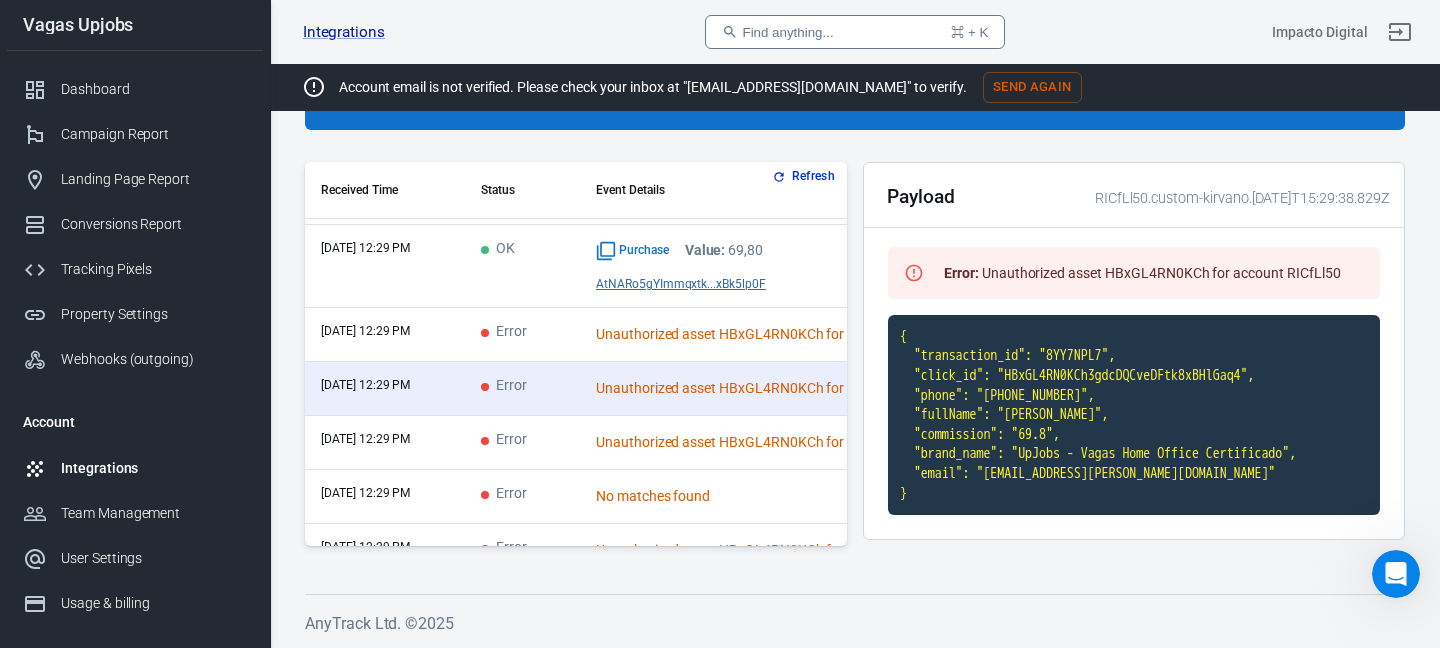 click on "No matches found" at bounding box center (746, 496) 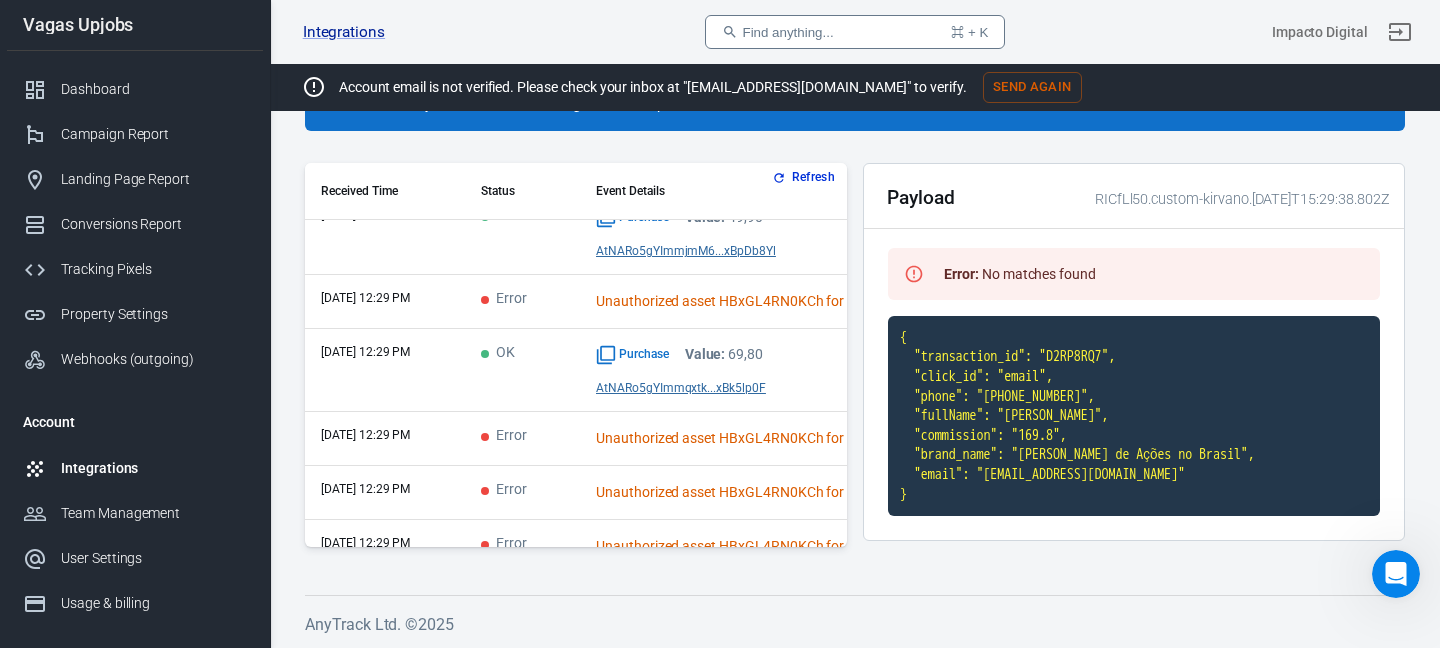 scroll, scrollTop: 7124, scrollLeft: 0, axis: vertical 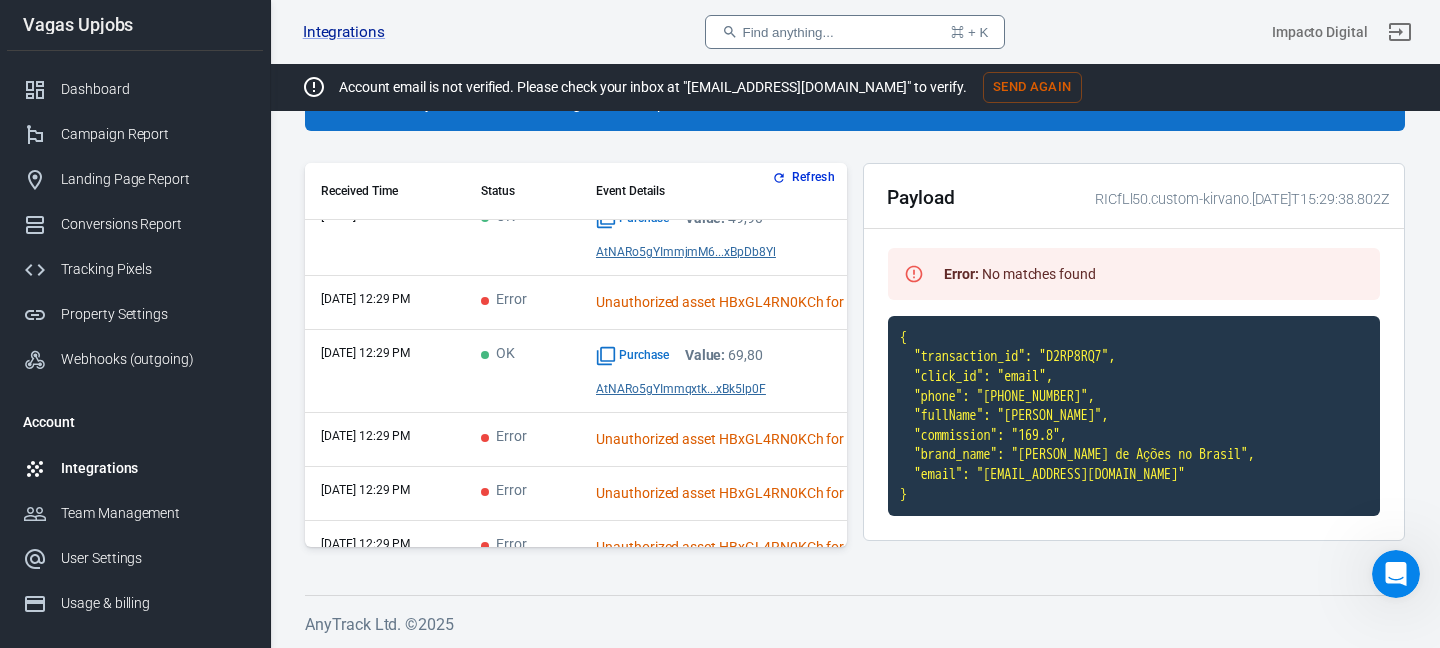 click on "Unauthorized asset HBxGL4RN0KCh for account RICfLl50" at bounding box center [746, 439] 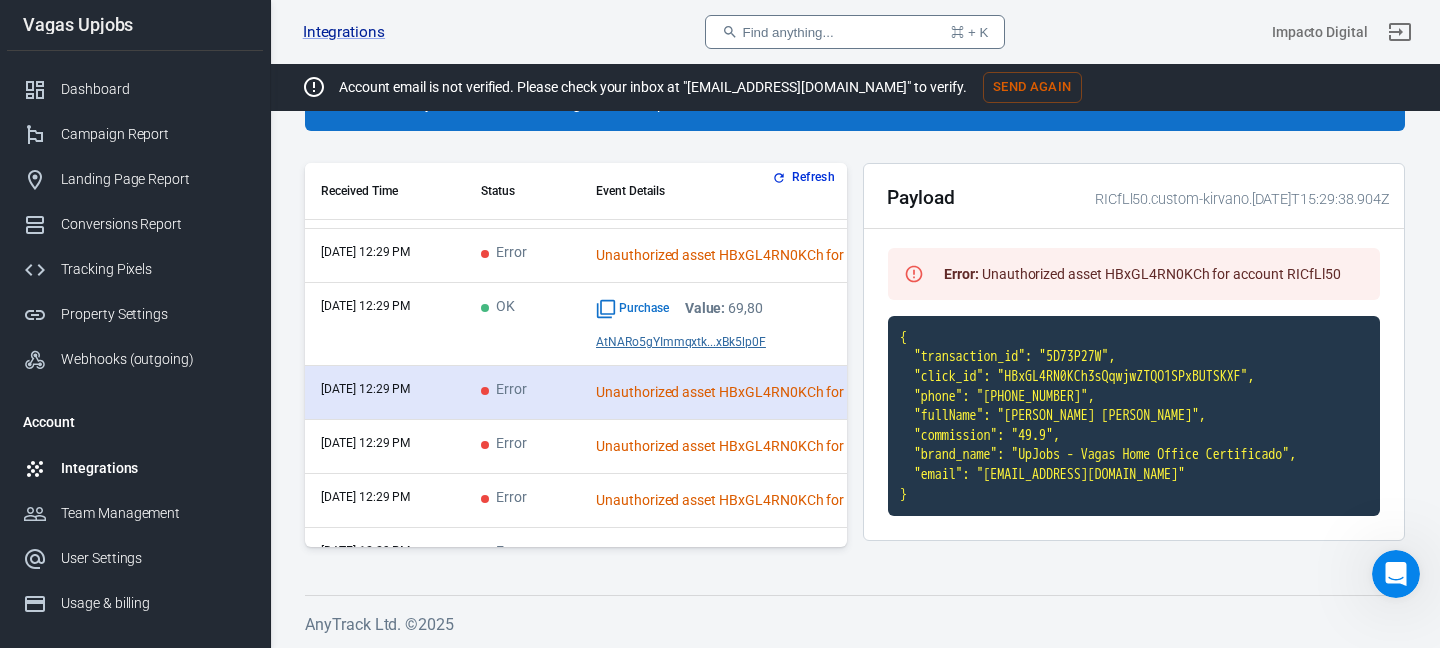 scroll, scrollTop: 7174, scrollLeft: 0, axis: vertical 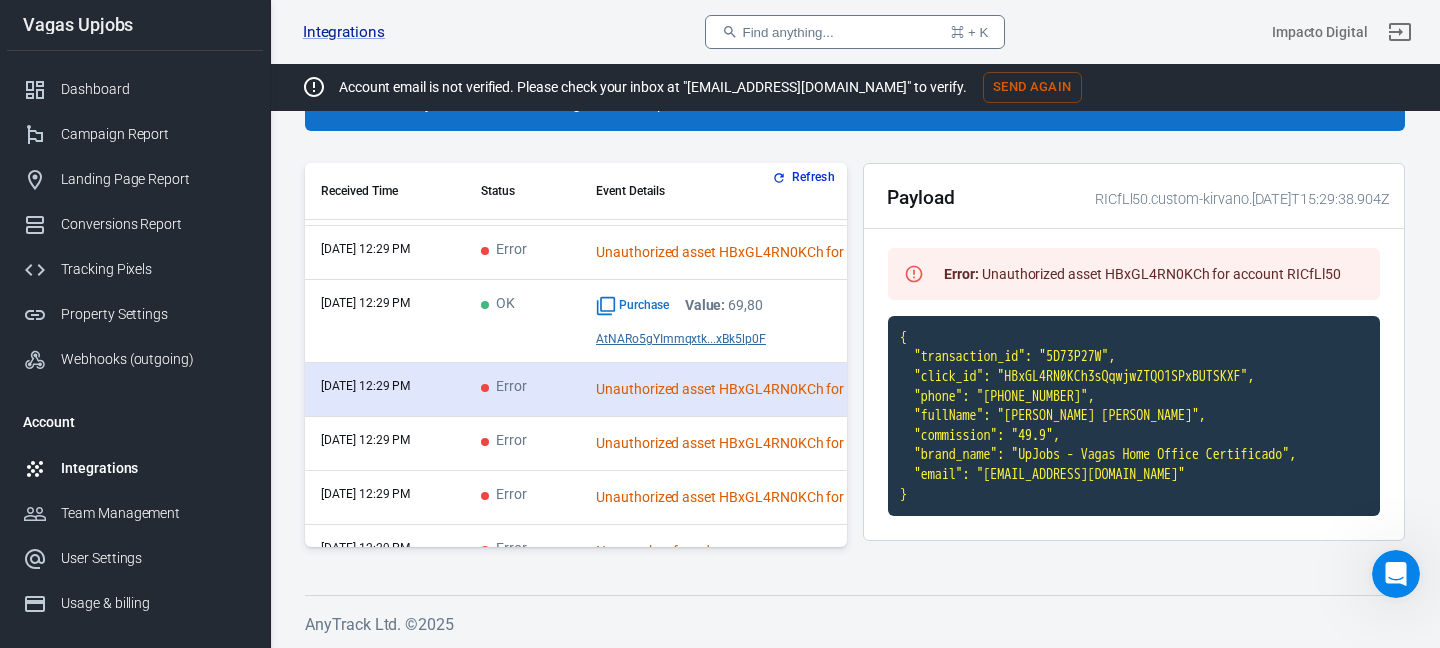 click on "Unauthorized asset HBxGL4RN0KCh for account RICfLl50" at bounding box center (746, 443) 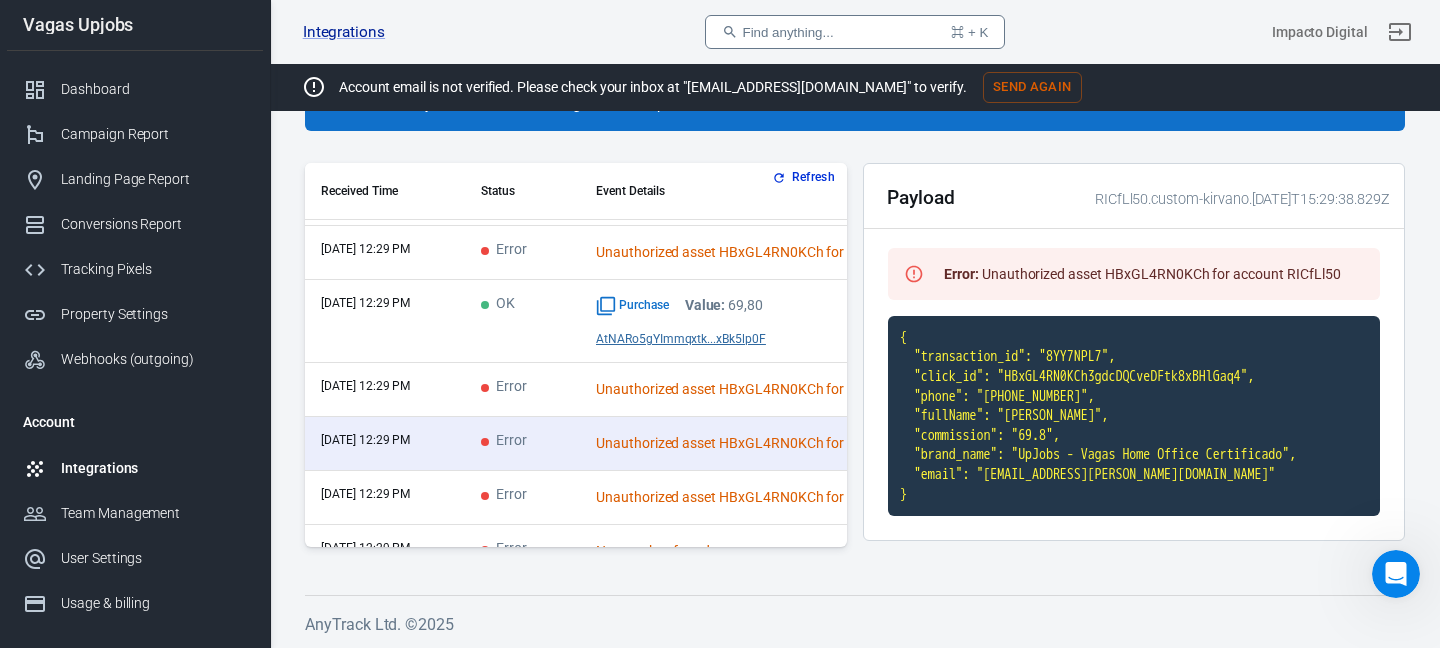click on "Unauthorized asset HBxGL4RN0KCh for account RICfLl50" at bounding box center (746, 497) 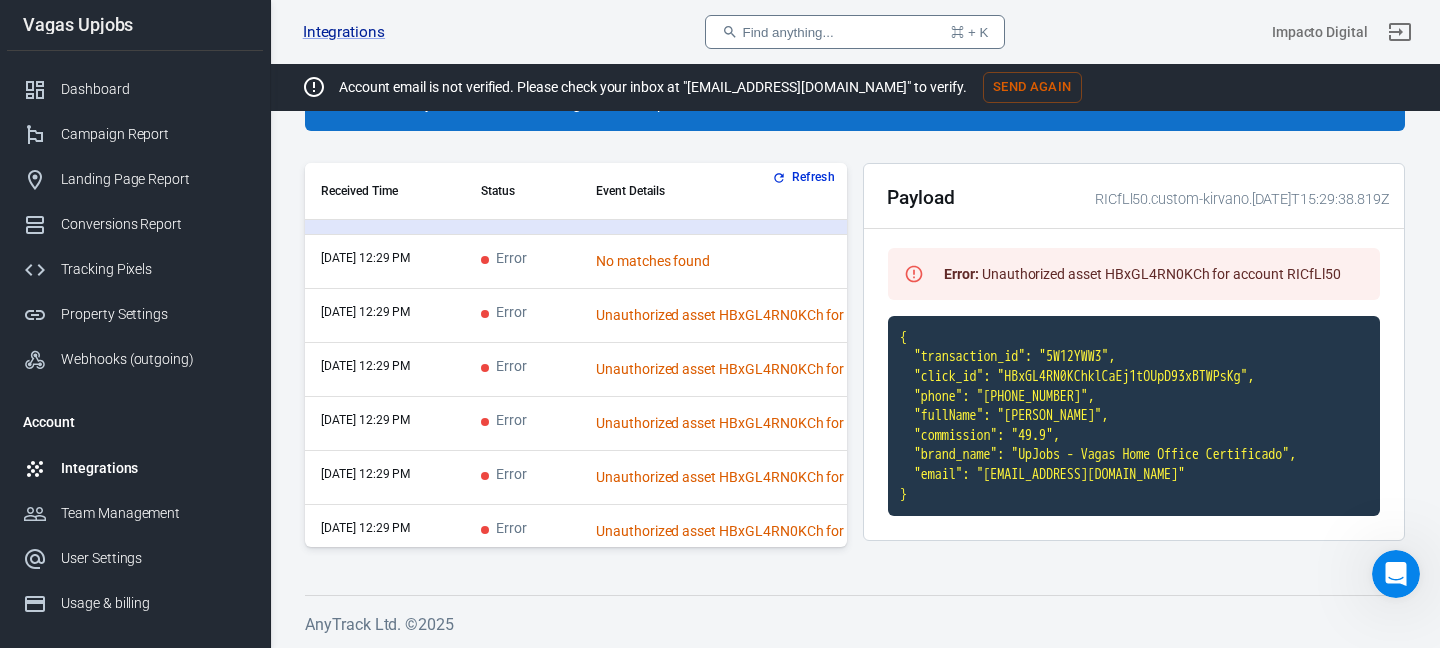scroll, scrollTop: 7992, scrollLeft: 0, axis: vertical 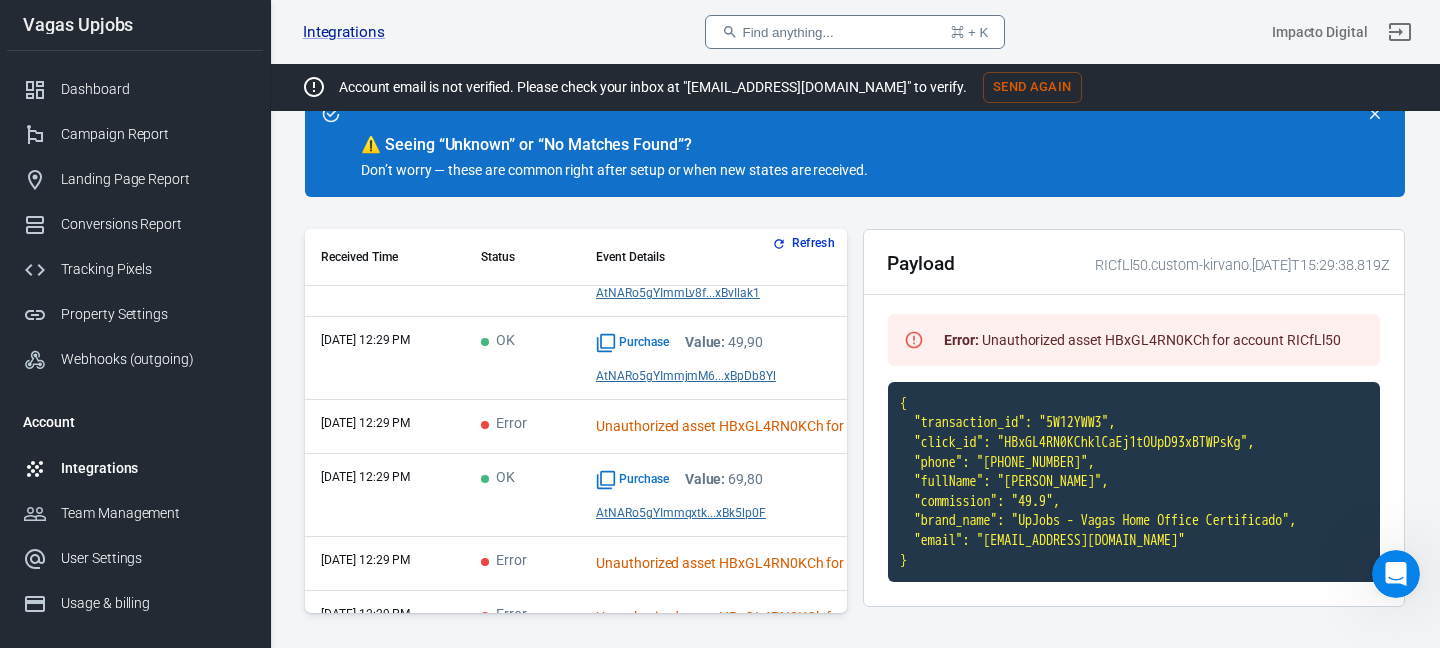 click on "Unauthorized asset HBxGL4RN0KCh for account RICfLl50" at bounding box center (746, 427) 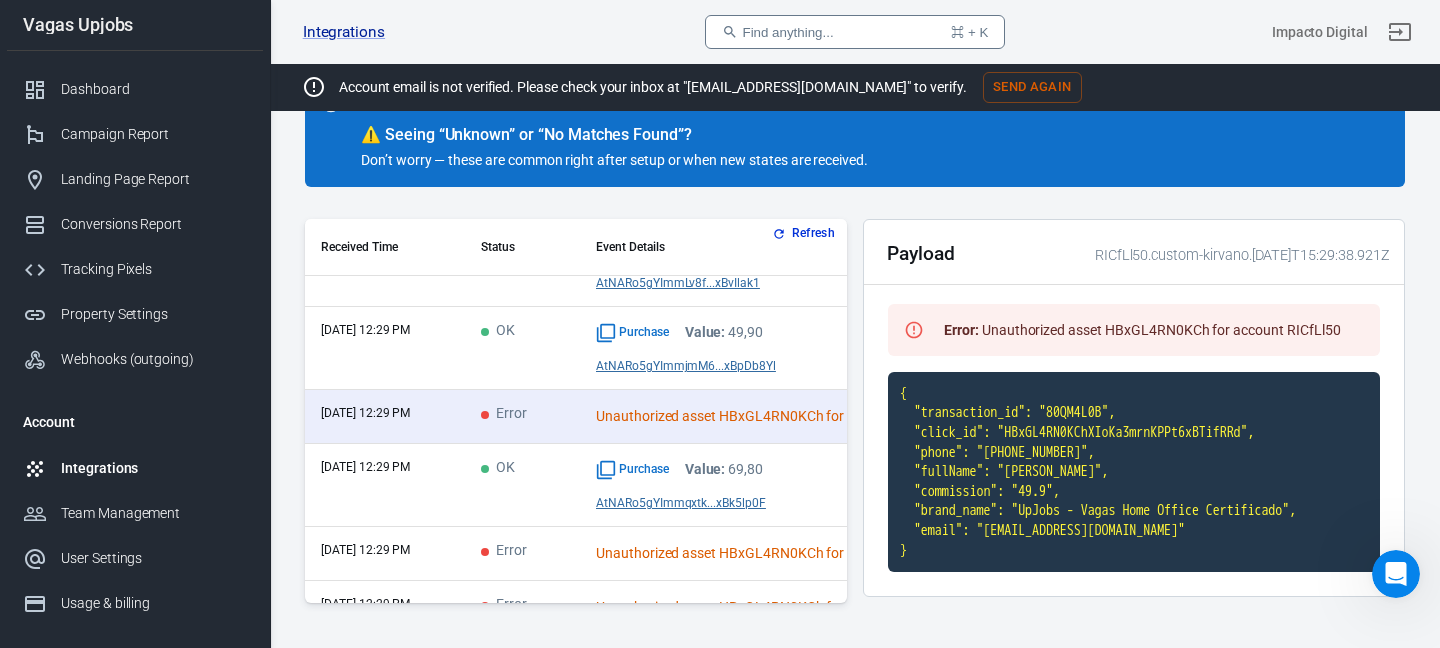scroll, scrollTop: 188, scrollLeft: 0, axis: vertical 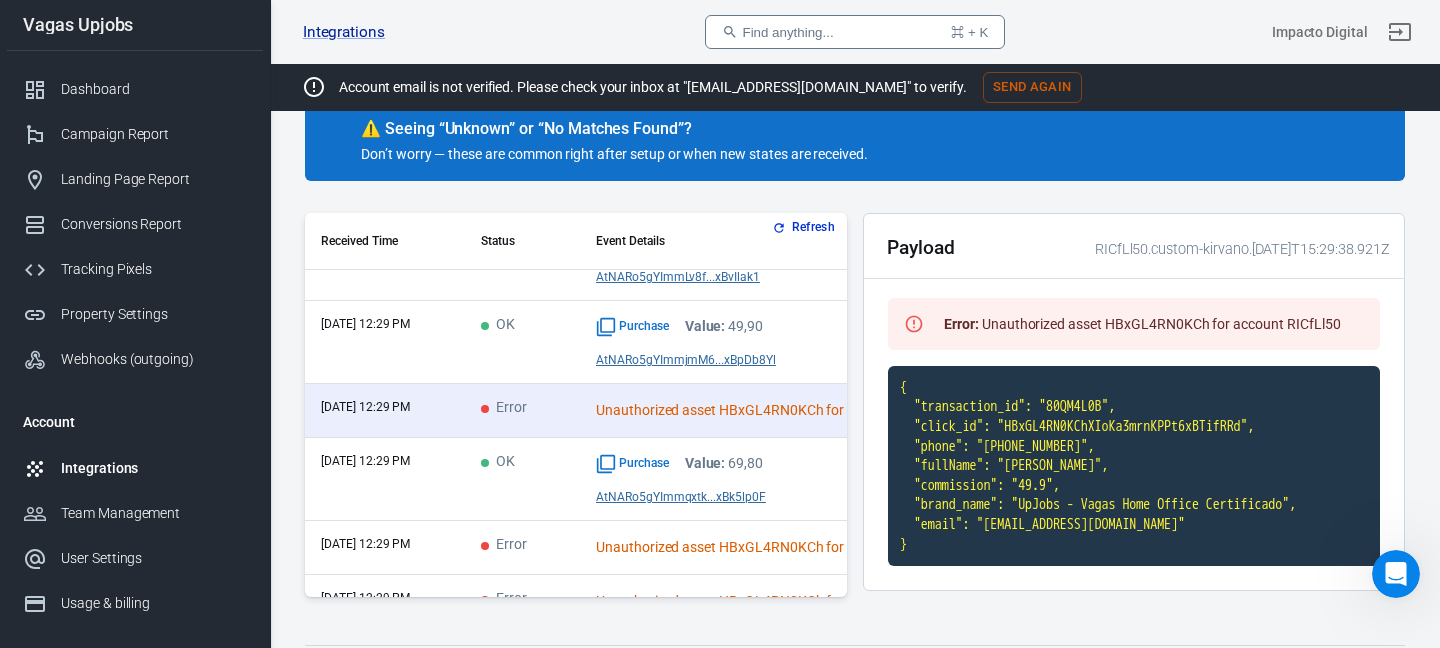 click on "{
"transaction_id": "80QM4L0B",
"click_id": "HBxGL4RN0KChXIoKa3mrnKPPt6xBTifRRd",
"phone": "[PHONE_NUMBER]",
"fullName": "[PERSON_NAME]",
"commission": "49.9",
"brand_name": "UpJobs - Vagas Home Office Certificado",
"email": "[EMAIL_ADDRESS][DOMAIN_NAME]"
}" at bounding box center [1134, 466] 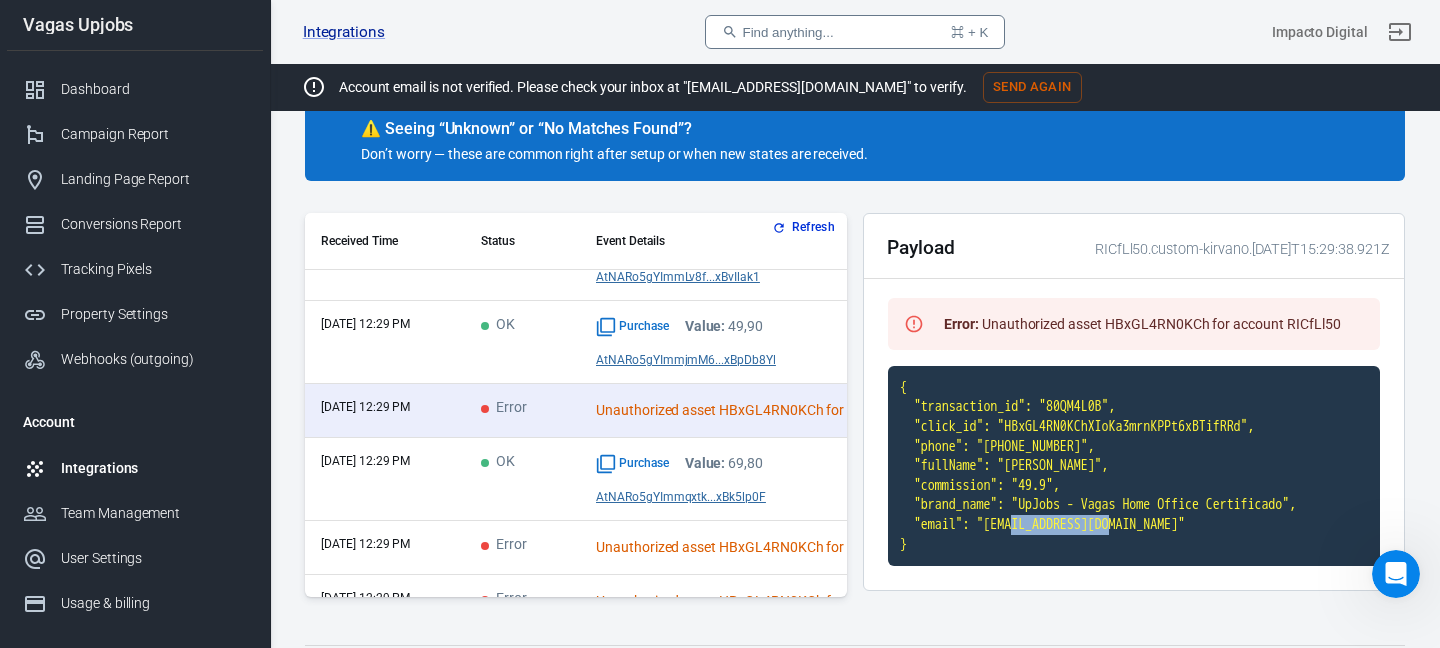 click on "{
"transaction_id": "80QM4L0B",
"click_id": "HBxGL4RN0KChXIoKa3mrnKPPt6xBTifRRd",
"phone": "[PHONE_NUMBER]",
"fullName": "[PERSON_NAME]",
"commission": "49.9",
"brand_name": "UpJobs - Vagas Home Office Certificado",
"email": "[EMAIL_ADDRESS][DOMAIN_NAME]"
}" at bounding box center [1134, 466] 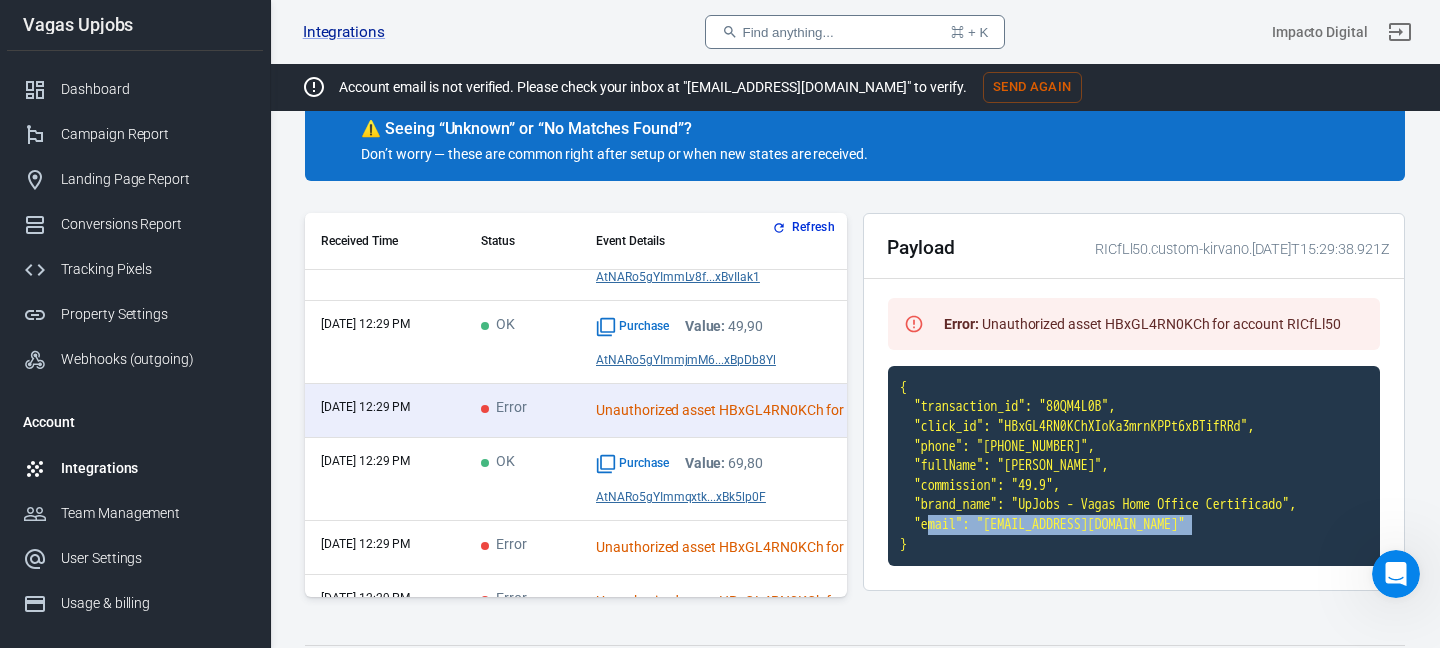 click on "{
"transaction_id": "80QM4L0B",
"click_id": "HBxGL4RN0KChXIoKa3mrnKPPt6xBTifRRd",
"phone": "[PHONE_NUMBER]",
"fullName": "[PERSON_NAME]",
"commission": "49.9",
"brand_name": "UpJobs - Vagas Home Office Certificado",
"email": "[EMAIL_ADDRESS][DOMAIN_NAME]"
}" at bounding box center [1134, 466] 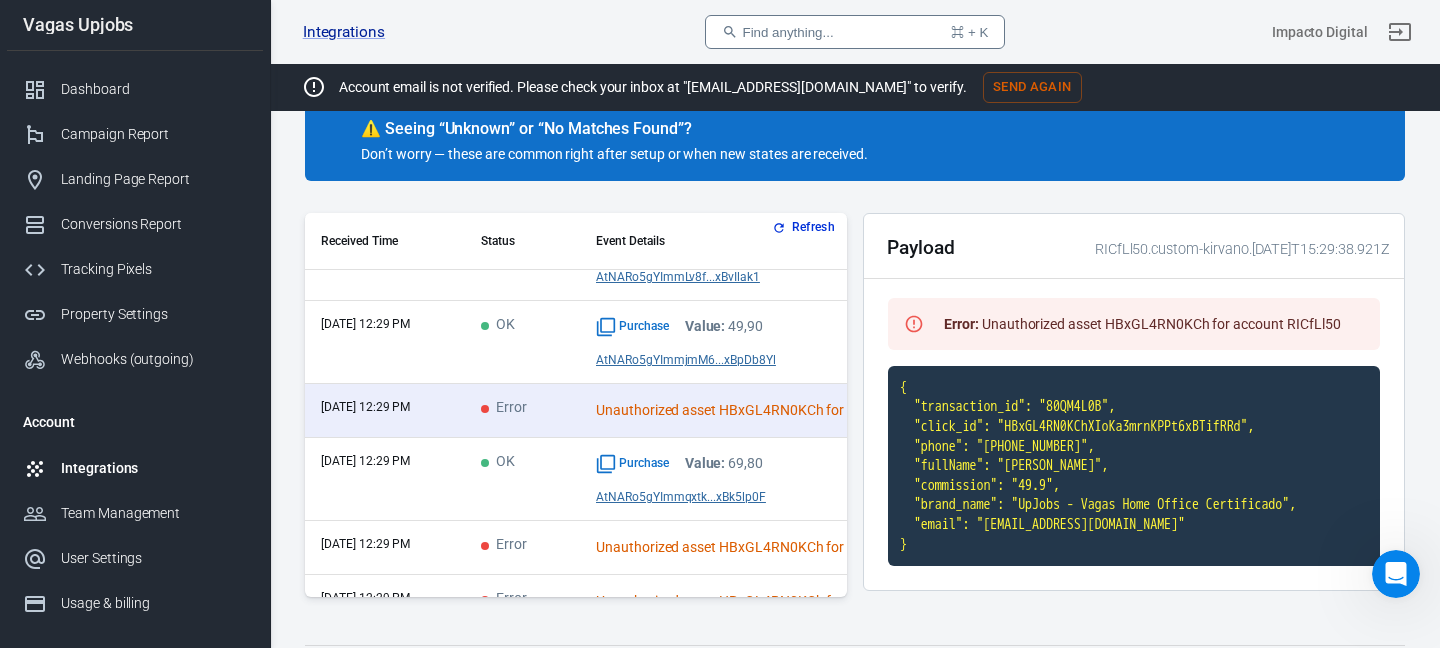 click on "{
"transaction_id": "80QM4L0B",
"click_id": "HBxGL4RN0KChXIoKa3mrnKPPt6xBTifRRd",
"phone": "[PHONE_NUMBER]",
"fullName": "[PERSON_NAME]",
"commission": "49.9",
"brand_name": "UpJobs - Vagas Home Office Certificado",
"email": "[EMAIL_ADDRESS][DOMAIN_NAME]"
}" at bounding box center (1134, 466) 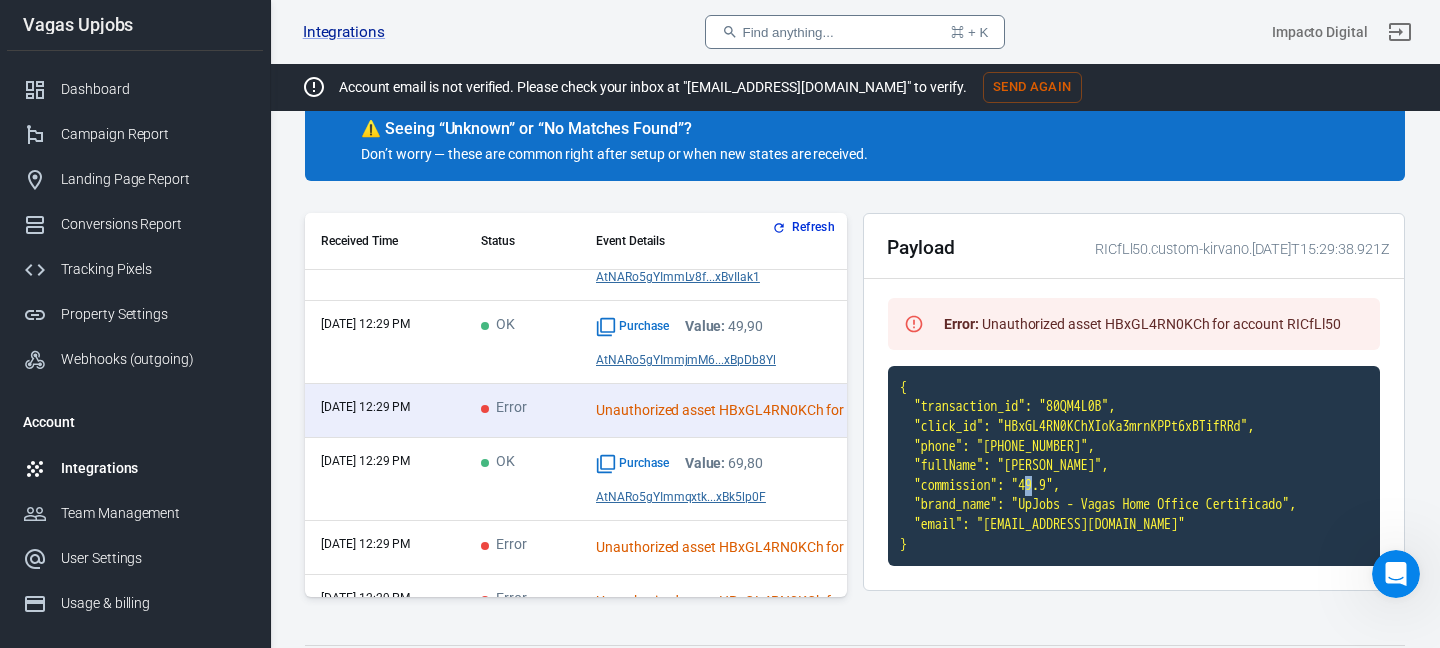 click on "{
"transaction_id": "80QM4L0B",
"click_id": "HBxGL4RN0KChXIoKa3mrnKPPt6xBTifRRd",
"phone": "[PHONE_NUMBER]",
"fullName": "[PERSON_NAME]",
"commission": "49.9",
"brand_name": "UpJobs - Vagas Home Office Certificado",
"email": "[EMAIL_ADDRESS][DOMAIN_NAME]"
}" at bounding box center (1134, 466) 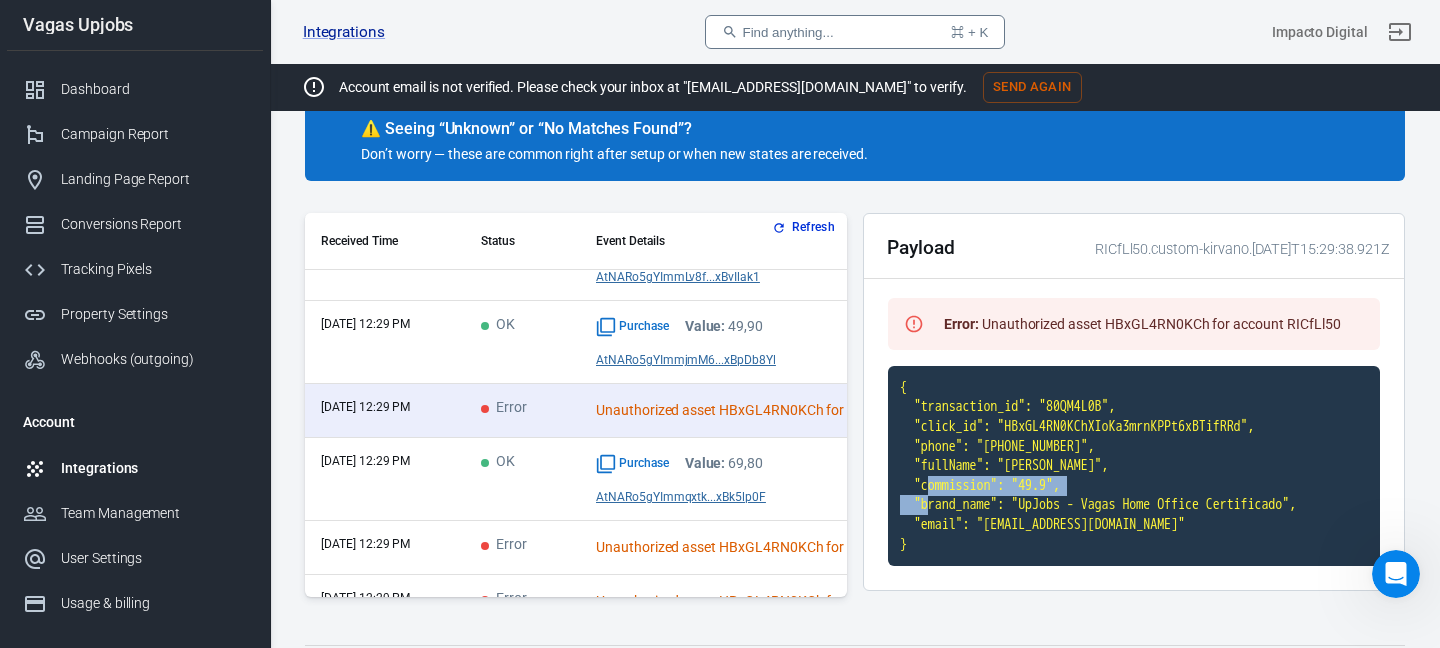 click on "{
"transaction_id": "80QM4L0B",
"click_id": "HBxGL4RN0KChXIoKa3mrnKPPt6xBTifRRd",
"phone": "[PHONE_NUMBER]",
"fullName": "[PERSON_NAME]",
"commission": "49.9",
"brand_name": "UpJobs - Vagas Home Office Certificado",
"email": "[EMAIL_ADDRESS][DOMAIN_NAME]"
}" at bounding box center (1134, 466) 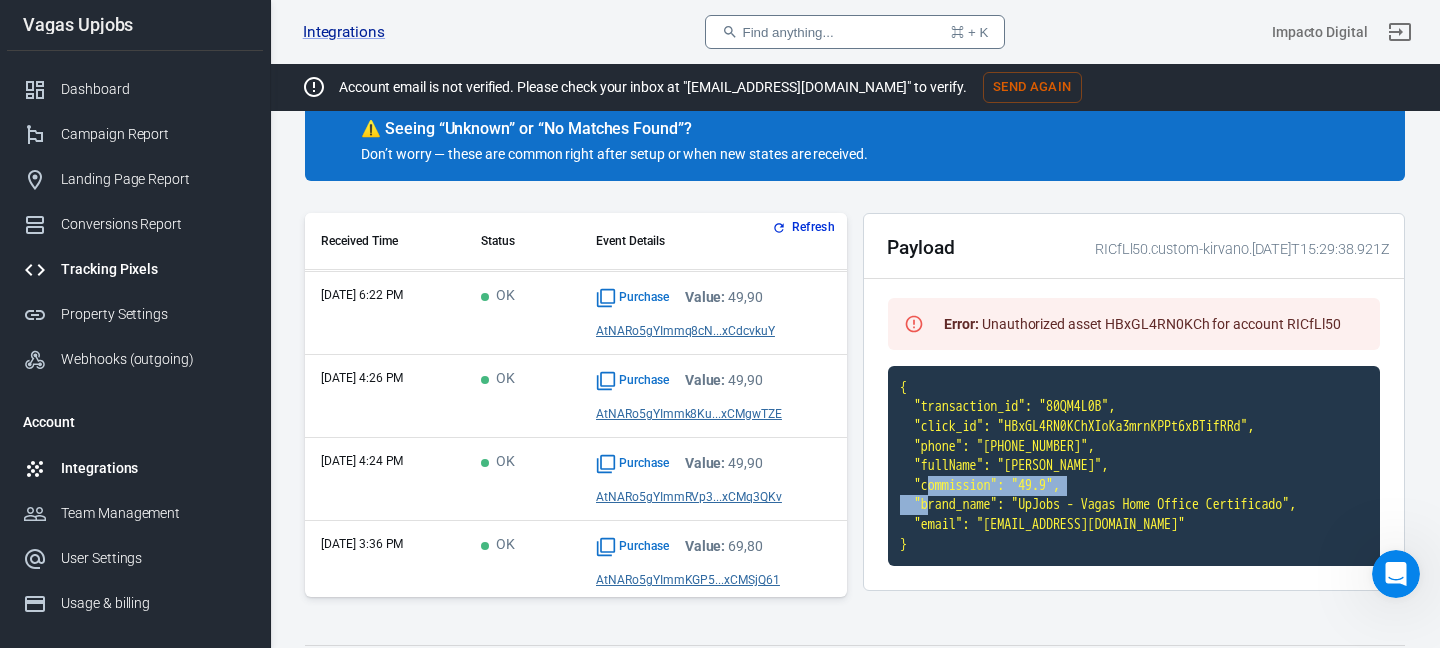 scroll, scrollTop: 6188, scrollLeft: 0, axis: vertical 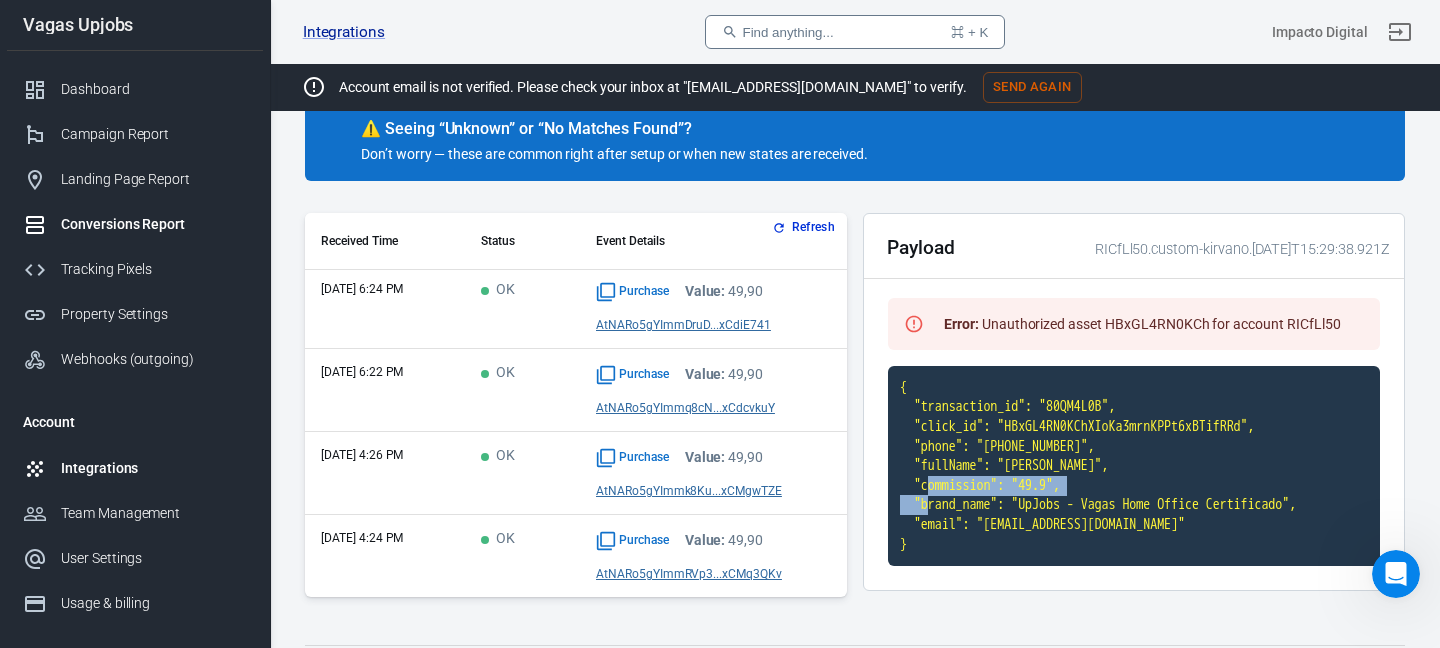 click on "Conversions Report" at bounding box center (135, 224) 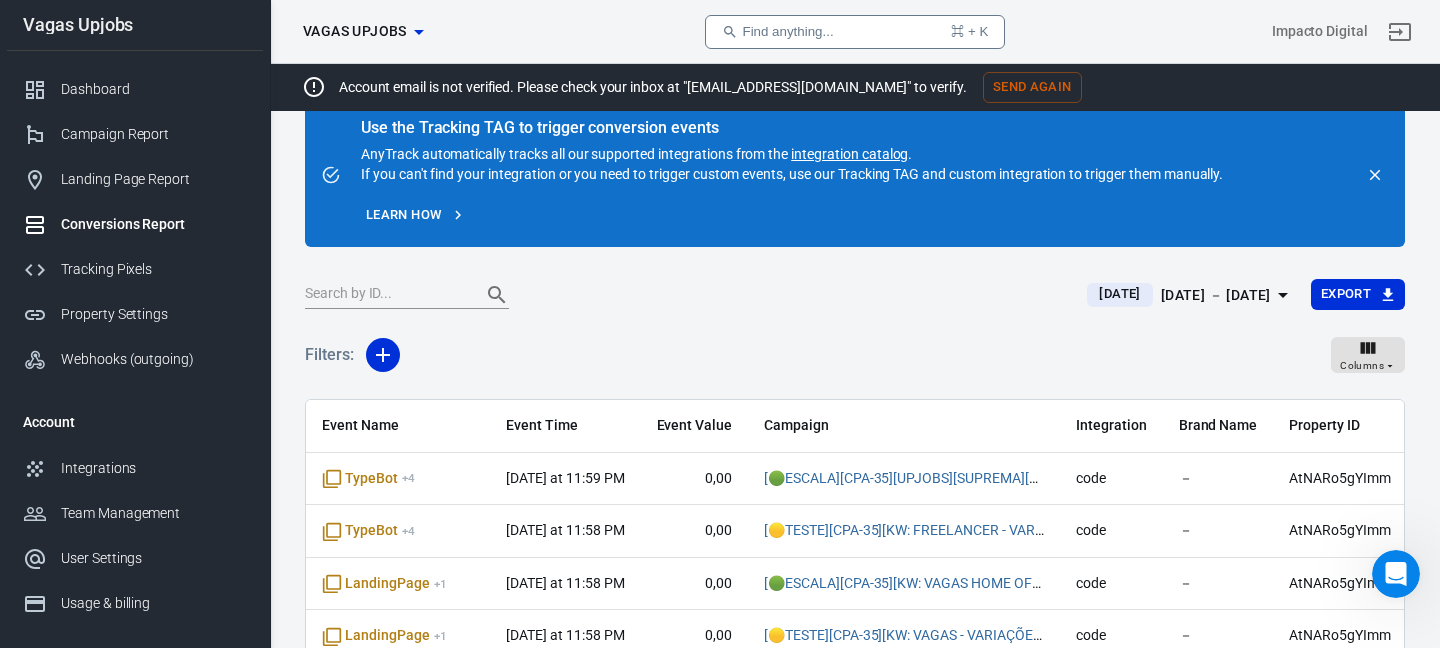 scroll, scrollTop: 188, scrollLeft: 0, axis: vertical 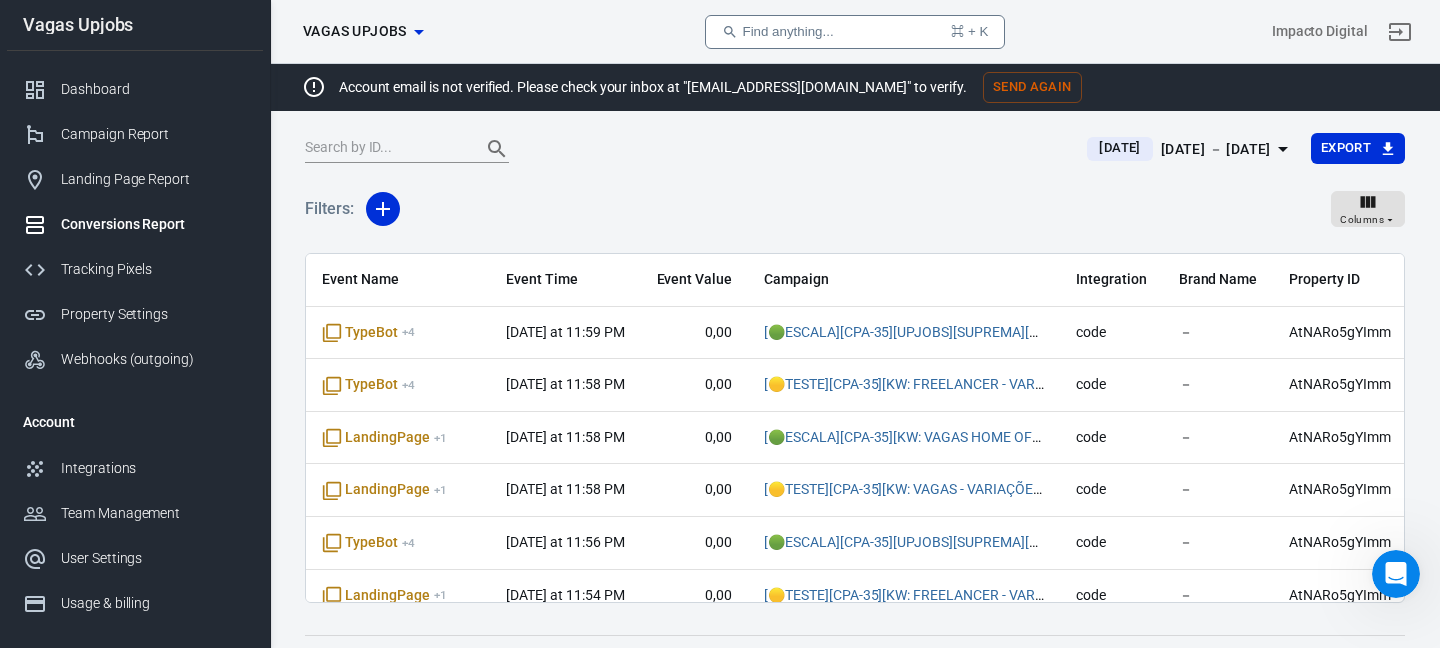 click at bounding box center [407, 149] 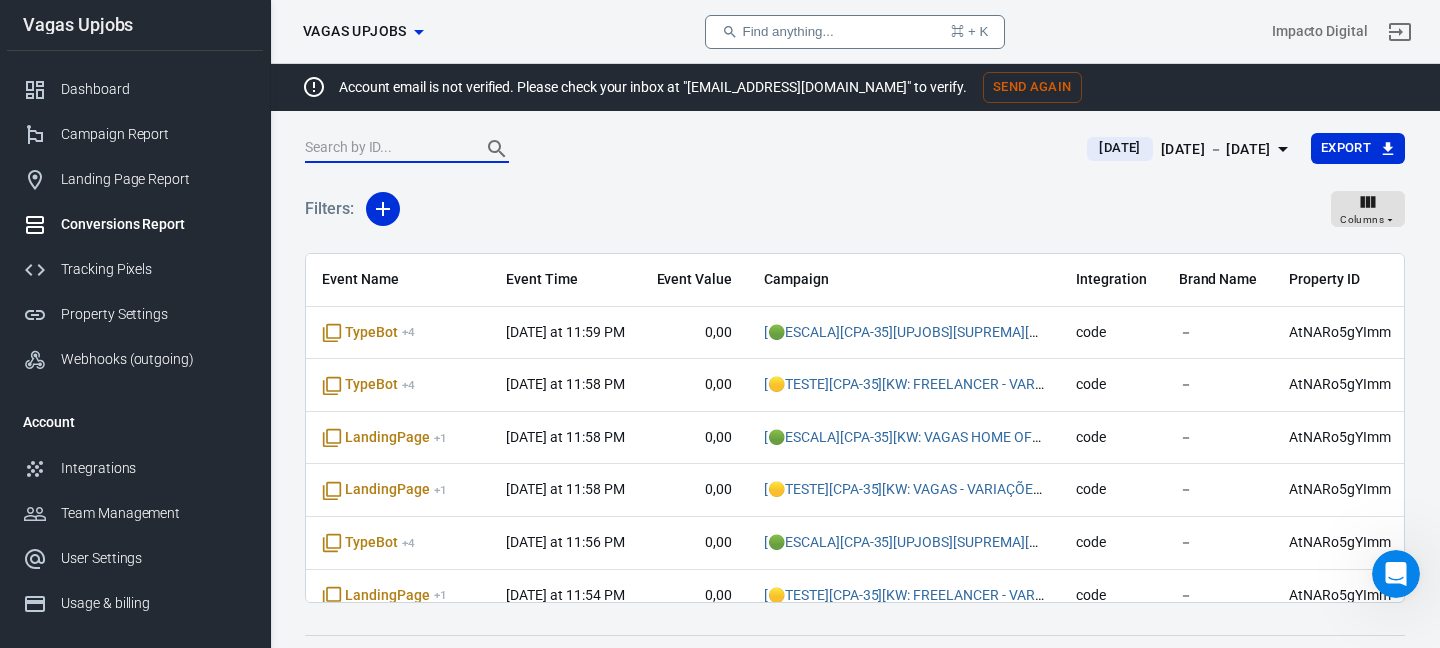 click on "[DATE] － [DATE]" at bounding box center (1216, 149) 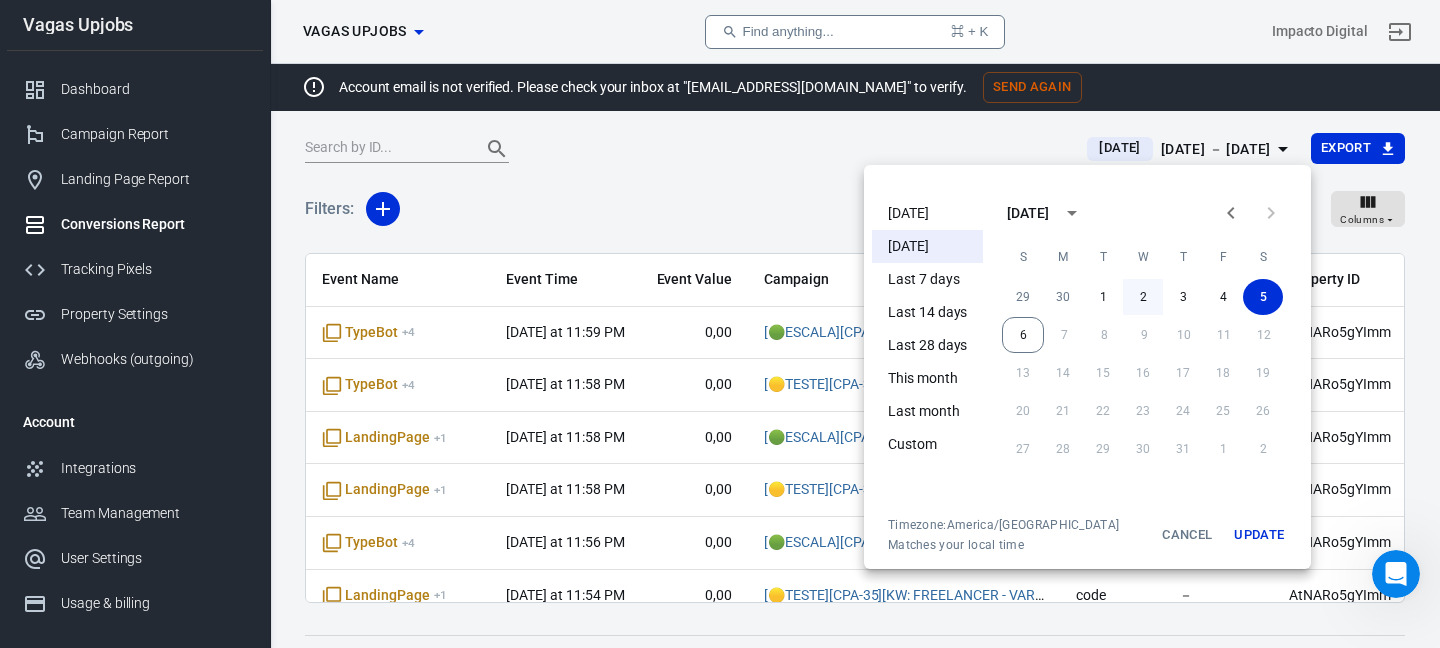 click on "2" at bounding box center [1143, 297] 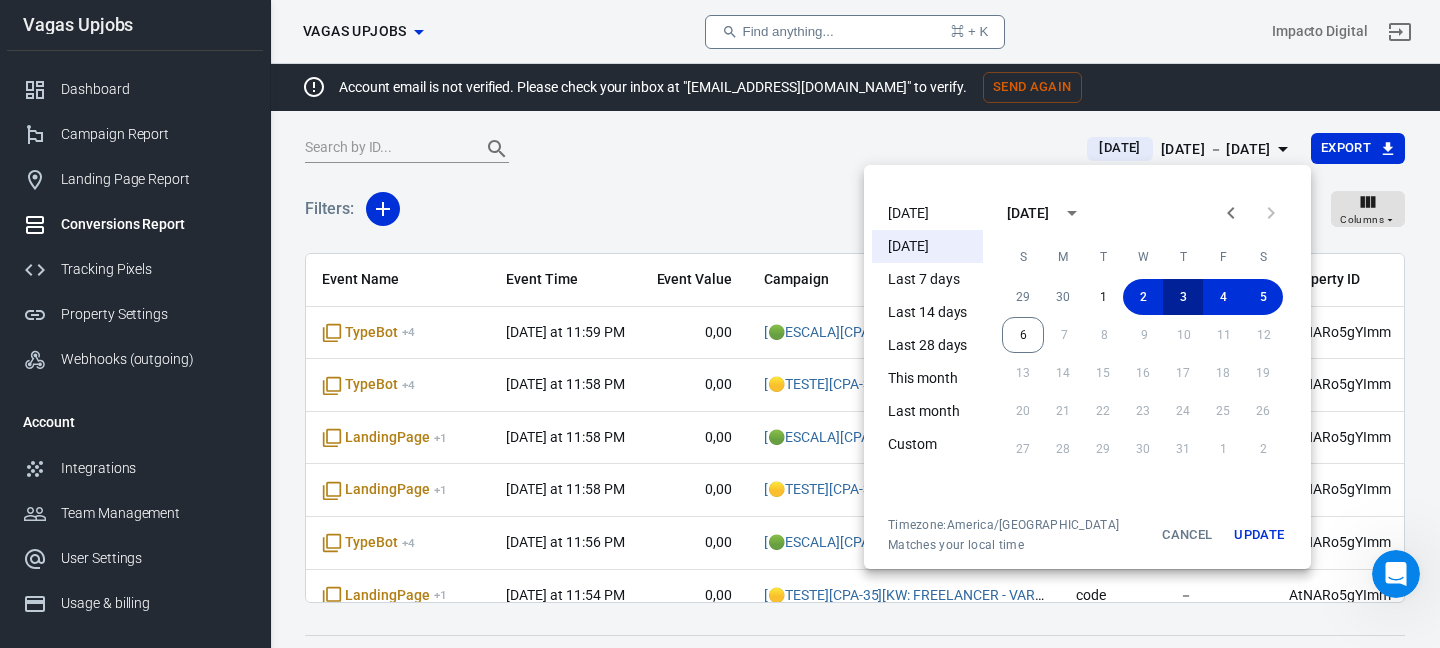 click on "3" at bounding box center [1183, 297] 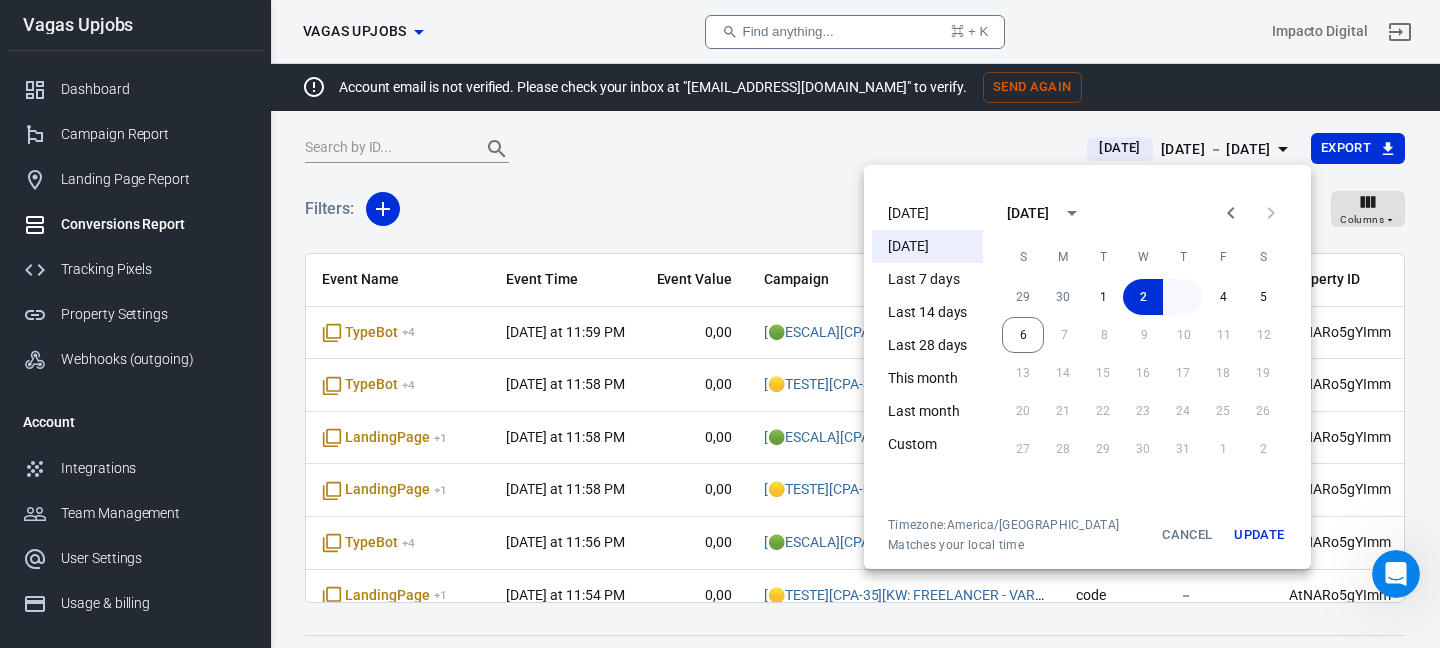 click on "3" at bounding box center [1183, 297] 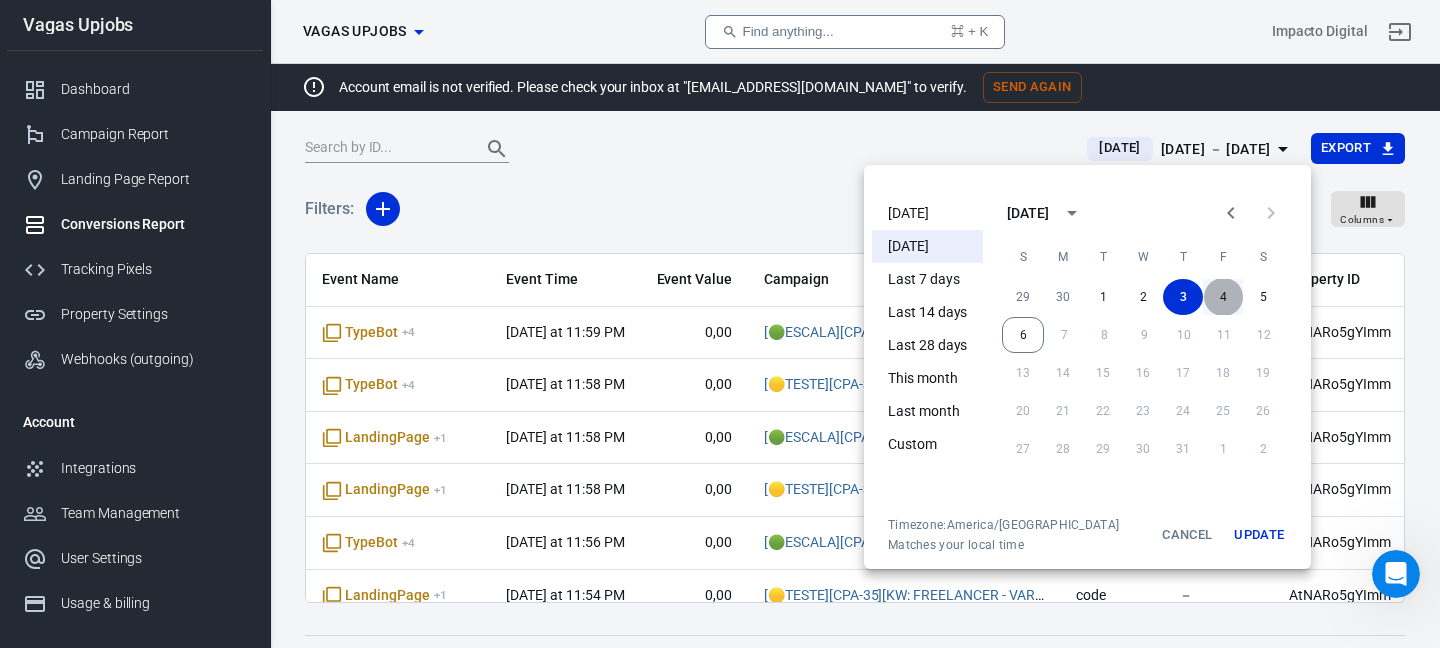 click on "4" at bounding box center (1223, 297) 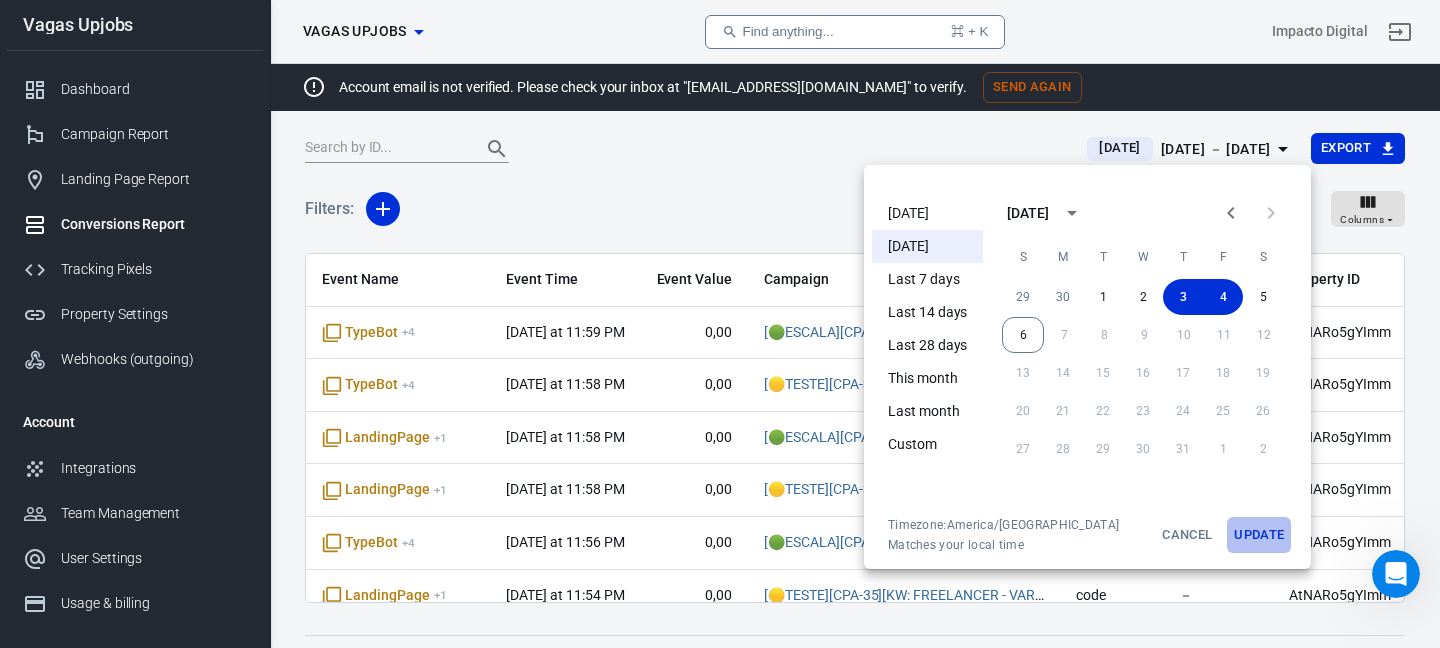 click on "Update" at bounding box center (1259, 535) 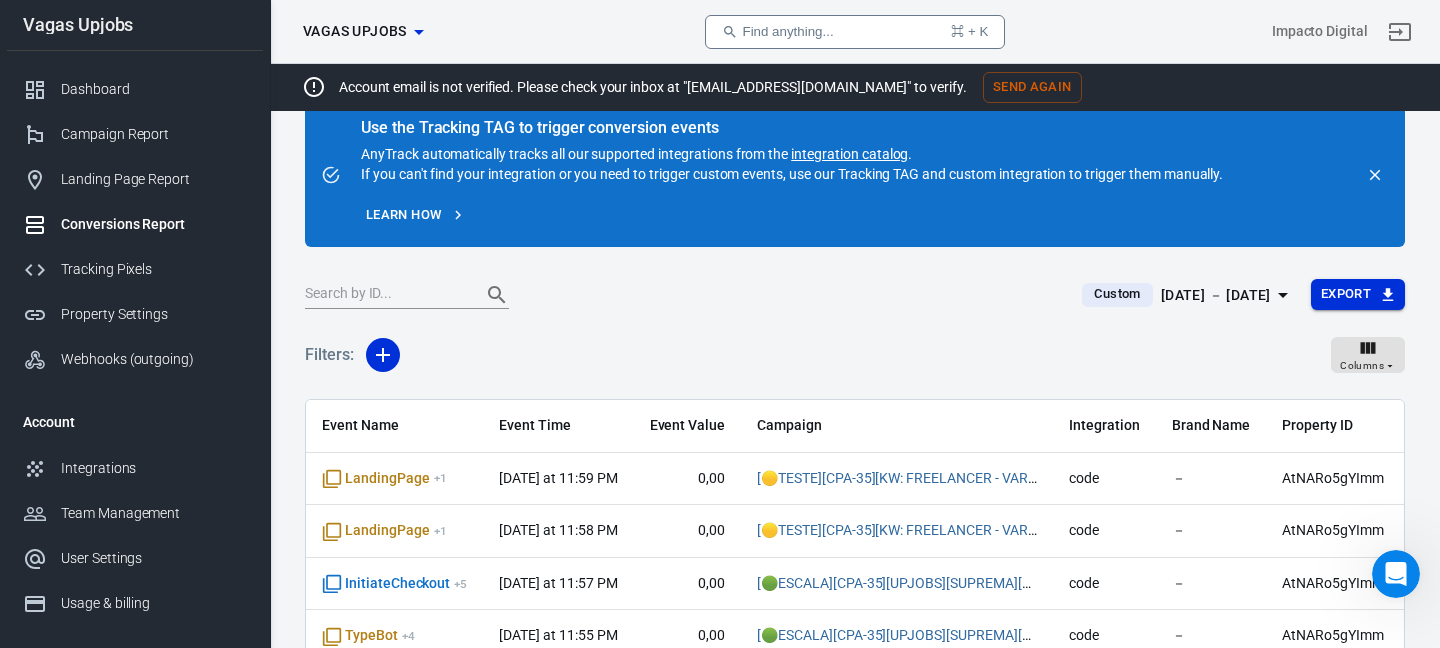scroll, scrollTop: 188, scrollLeft: 0, axis: vertical 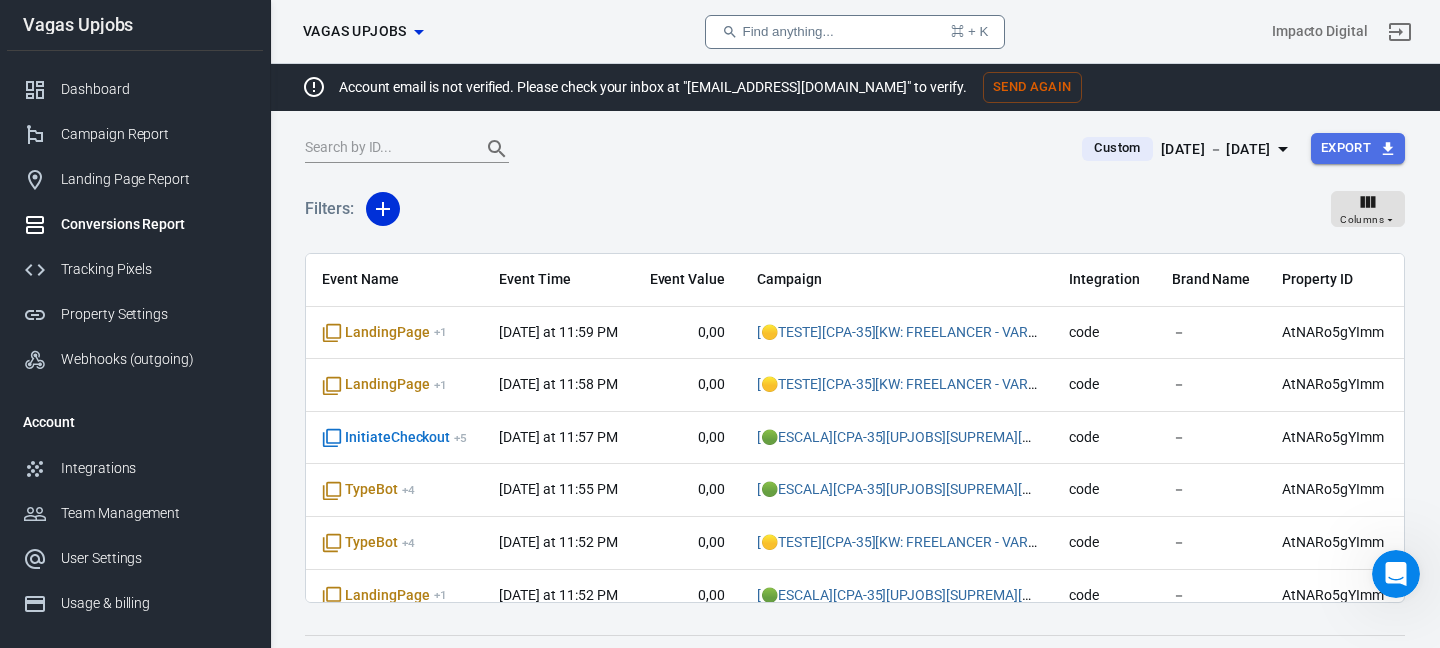 click on "Export" at bounding box center (1358, 148) 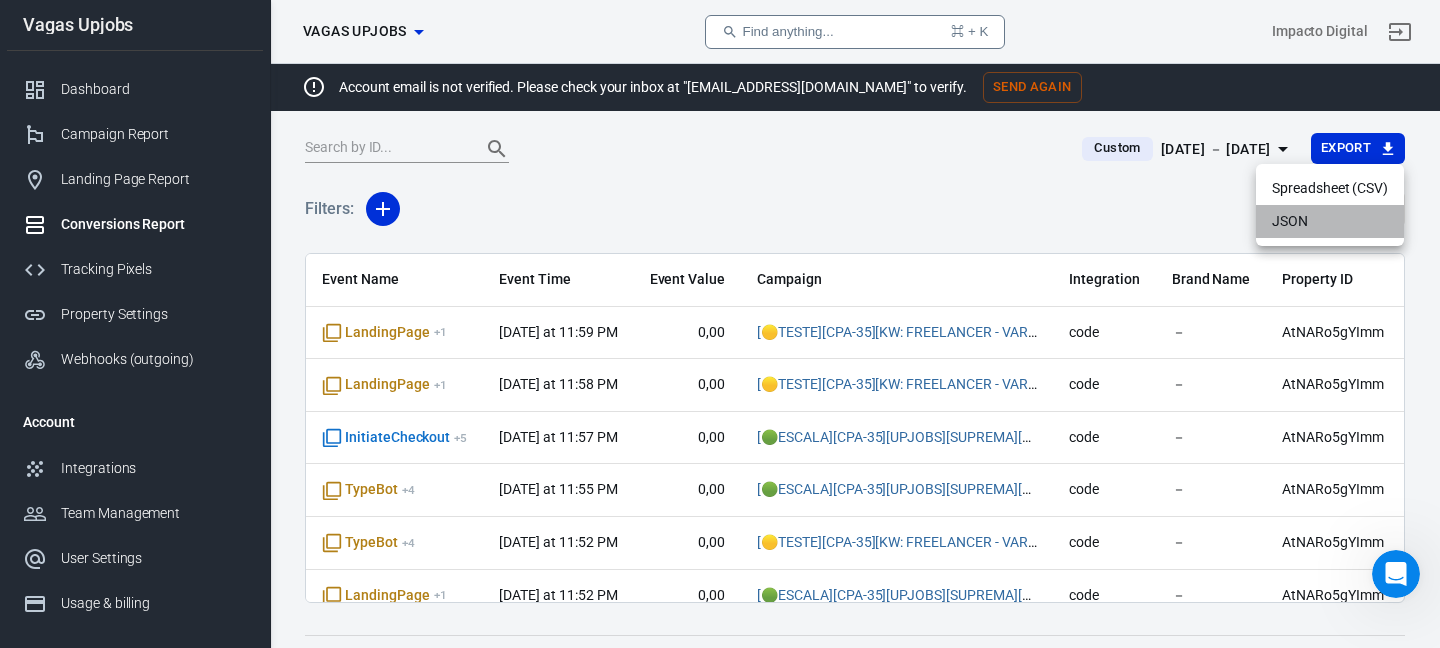 click on "JSON" at bounding box center (1330, 221) 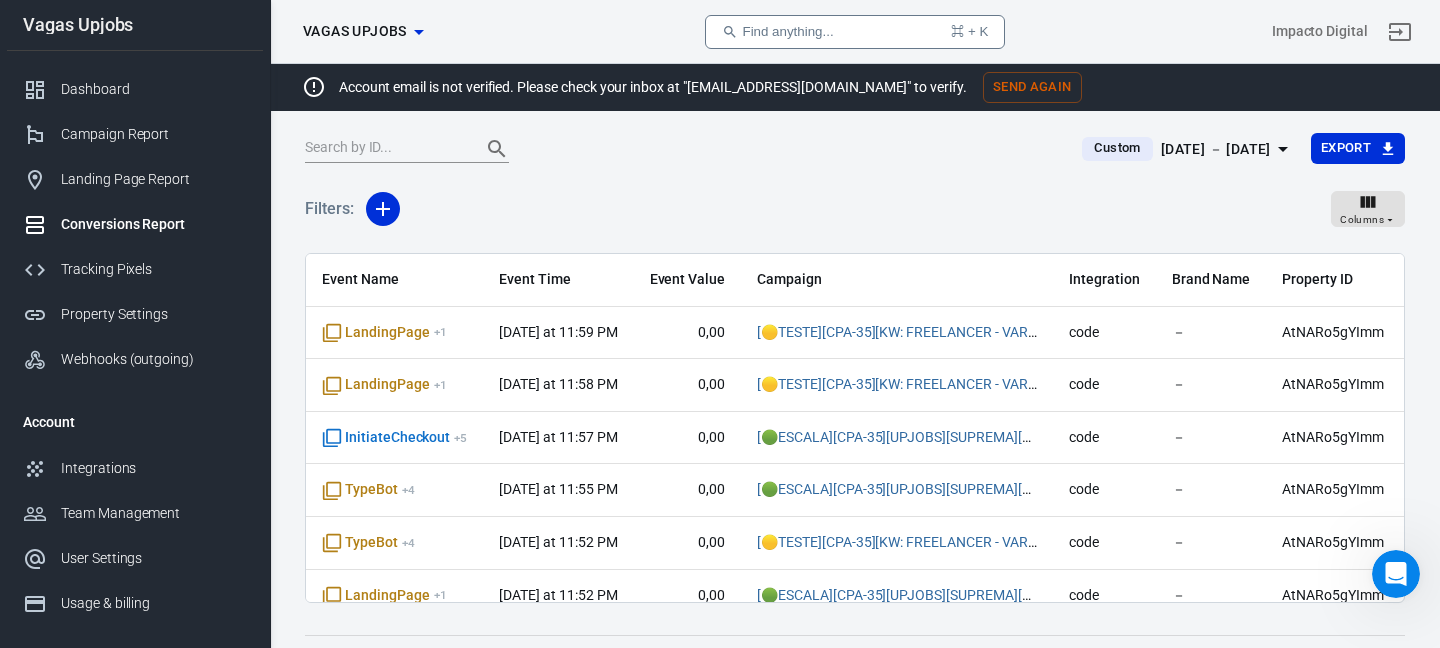 click on "Filters: Columns" at bounding box center (855, 217) 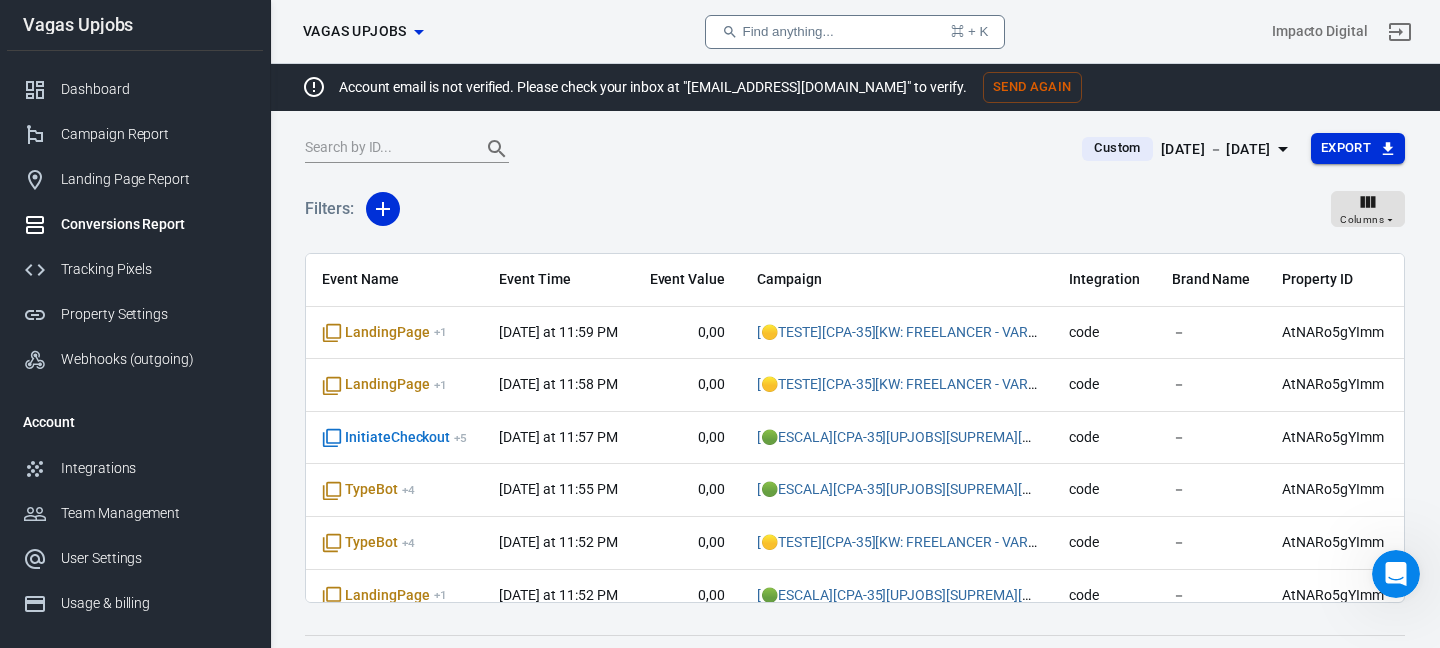 click on "Export" at bounding box center (1358, 148) 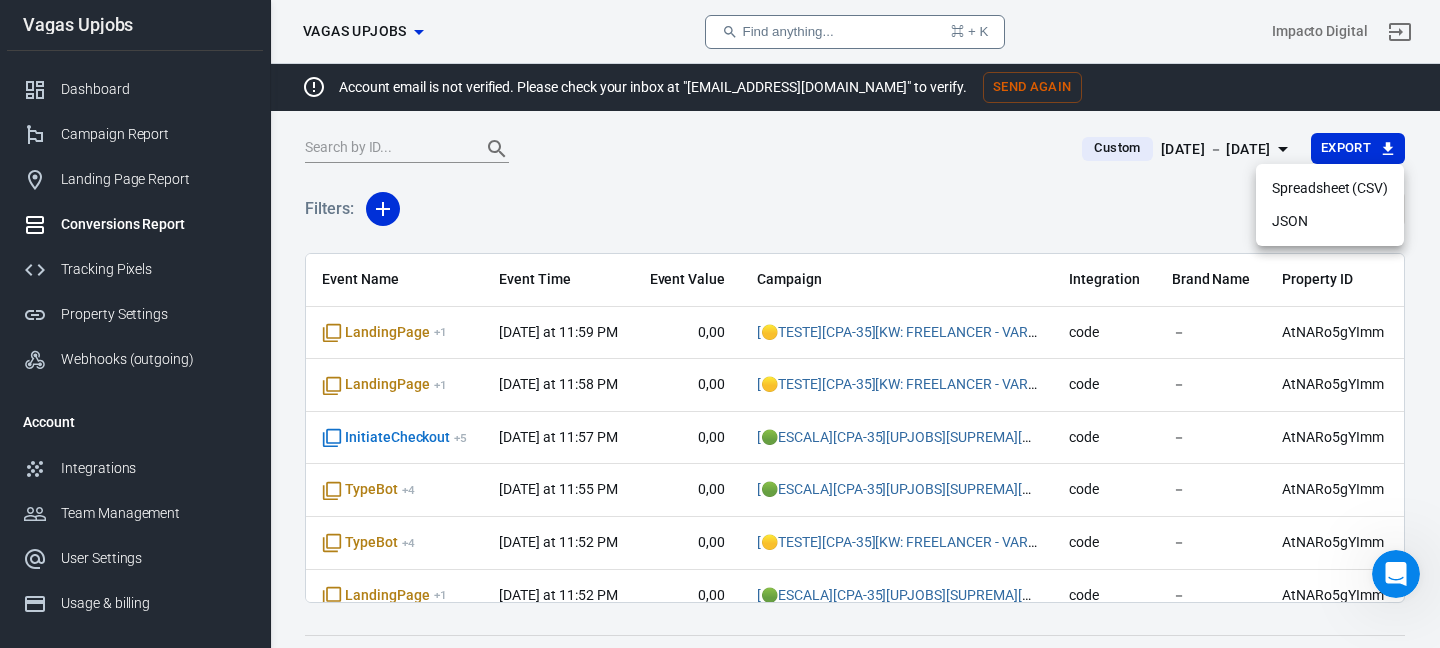 click on "Spreadsheet (CSV)" at bounding box center [1330, 188] 